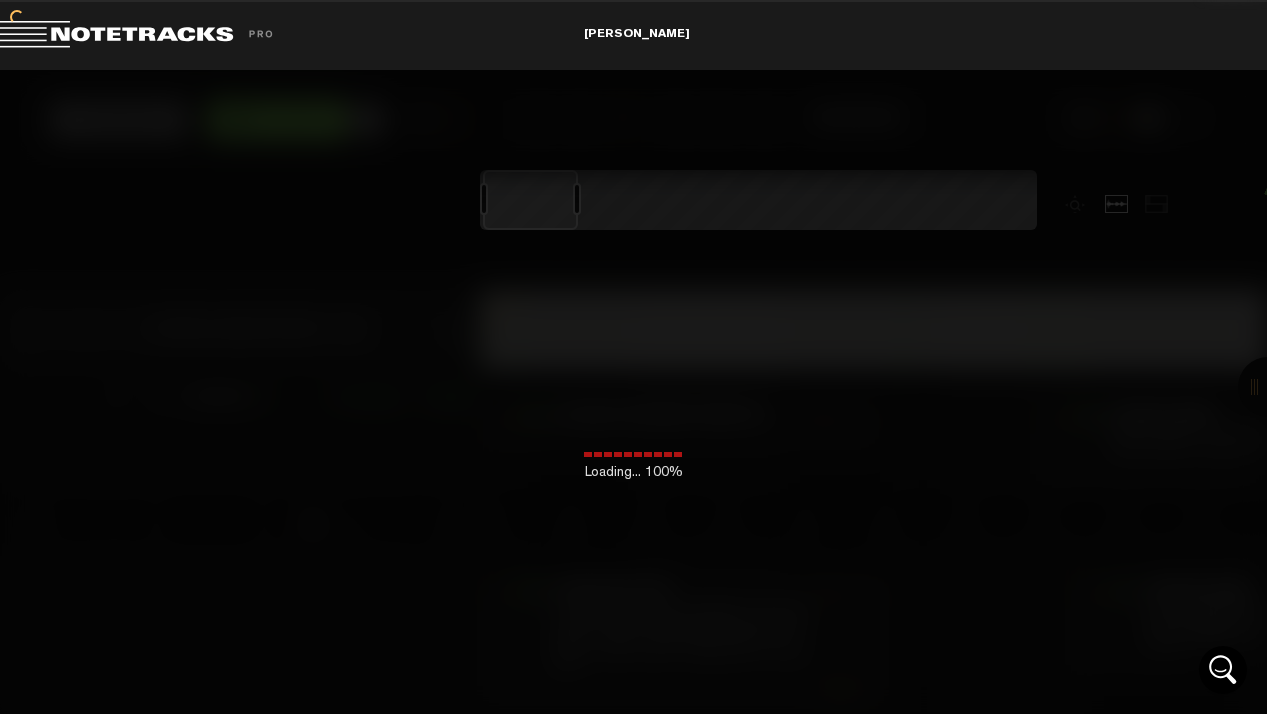 scroll, scrollTop: 0, scrollLeft: 0, axis: both 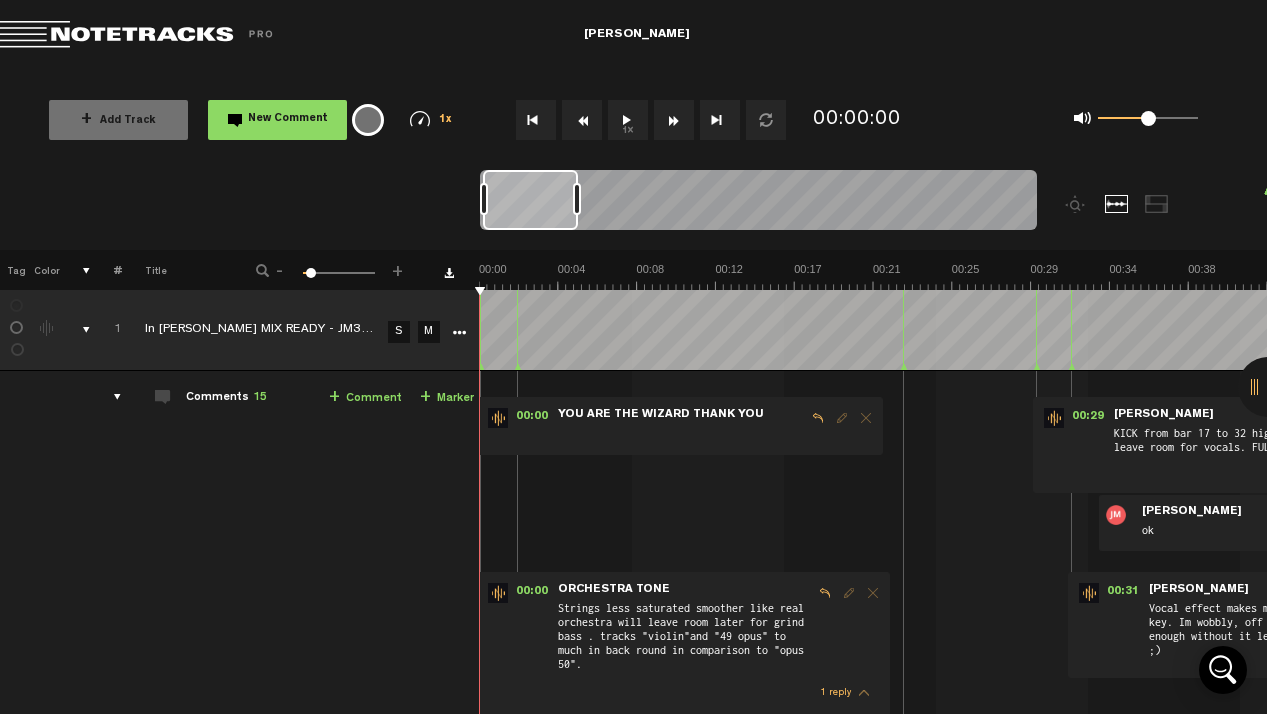 click at bounding box center (536, 120) 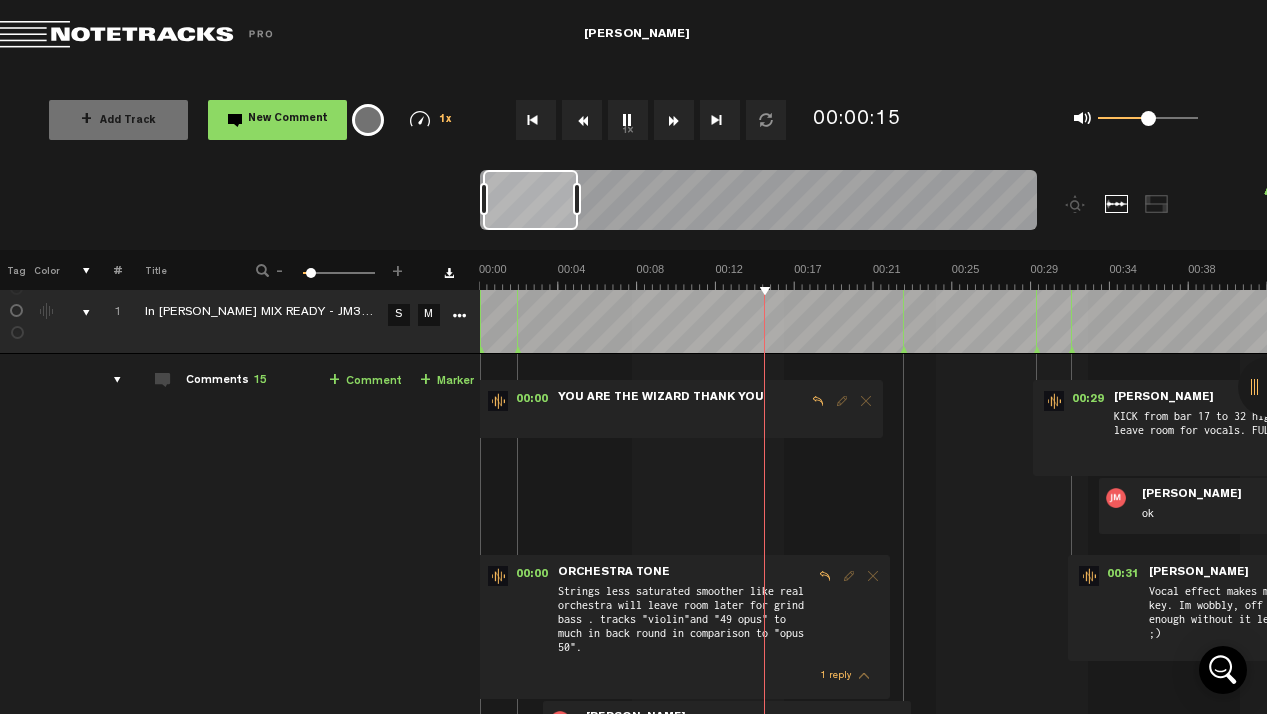 drag, startPoint x: 441, startPoint y: 703, endPoint x: 606, endPoint y: 646, distance: 174.56804 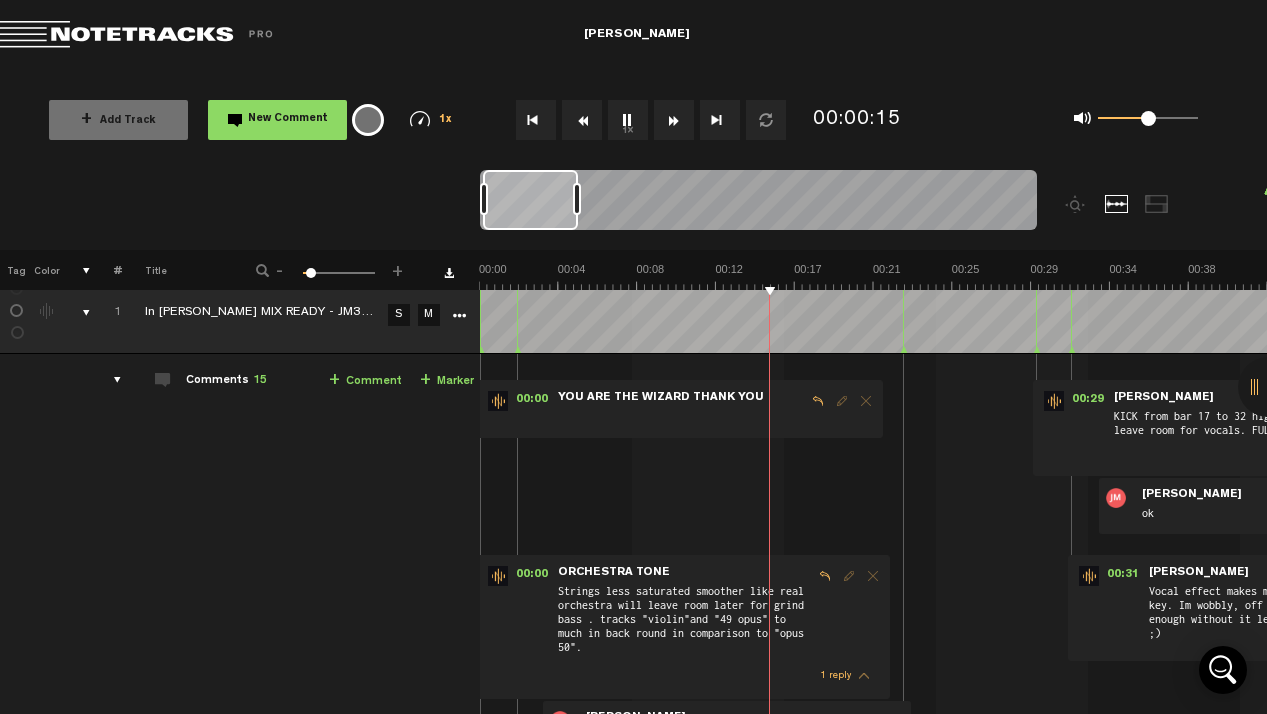 scroll, scrollTop: 20, scrollLeft: 0, axis: vertical 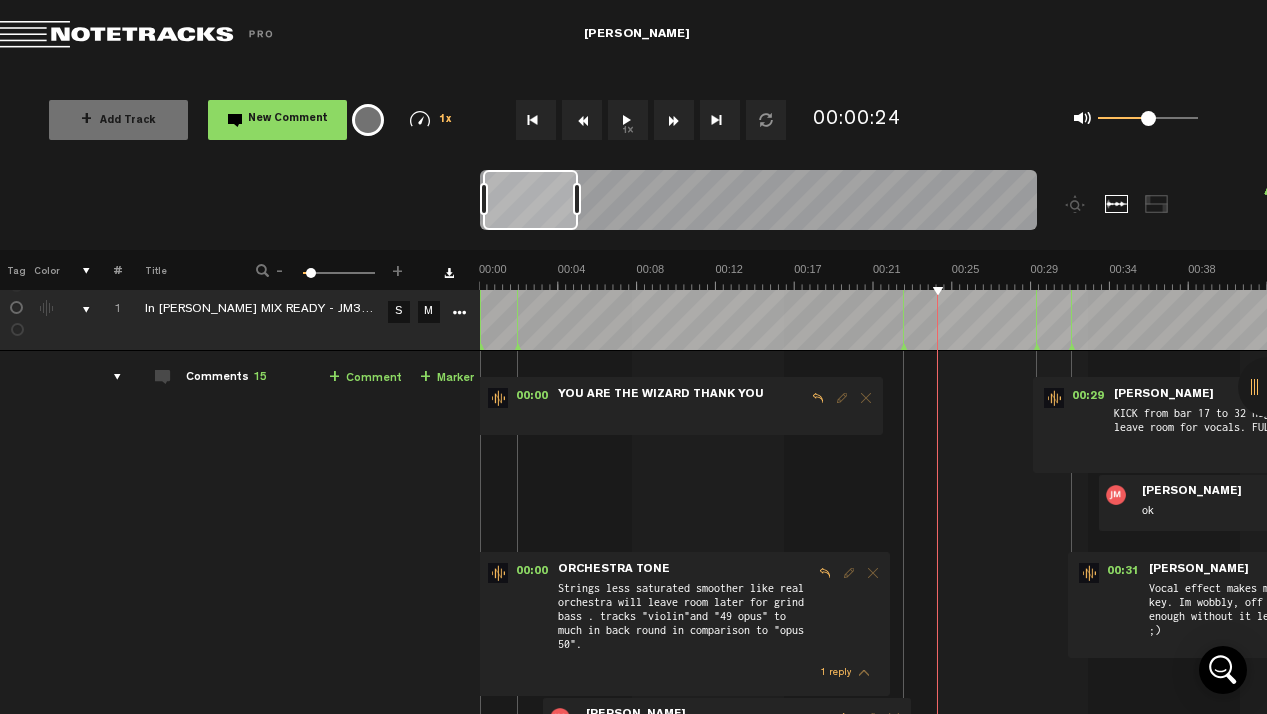 click 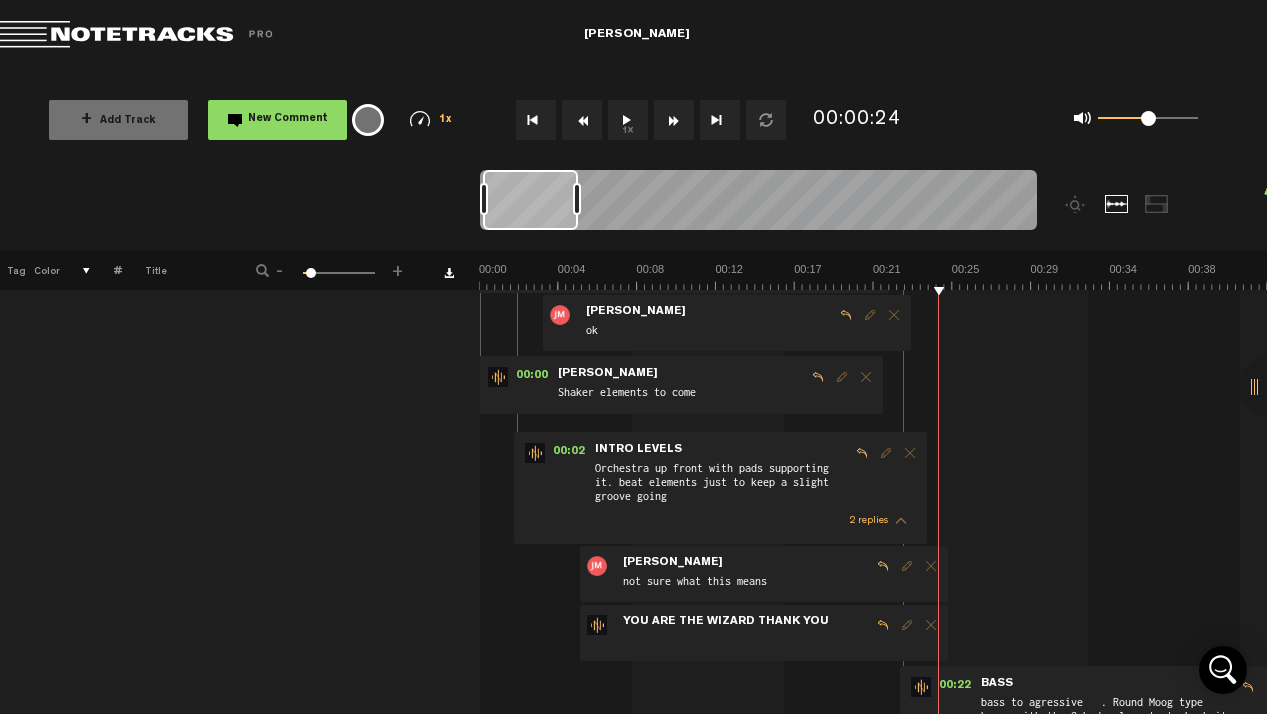 scroll, scrollTop: 0, scrollLeft: 0, axis: both 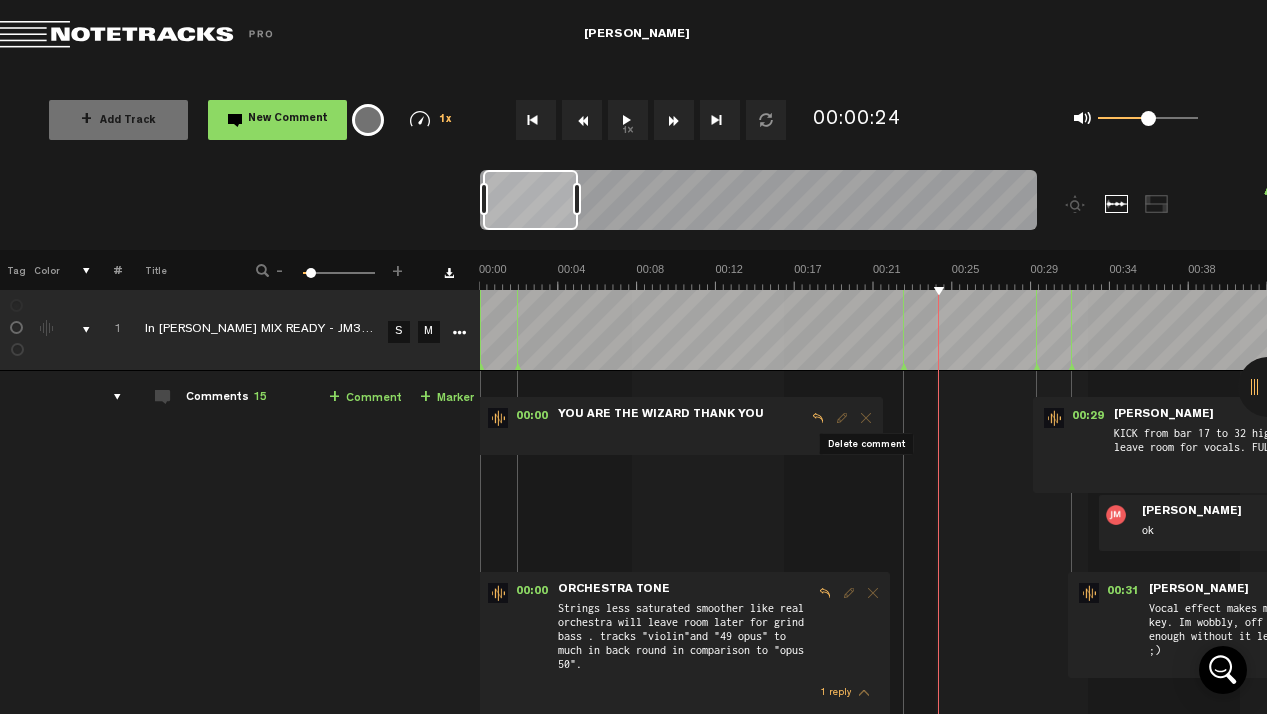 click at bounding box center (866, 418) 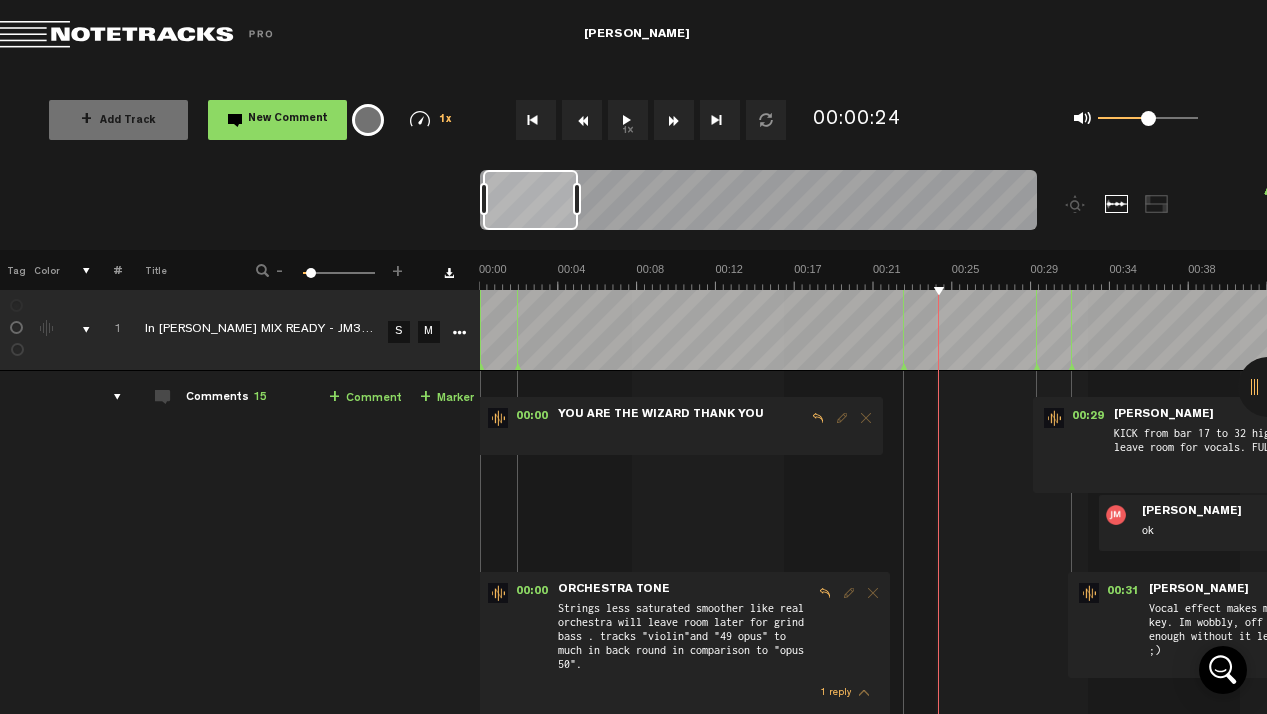 click at bounding box center [866, 418] 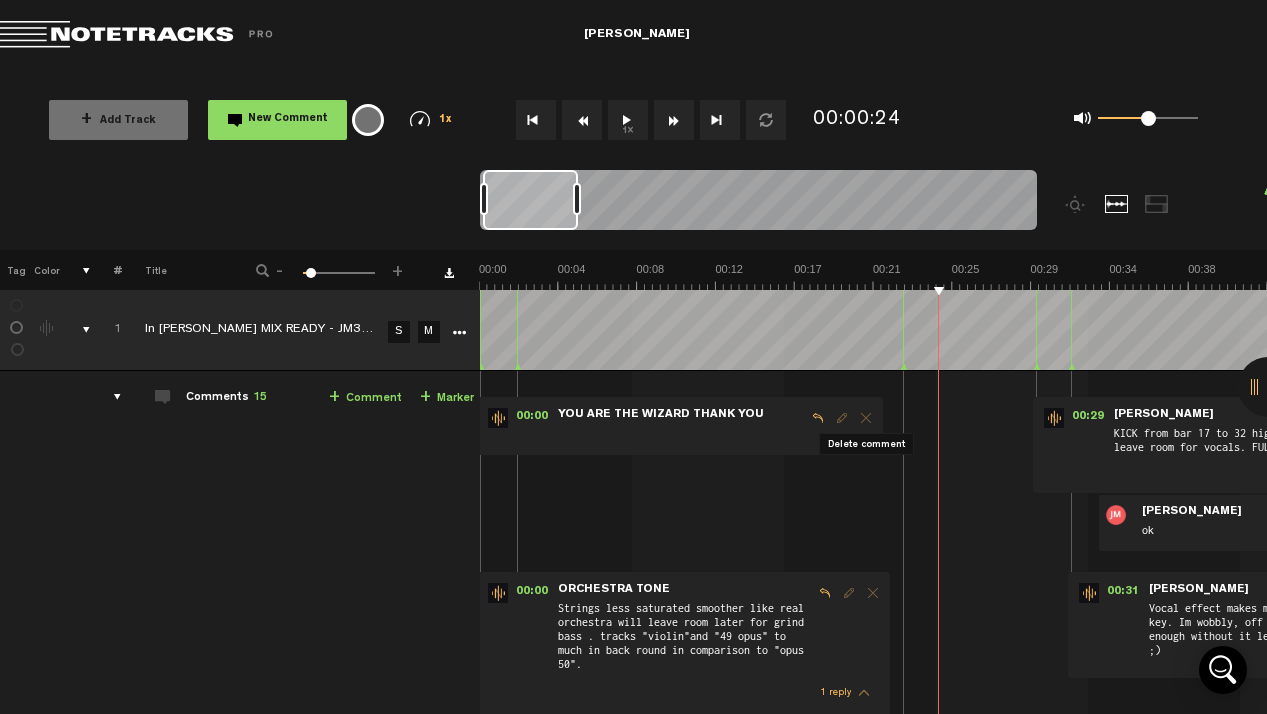 click at bounding box center (866, 418) 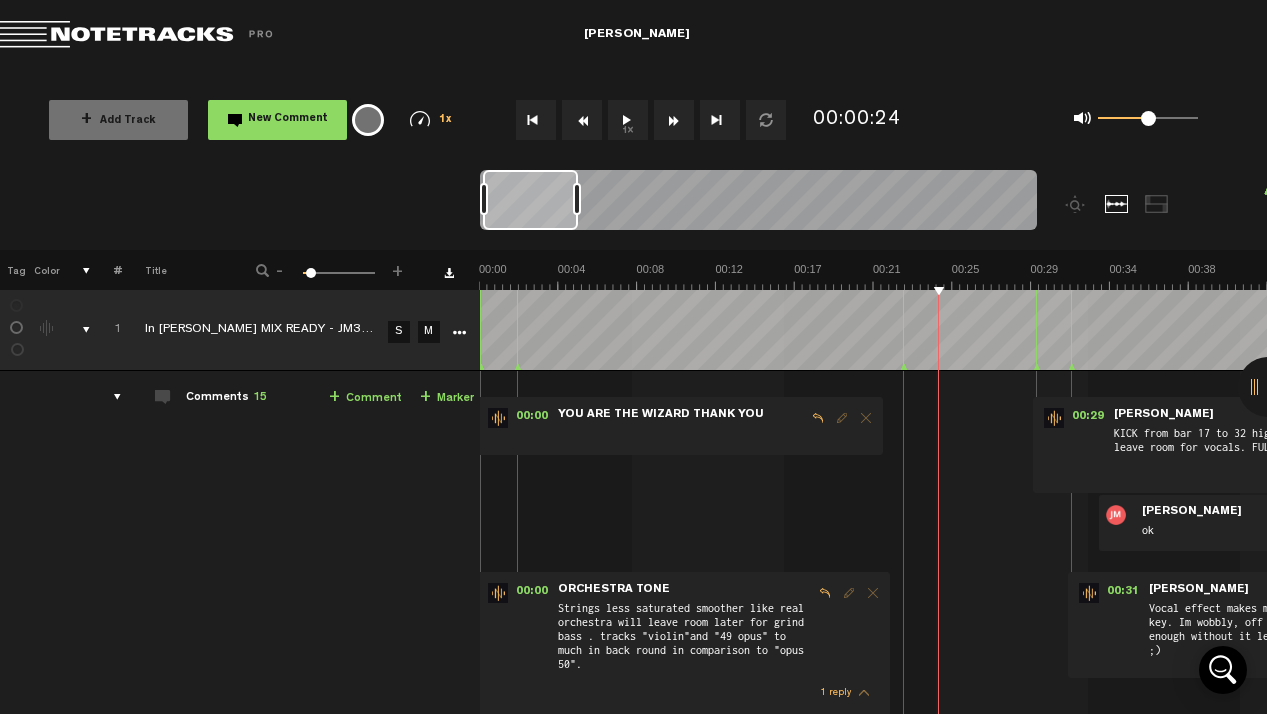 click at bounding box center [866, 418] 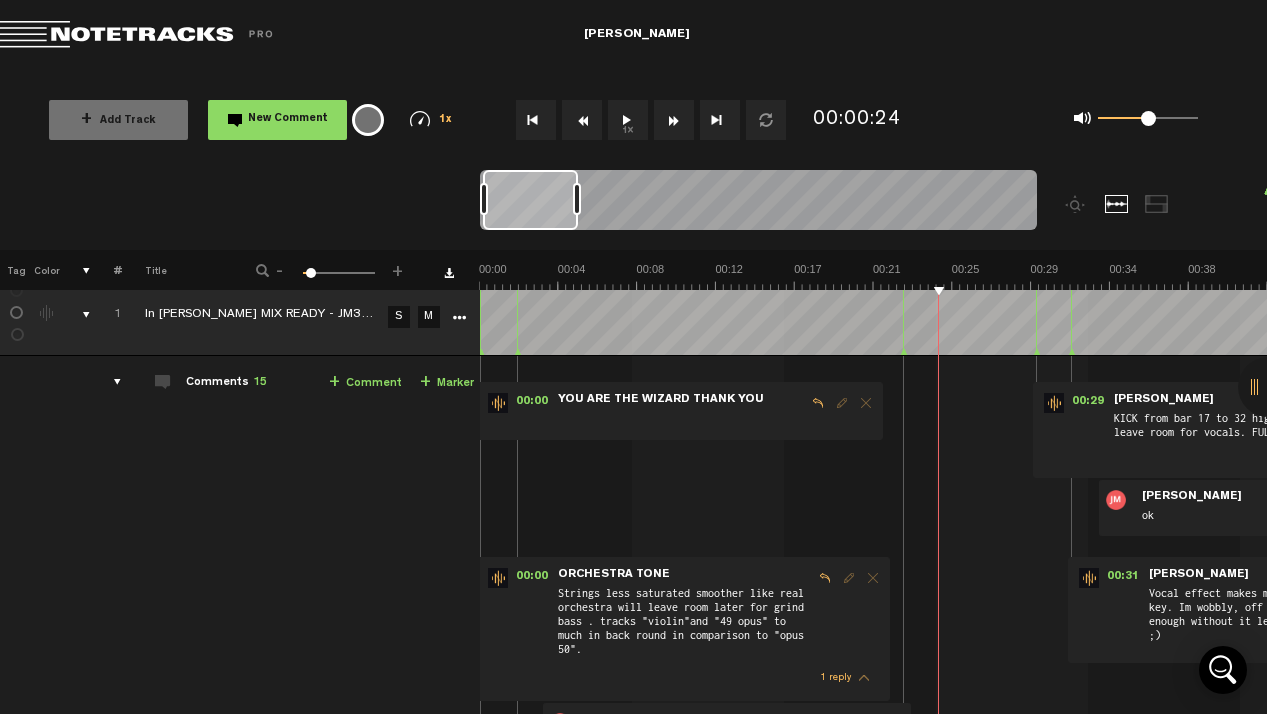 scroll, scrollTop: 0, scrollLeft: 0, axis: both 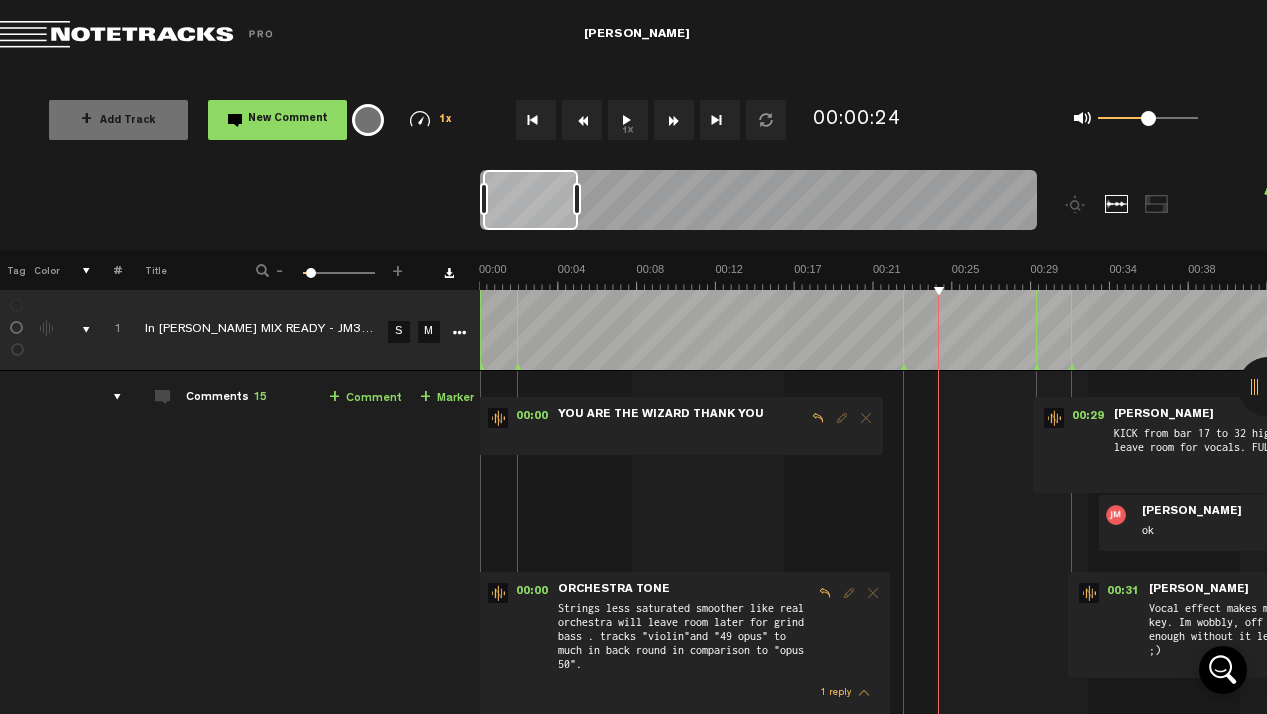 click at bounding box center [873, 593] 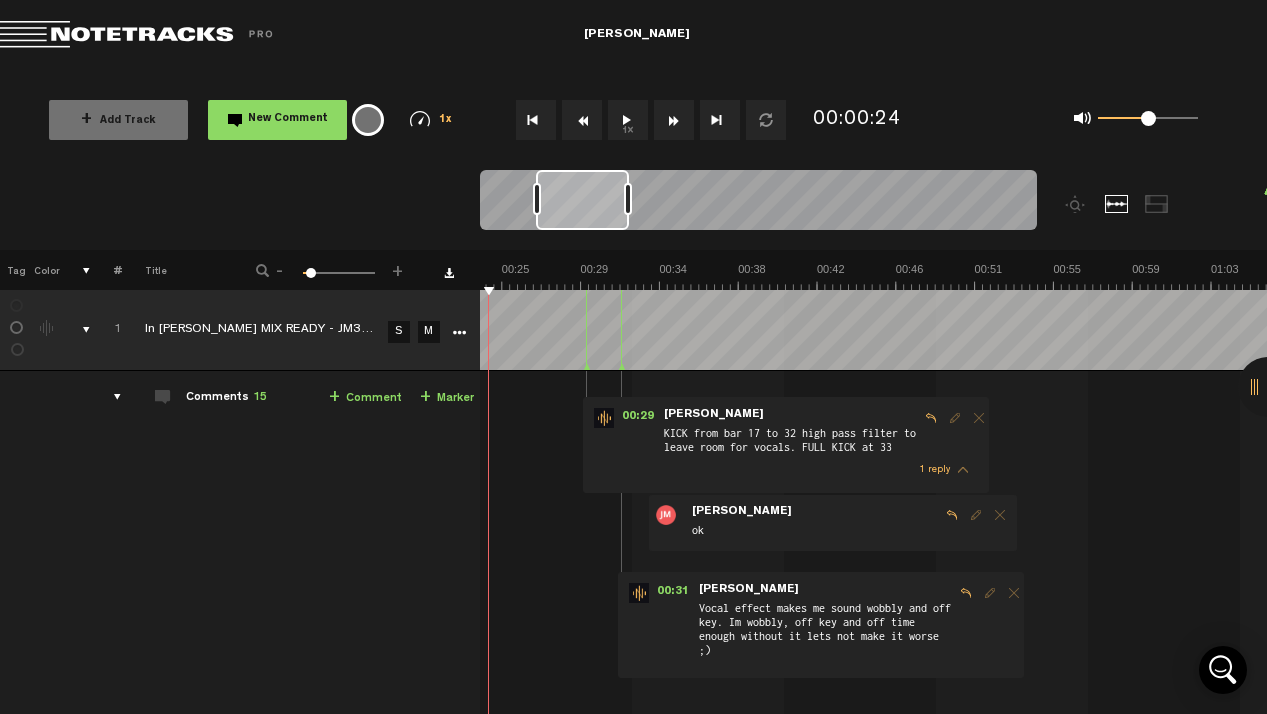 scroll, scrollTop: 0, scrollLeft: 723, axis: horizontal 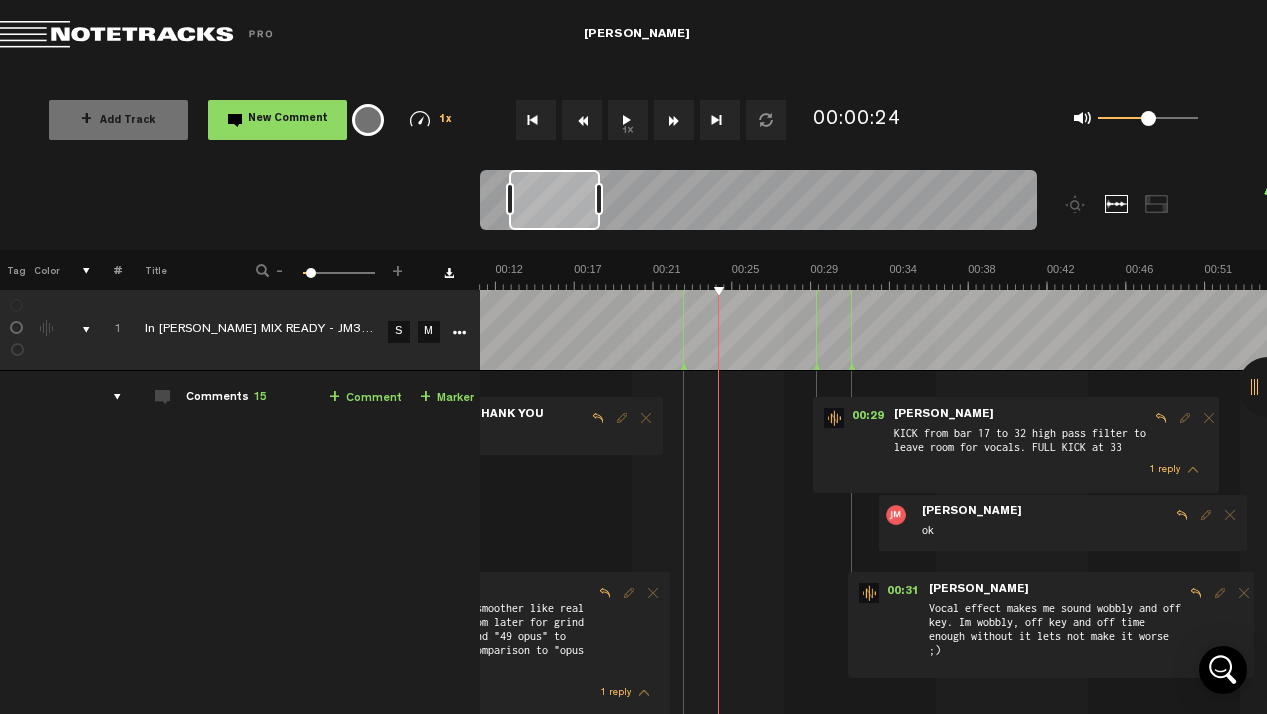 drag, startPoint x: 669, startPoint y: 208, endPoint x: 531, endPoint y: 229, distance: 139.58868 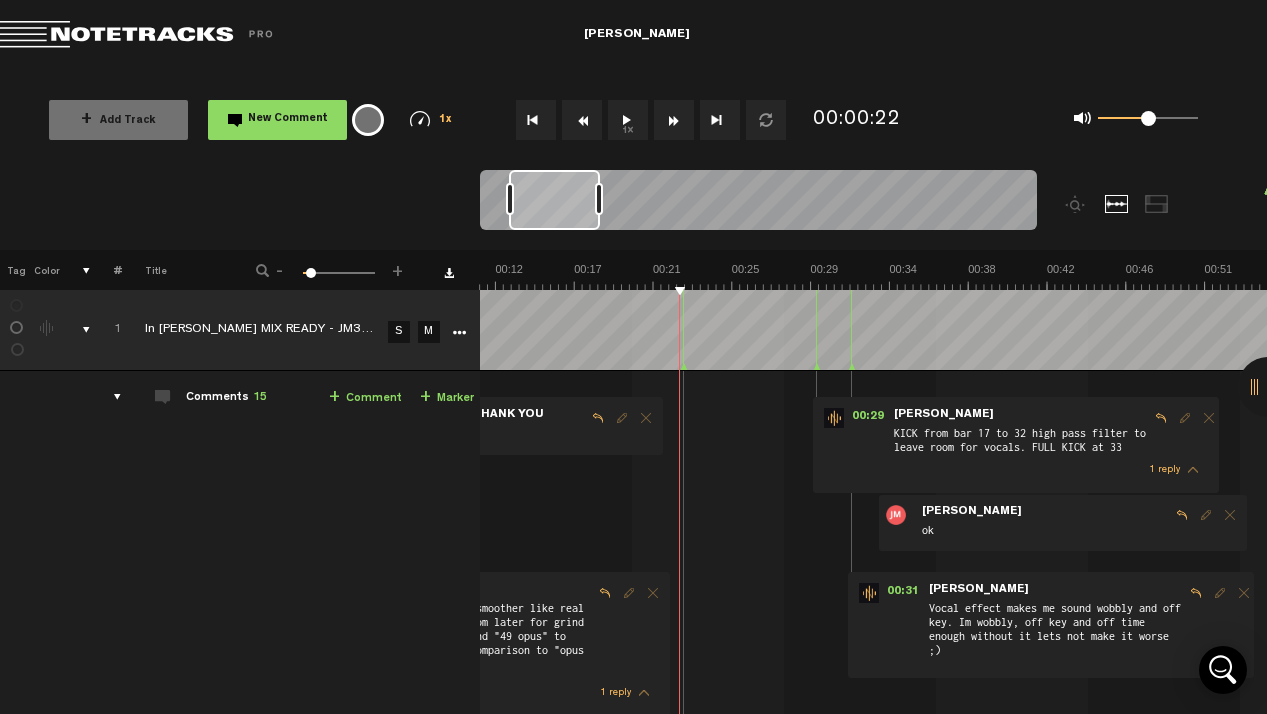 click on "+ Comment" at bounding box center (365, 398) 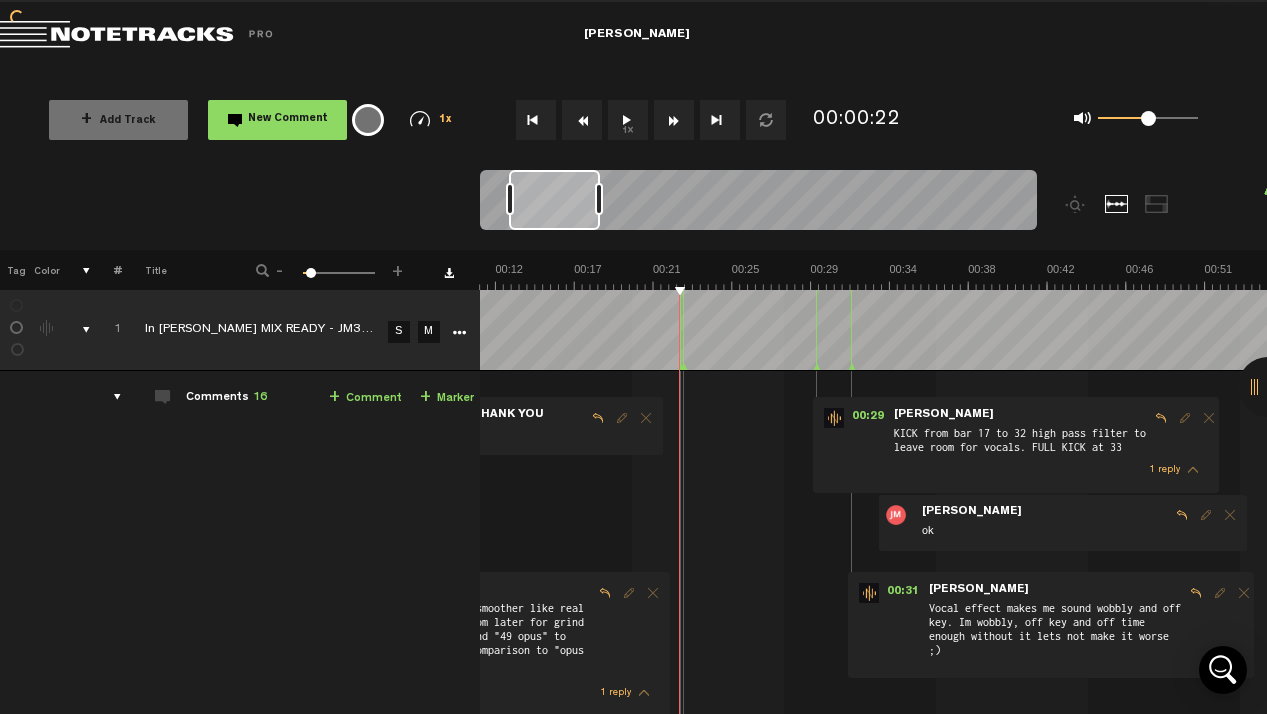 scroll, scrollTop: 658, scrollLeft: 0, axis: vertical 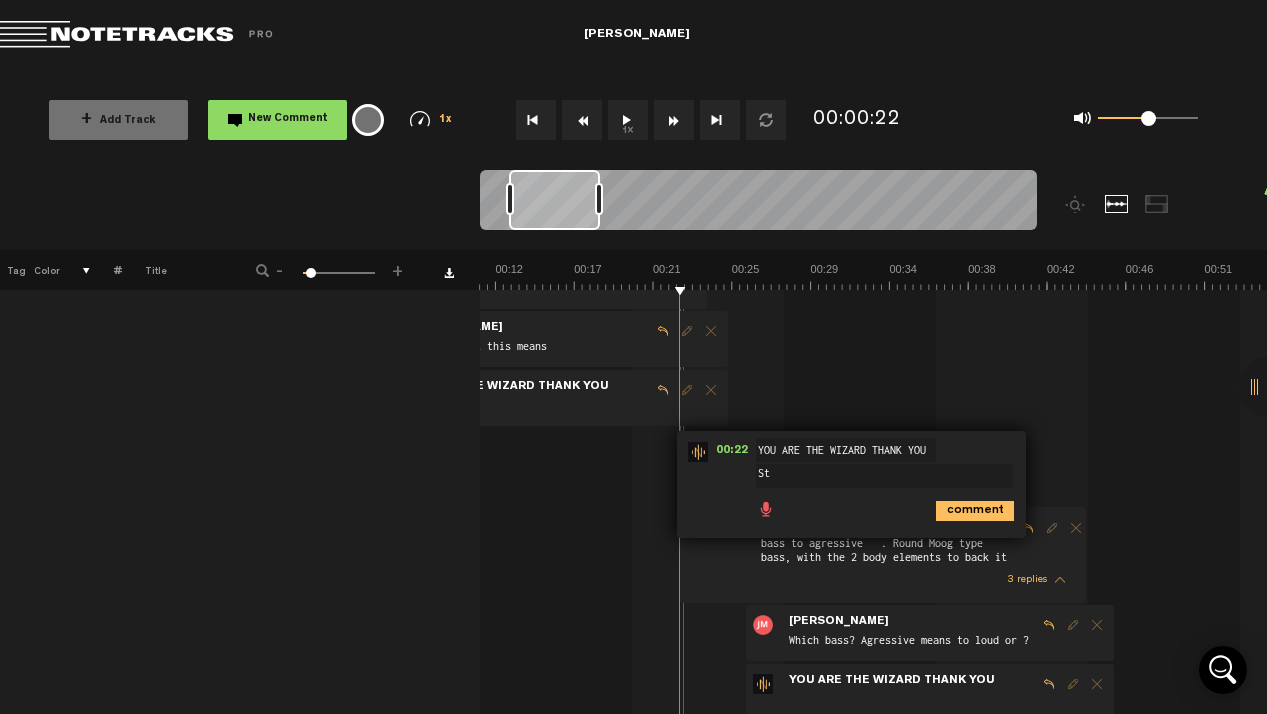 type on "S" 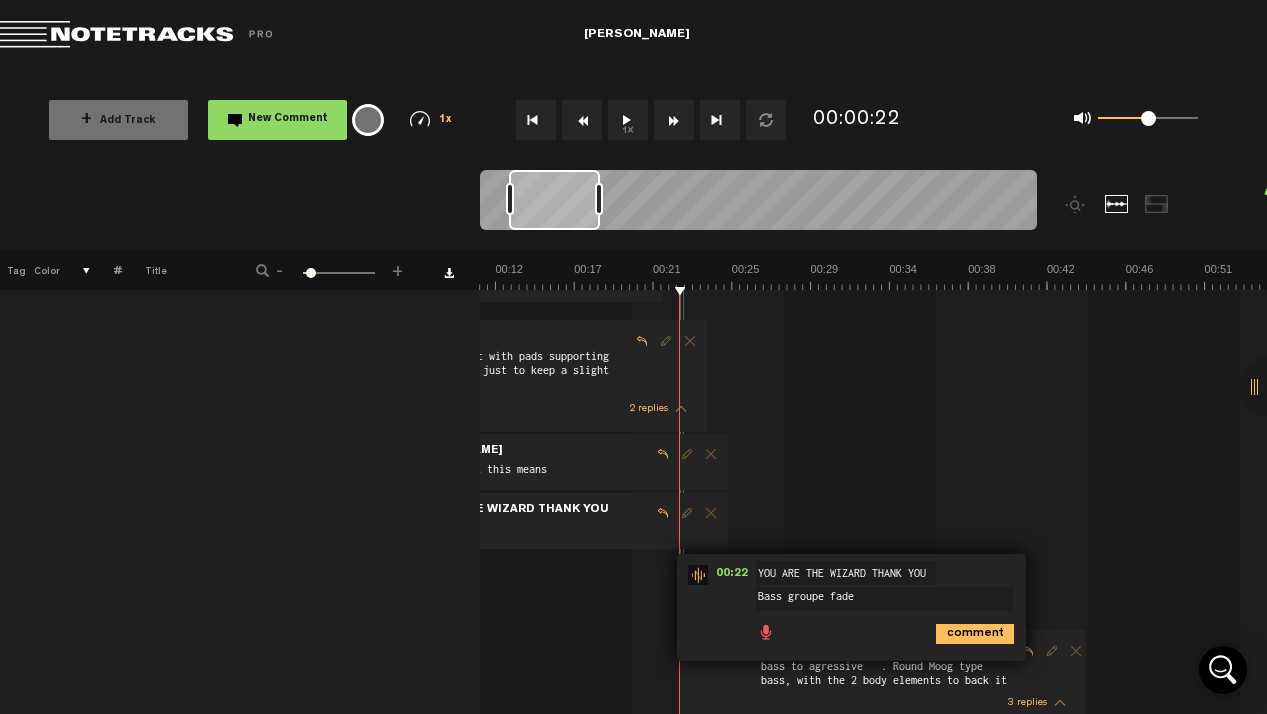 scroll, scrollTop: 0, scrollLeft: 0, axis: both 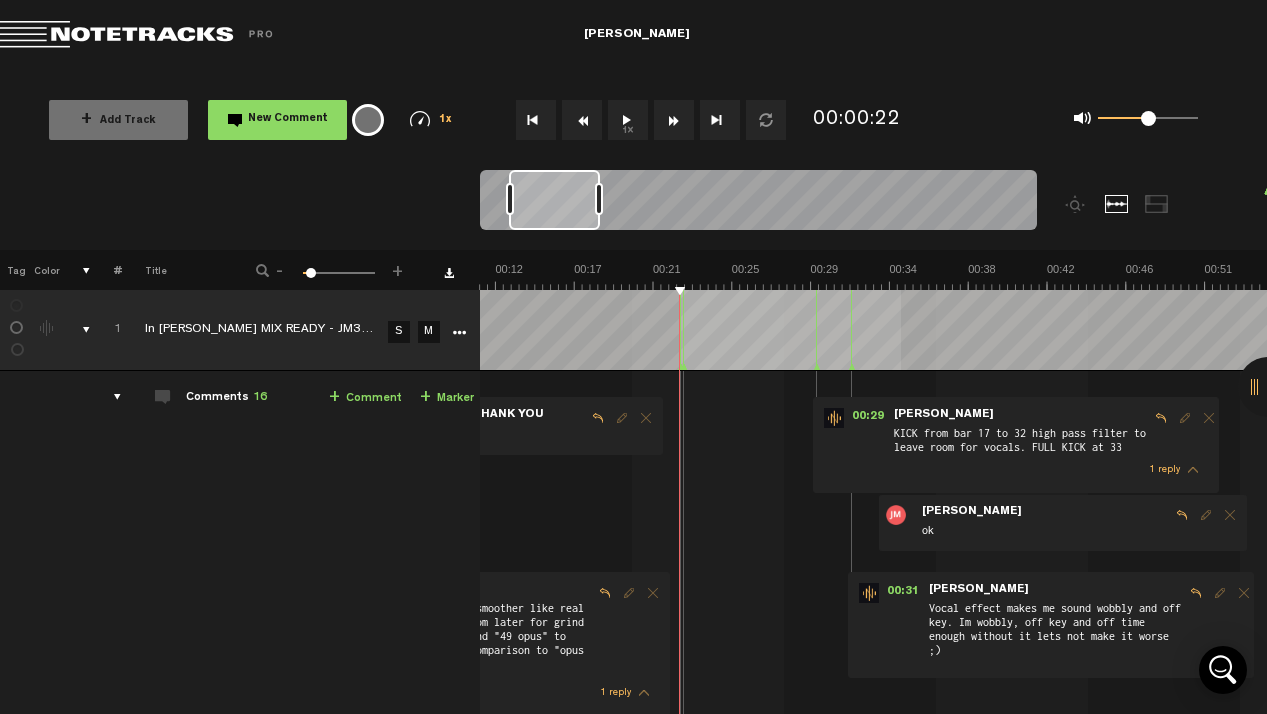 drag, startPoint x: 682, startPoint y: 267, endPoint x: 686, endPoint y: 366, distance: 99.08077 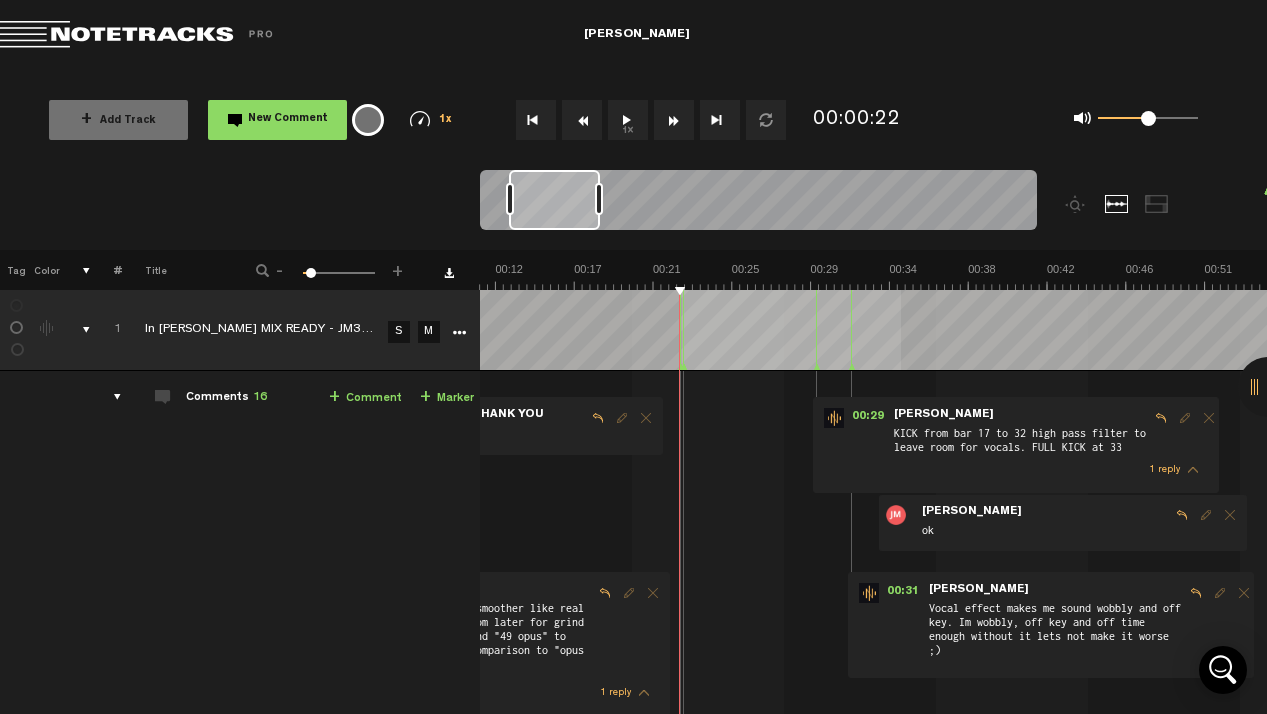 click on "+  New drawing Tag Color     # Title                -                 1   100   6                +                                                      1                                       In [PERSON_NAME] MIX READY - JM3- NOTE WITH VOX - TAKE 2               S                M                                 Export to Headliner                 Update                 Download                 Download original                 Export Audacity labels                 Export Audition Markers" at bounding box center (633, 1308) 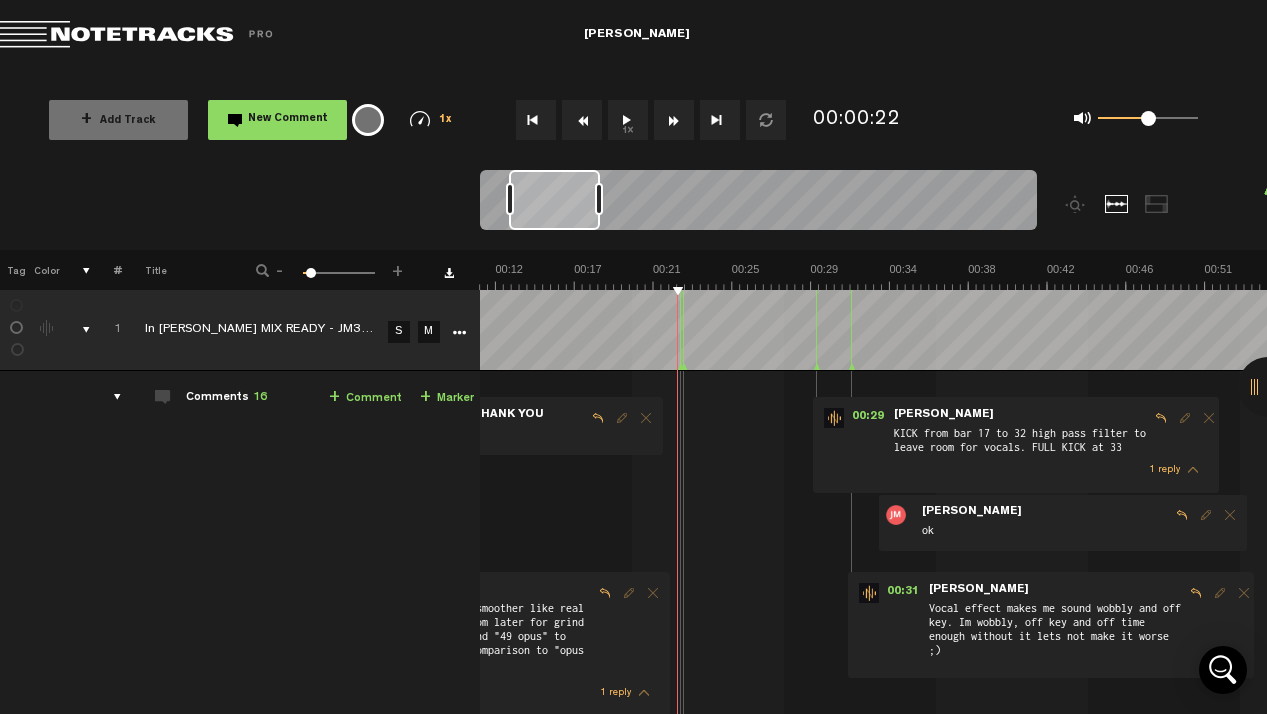 type on "Bass groupe fade" 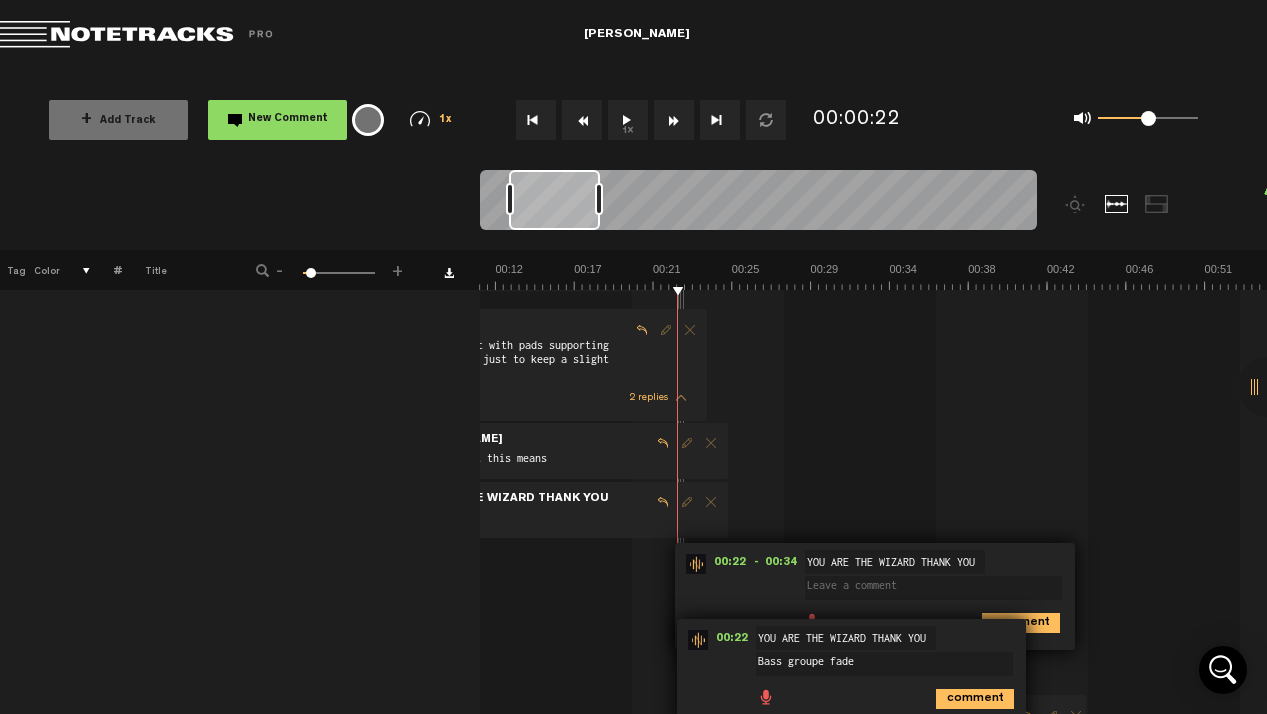 scroll, scrollTop: 550, scrollLeft: 0, axis: vertical 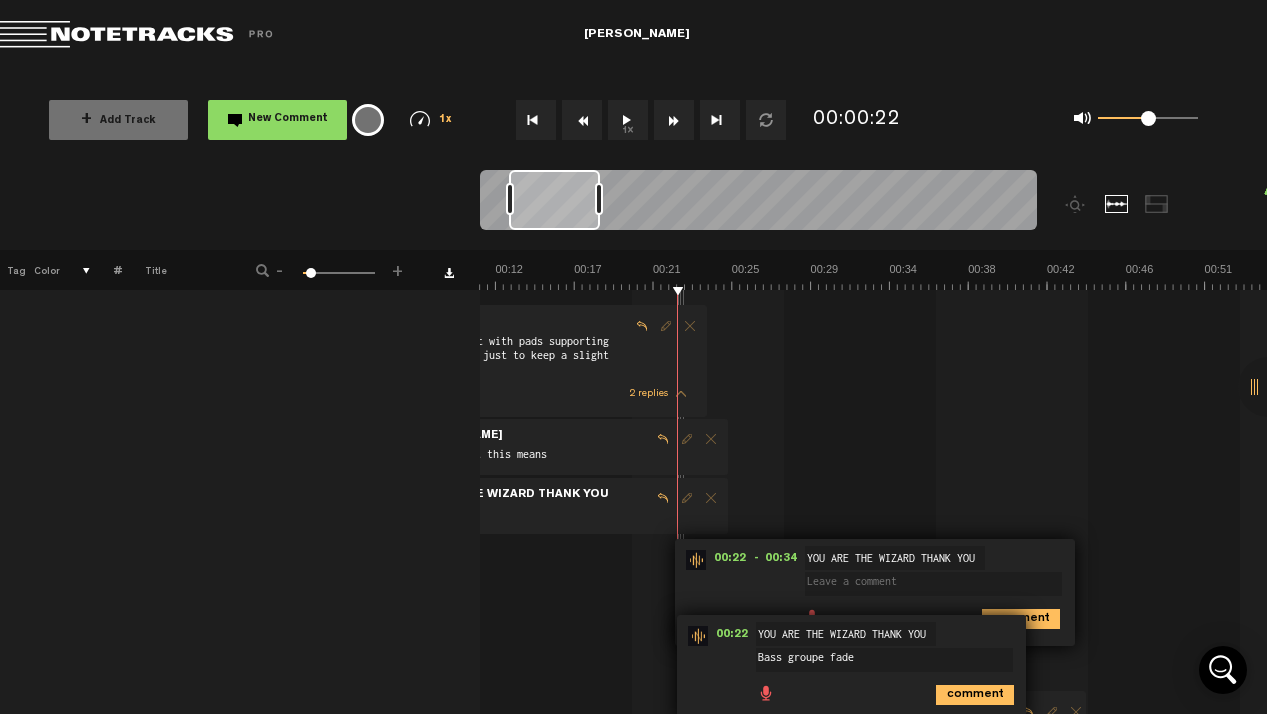 click at bounding box center [933, 584] 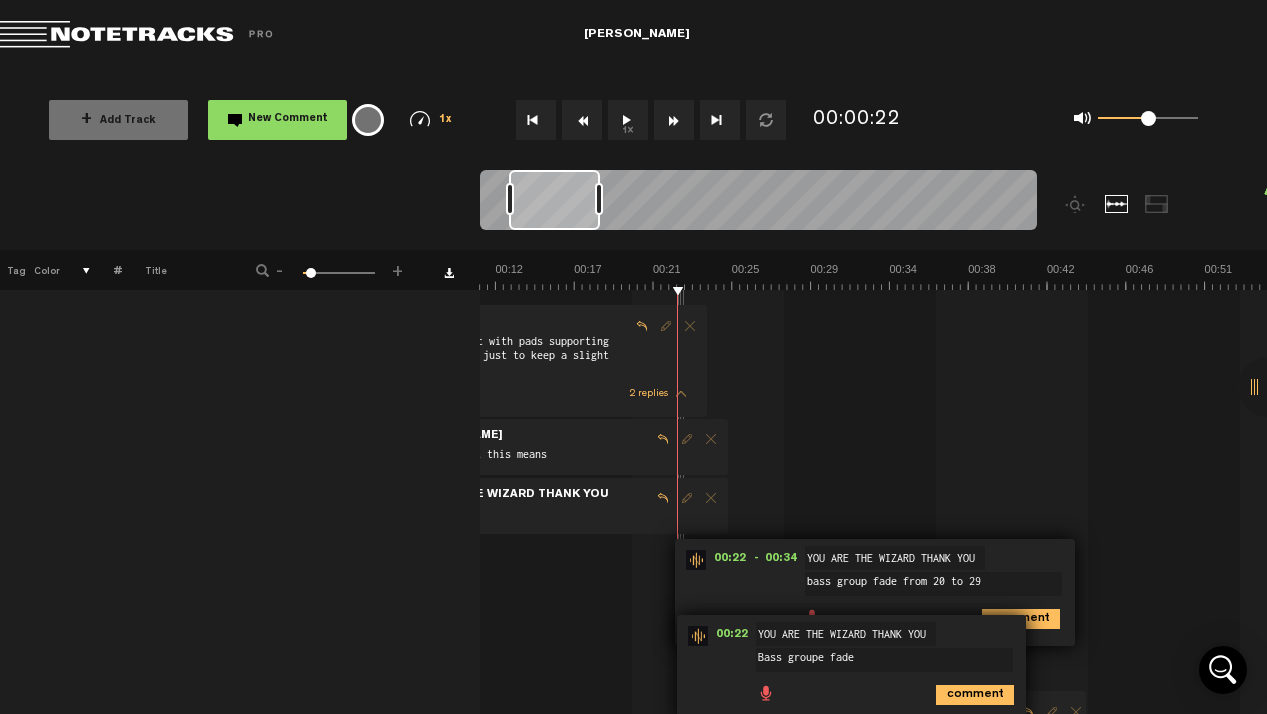 type on "bass group fade from 20 to 29" 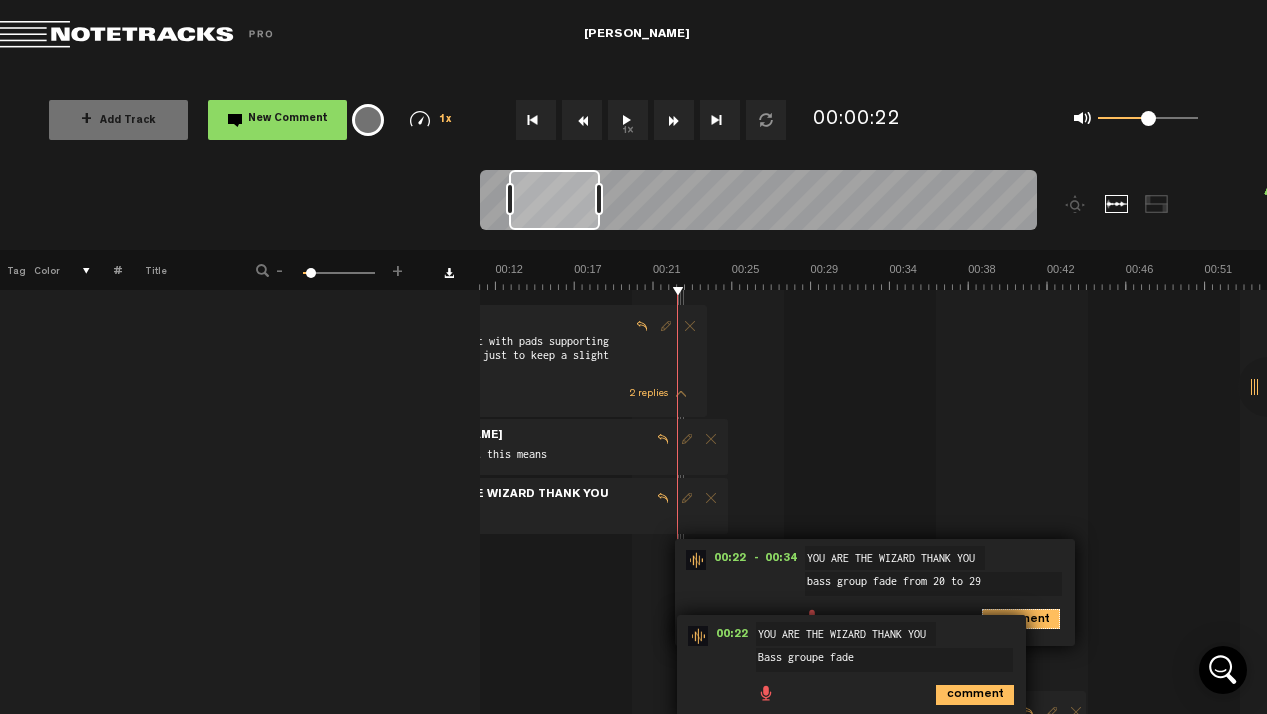 click on "comment" at bounding box center (1021, 619) 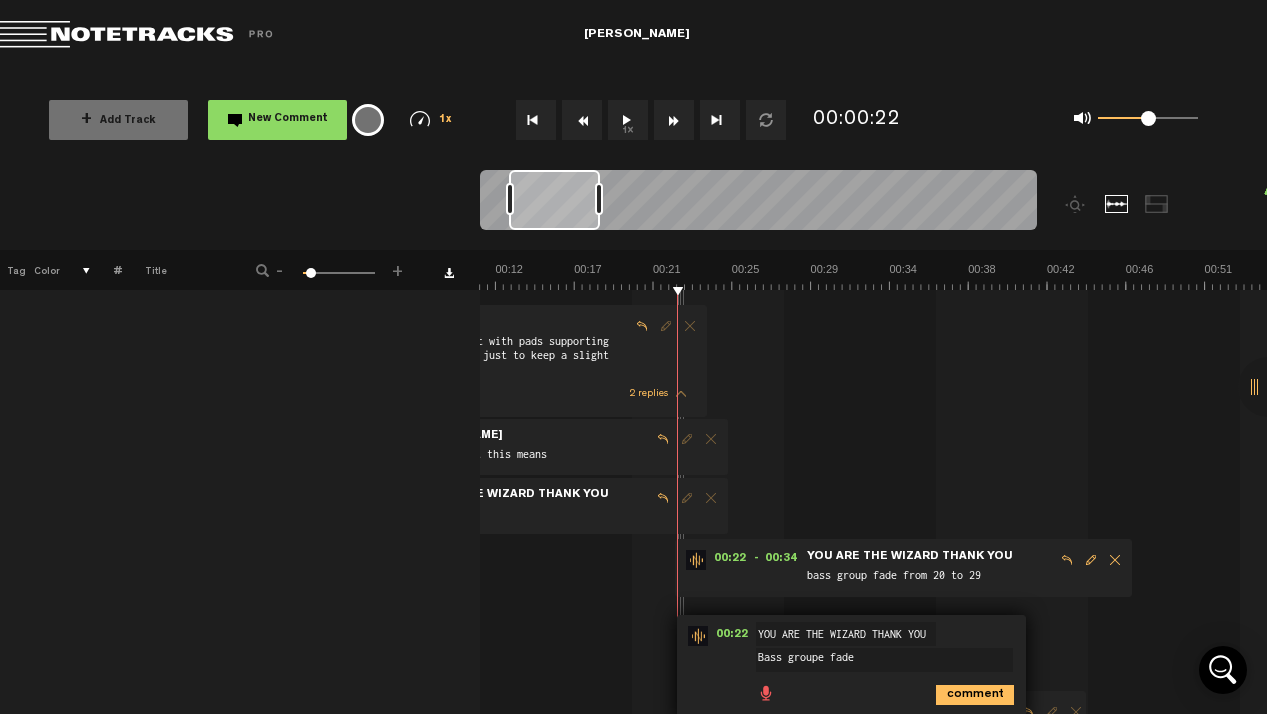 click at bounding box center (536, 120) 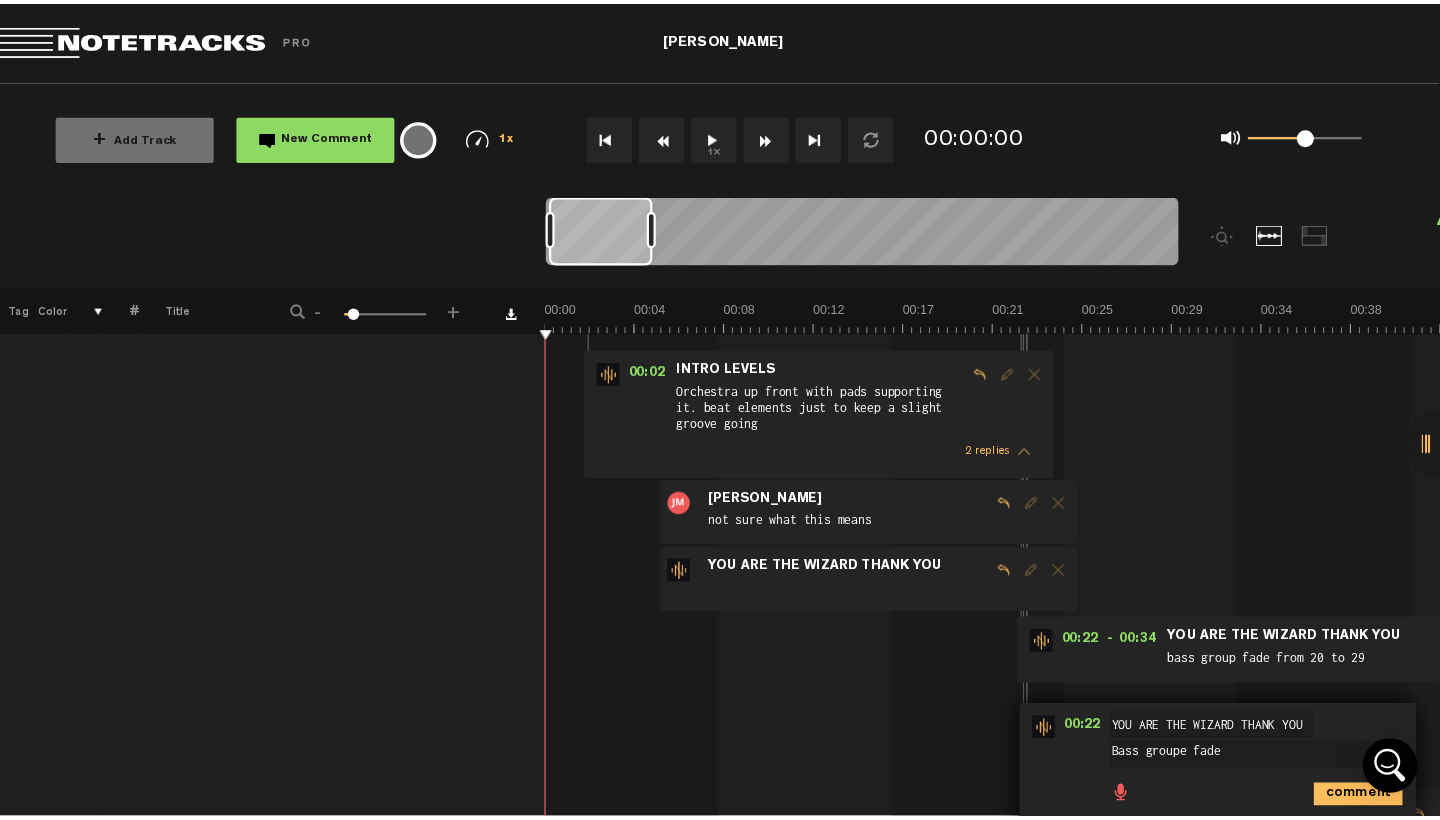 scroll, scrollTop: 0, scrollLeft: 0, axis: both 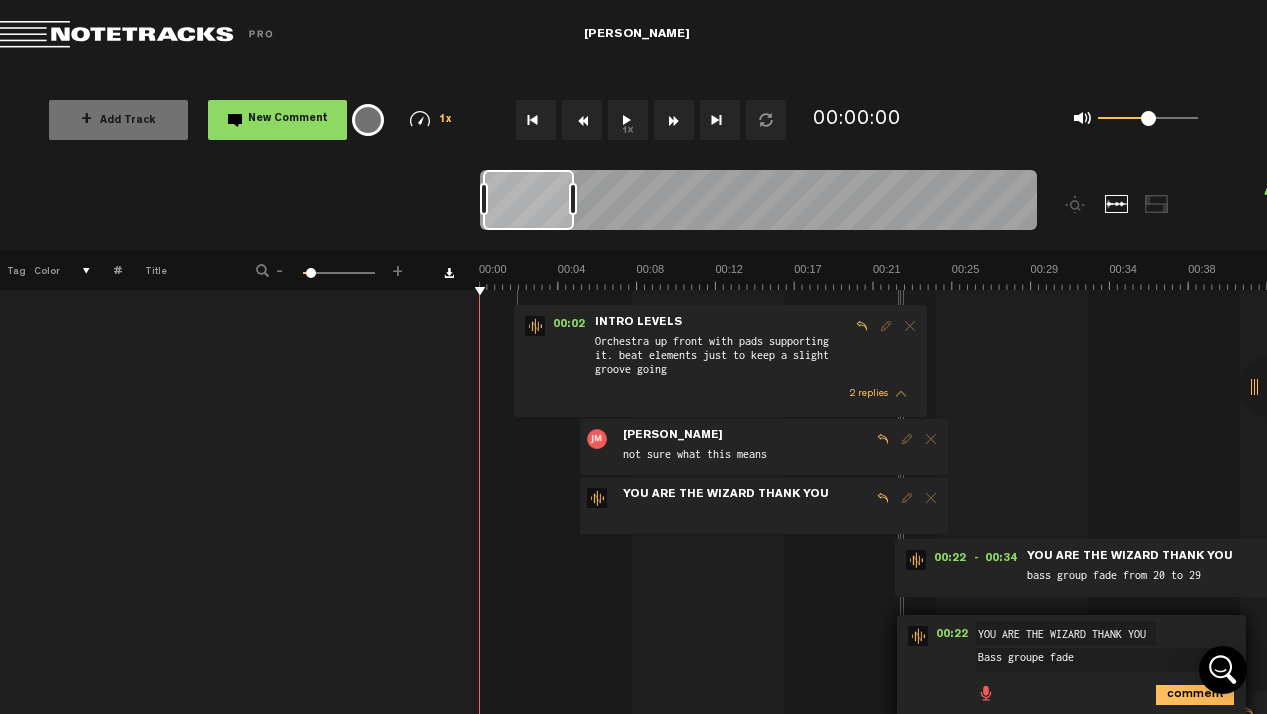 click on "1x" at bounding box center [628, 120] 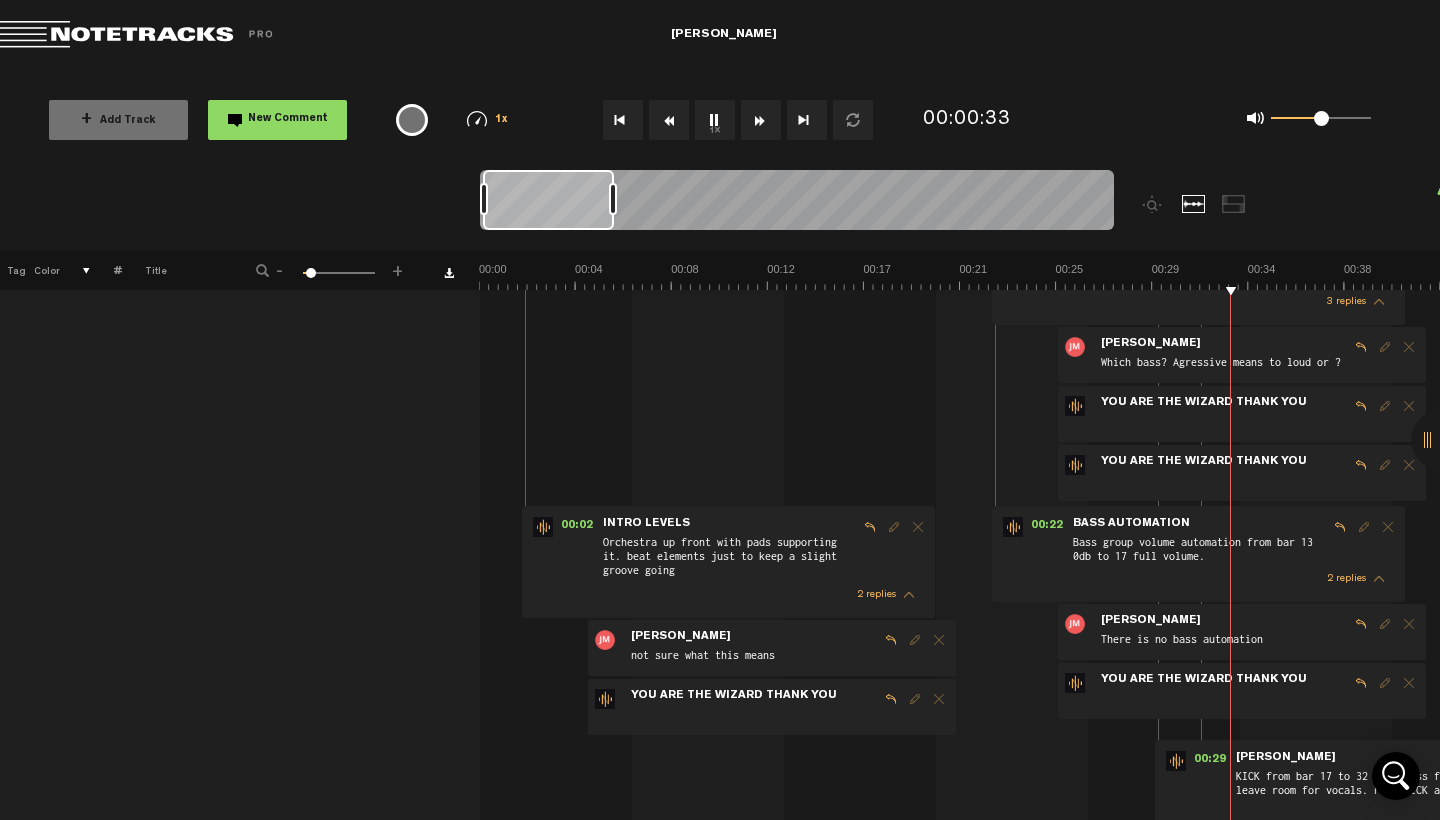 click at bounding box center (1340, 527) 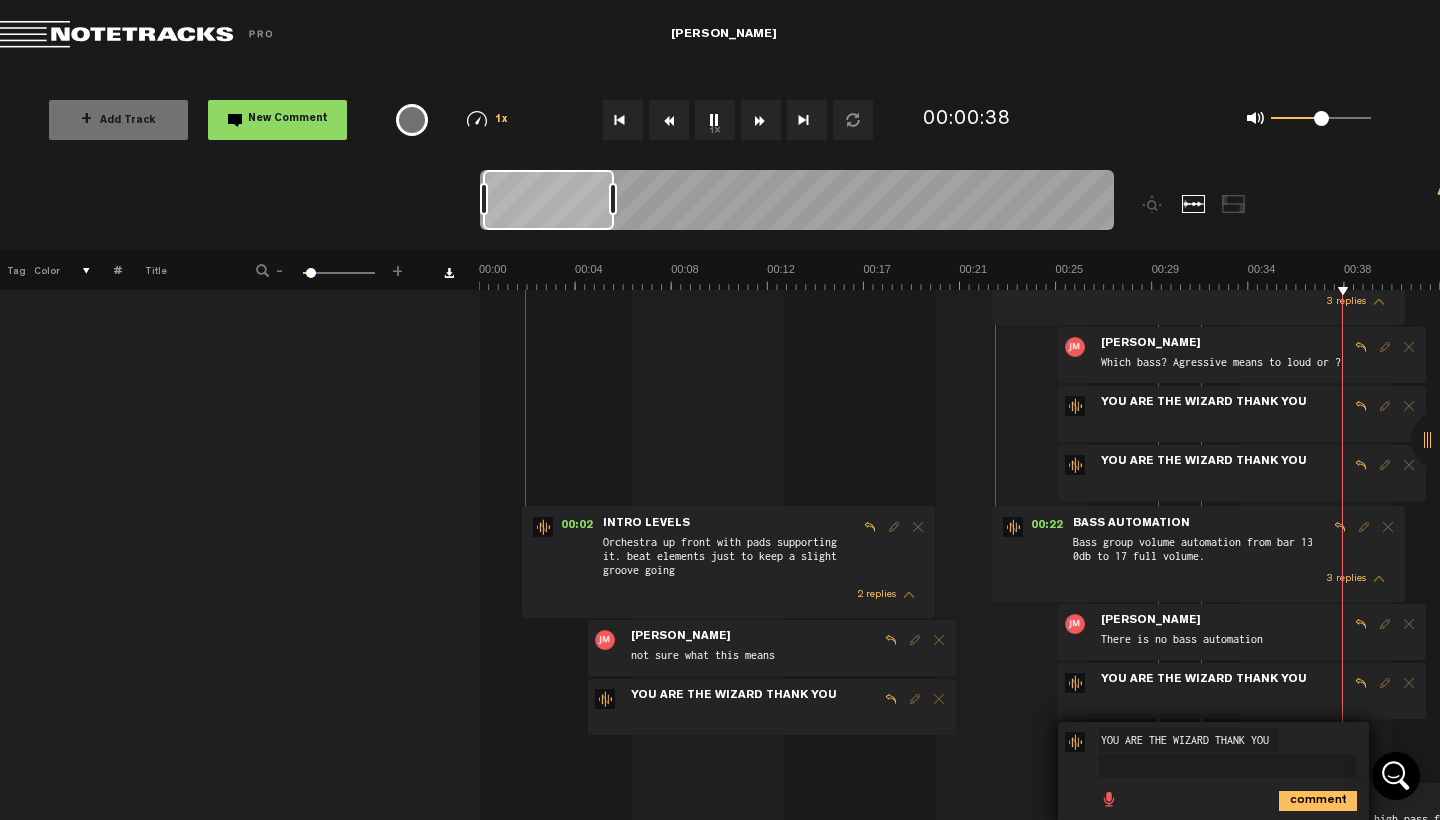 click at bounding box center [3362, 276] 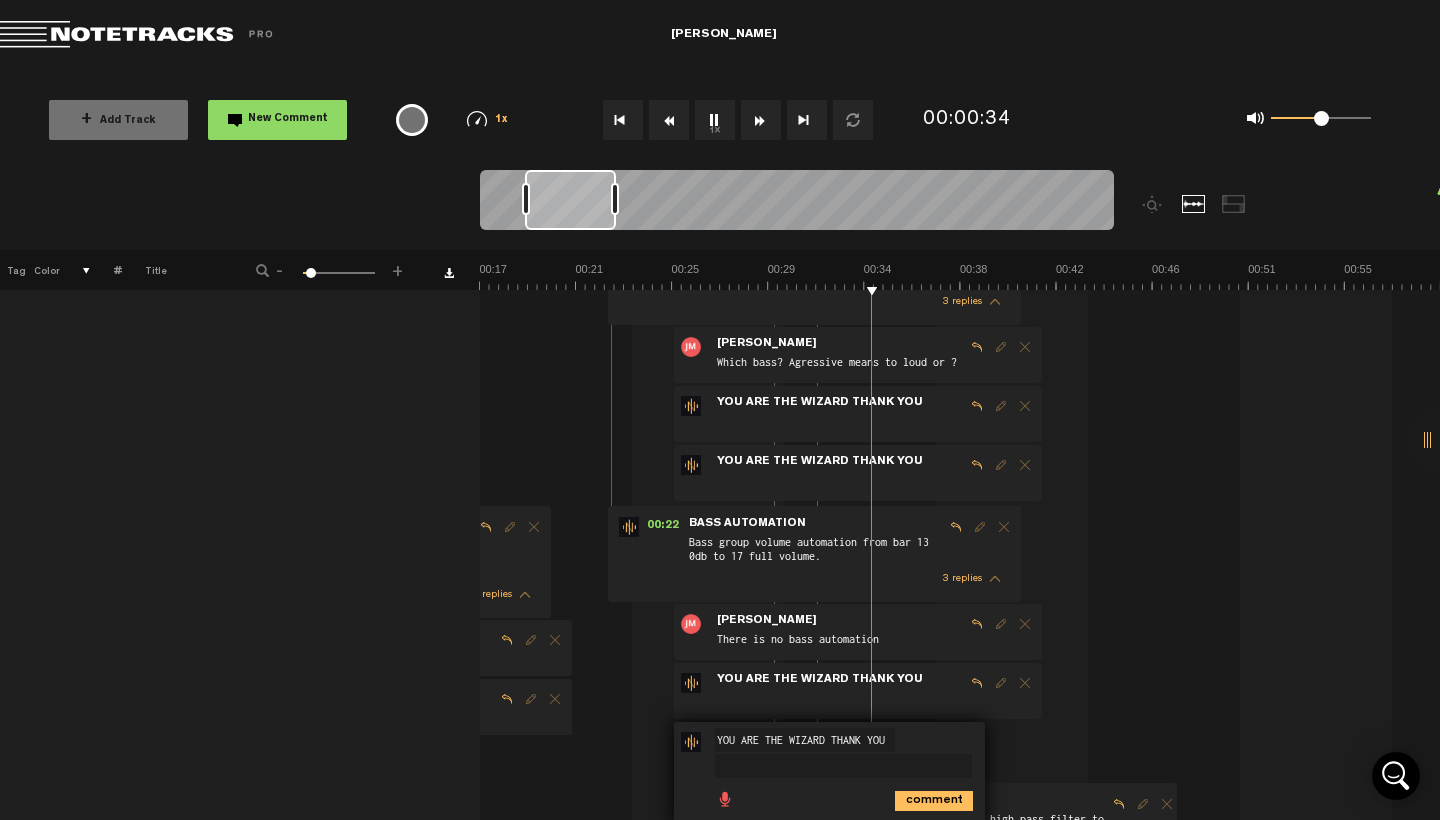 scroll, scrollTop: 0, scrollLeft: 384, axis: horizontal 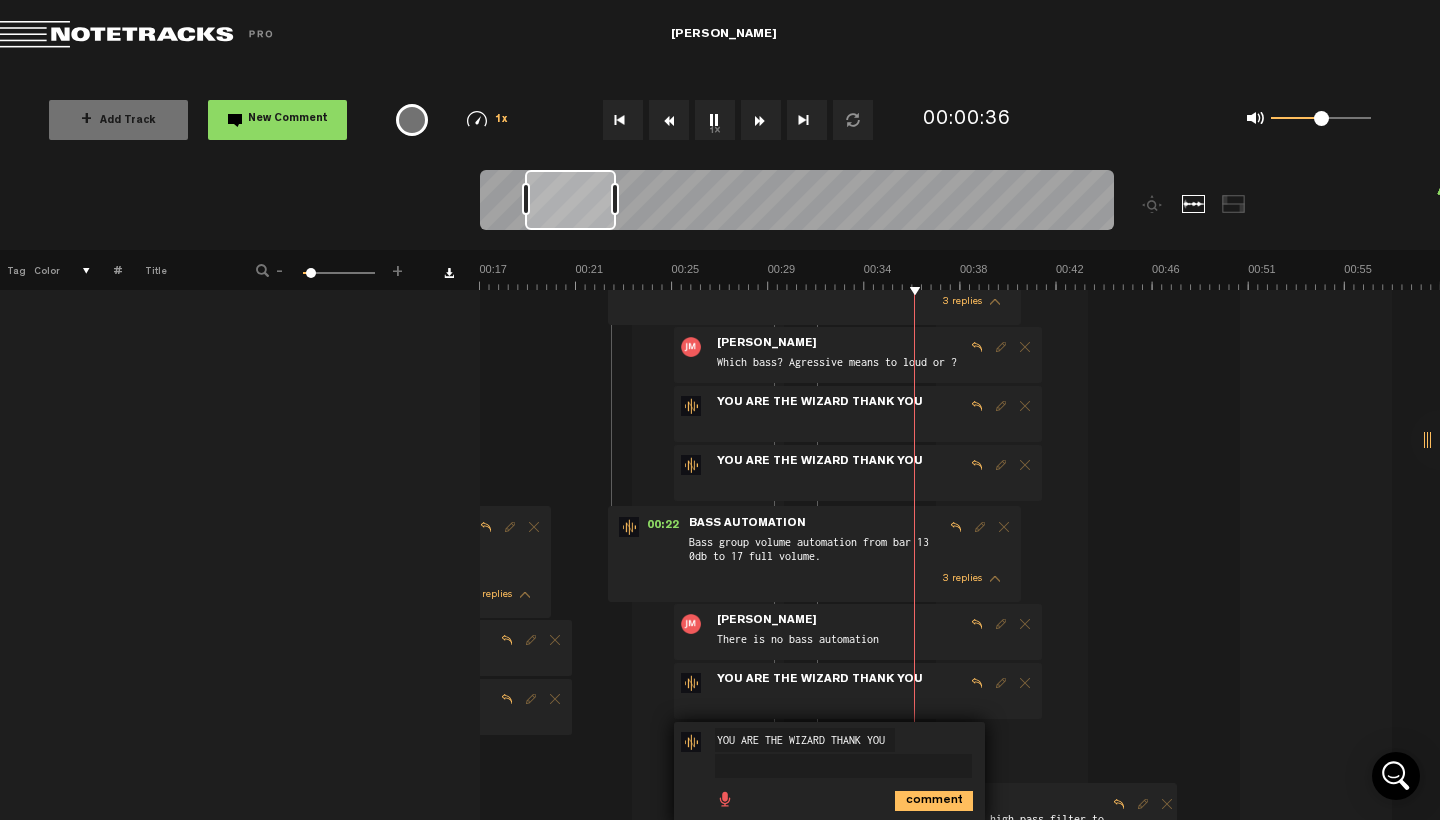 click at bounding box center [2978, 276] 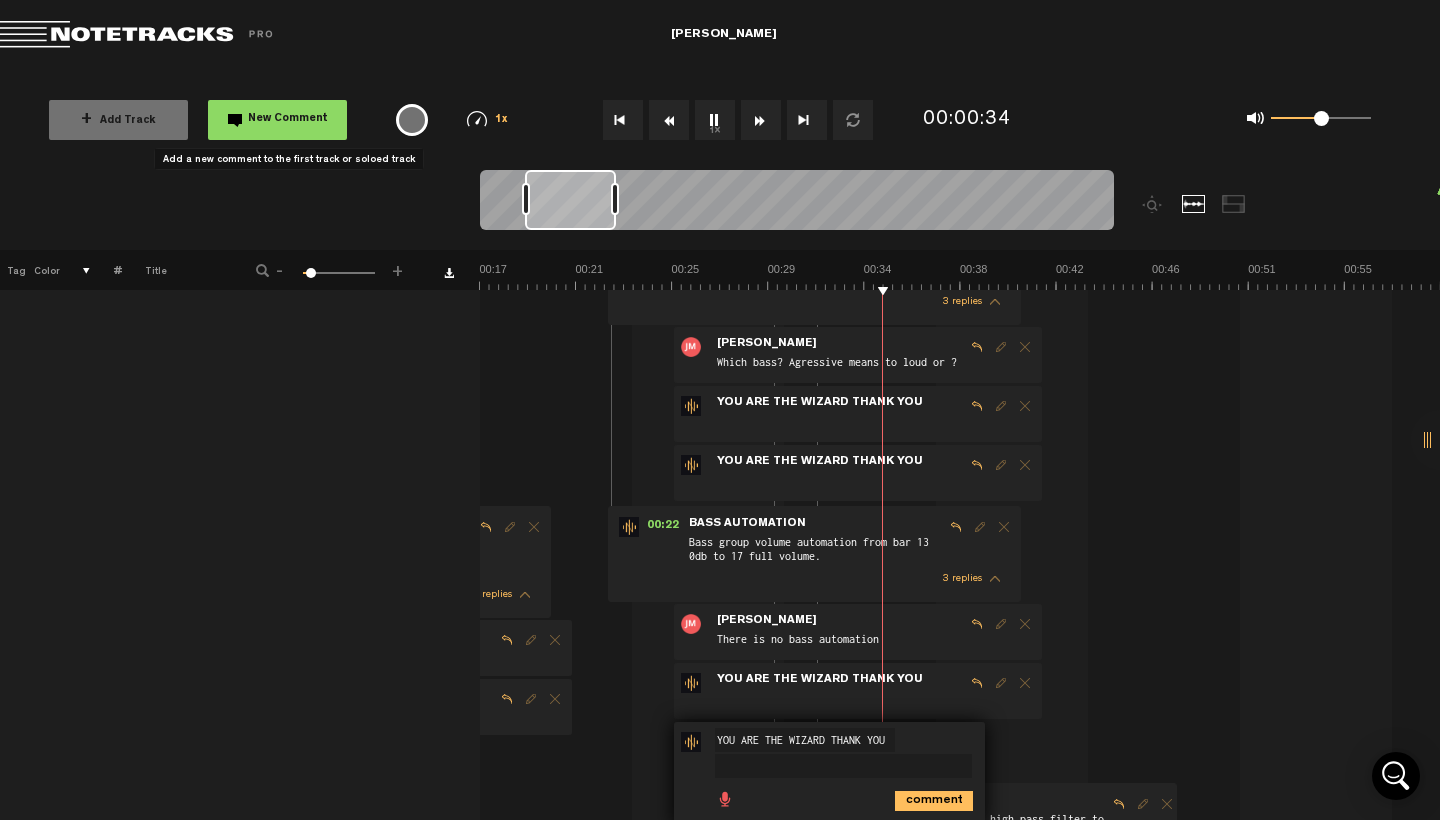 type 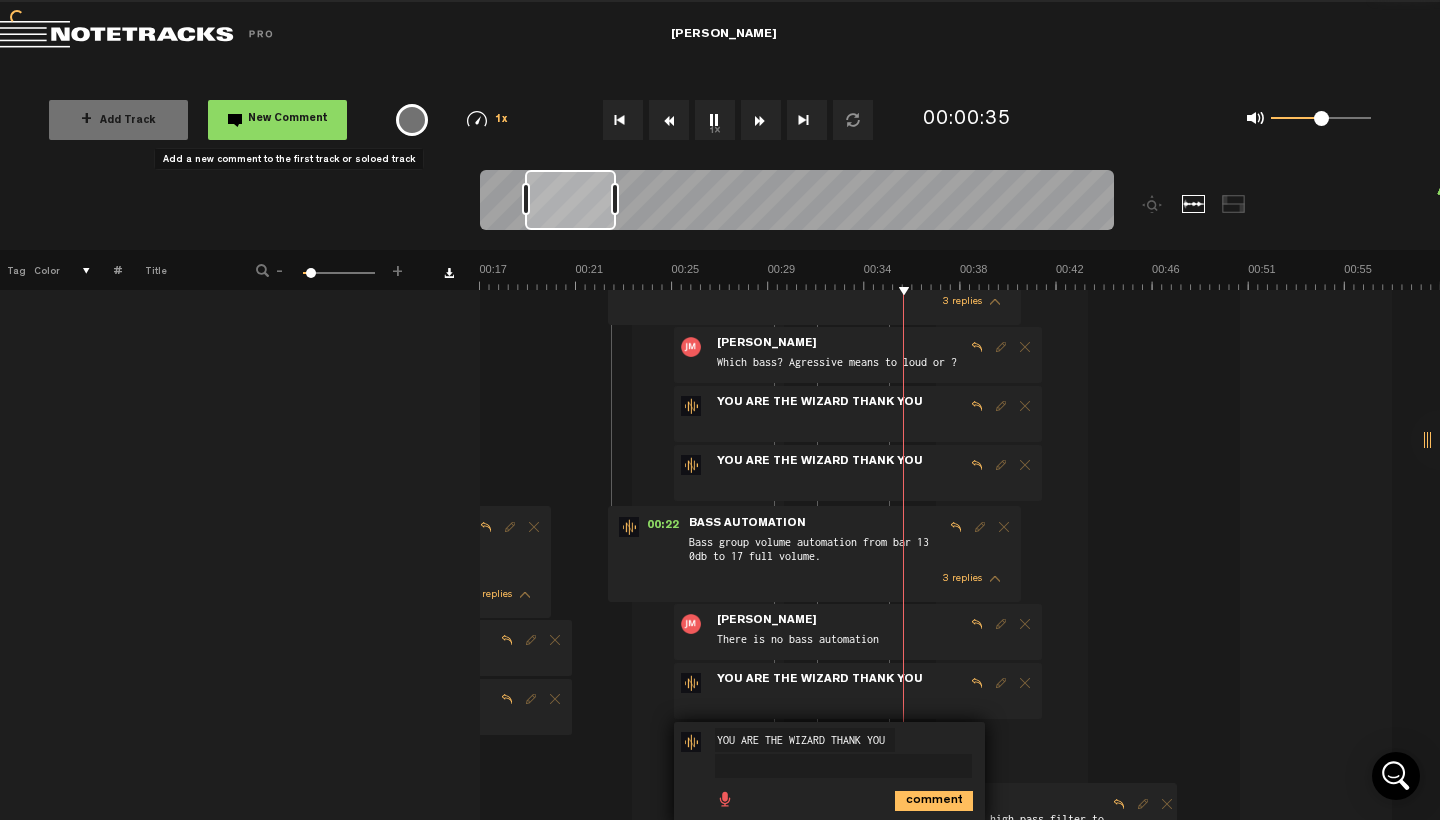 scroll, scrollTop: 1126, scrollLeft: 0, axis: vertical 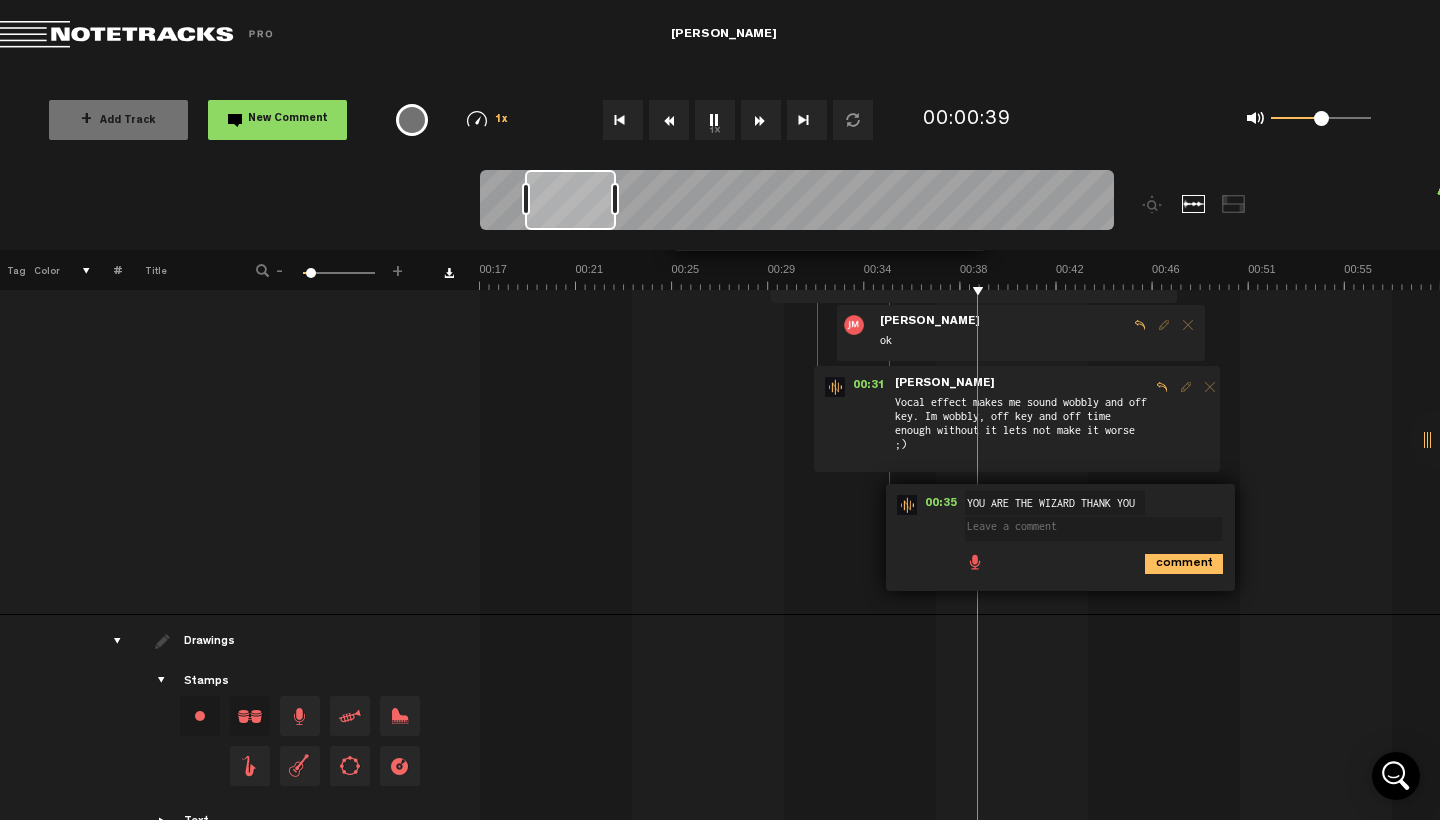 click on "1x" at bounding box center (715, 120) 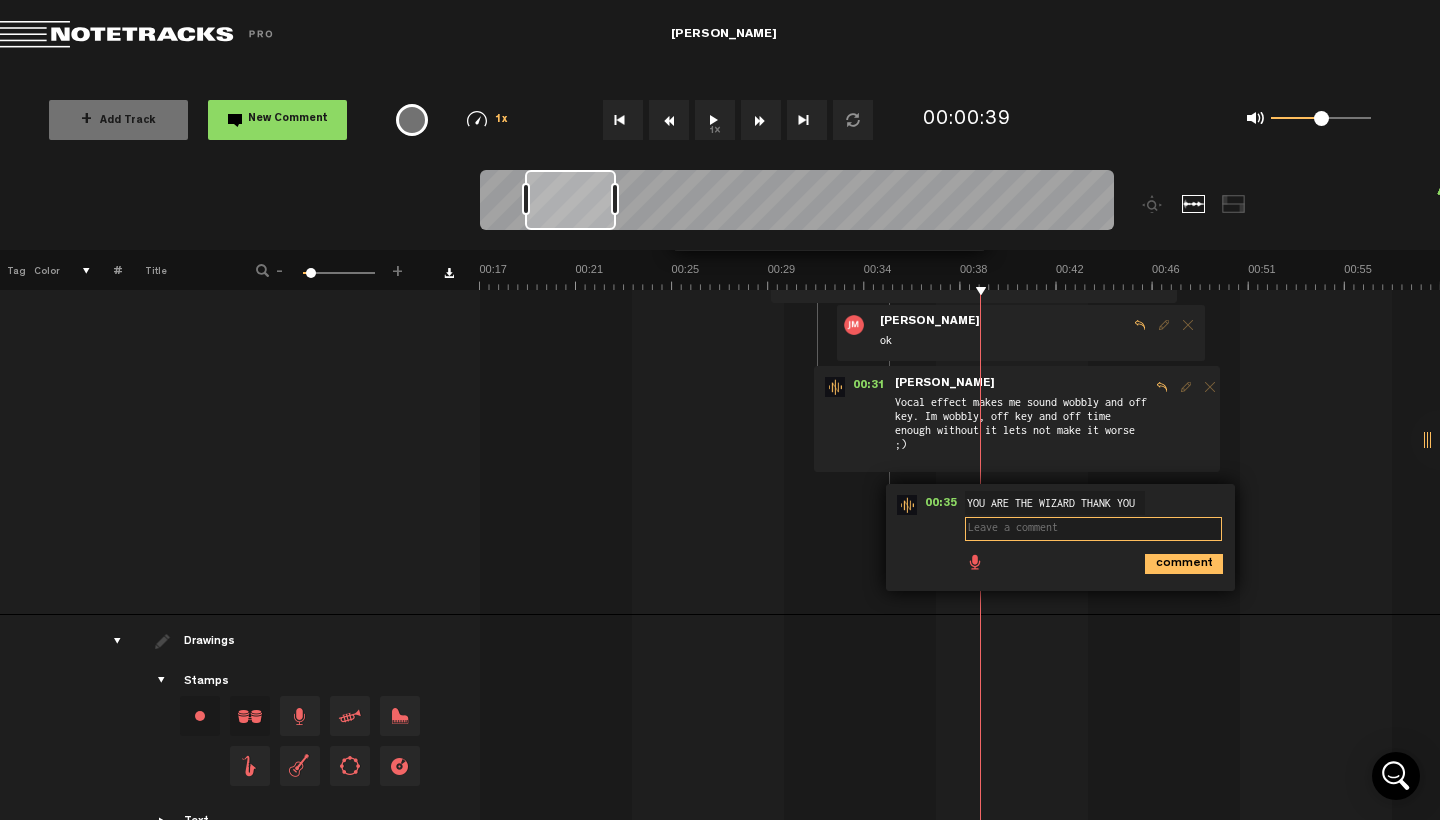 click at bounding box center [1093, 529] 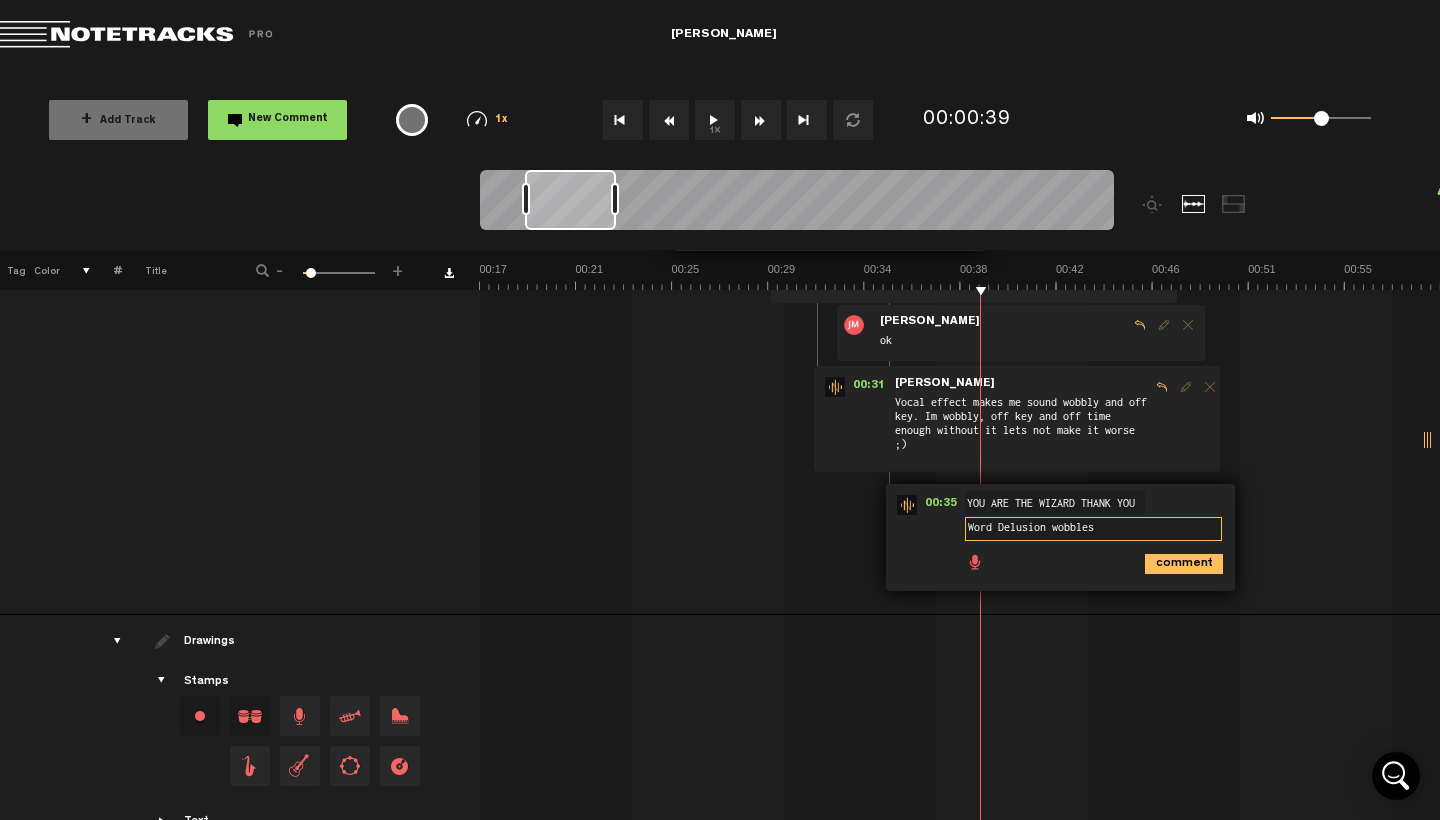 click at bounding box center (526, 199) 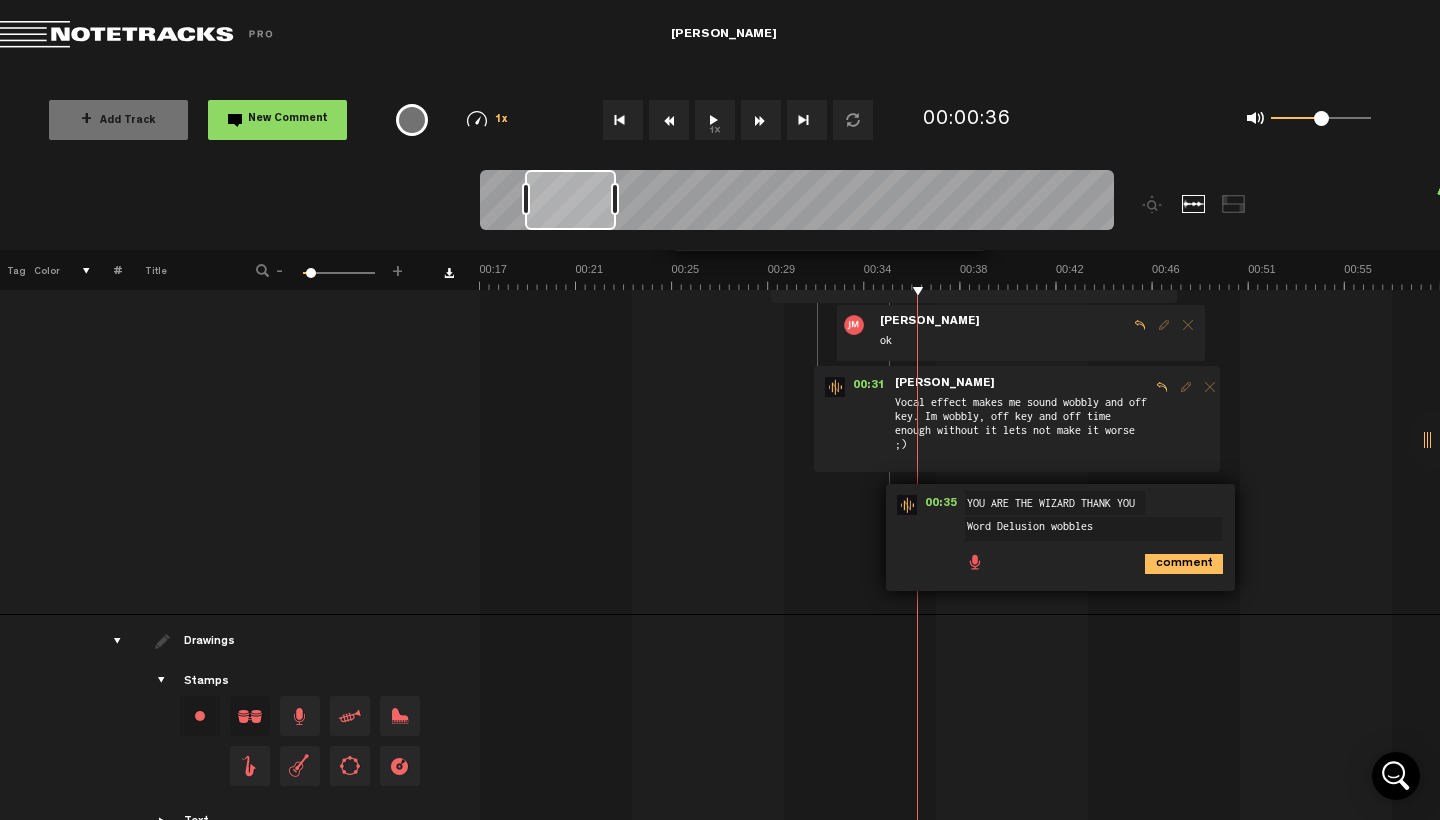 click on "1x" at bounding box center (715, 120) 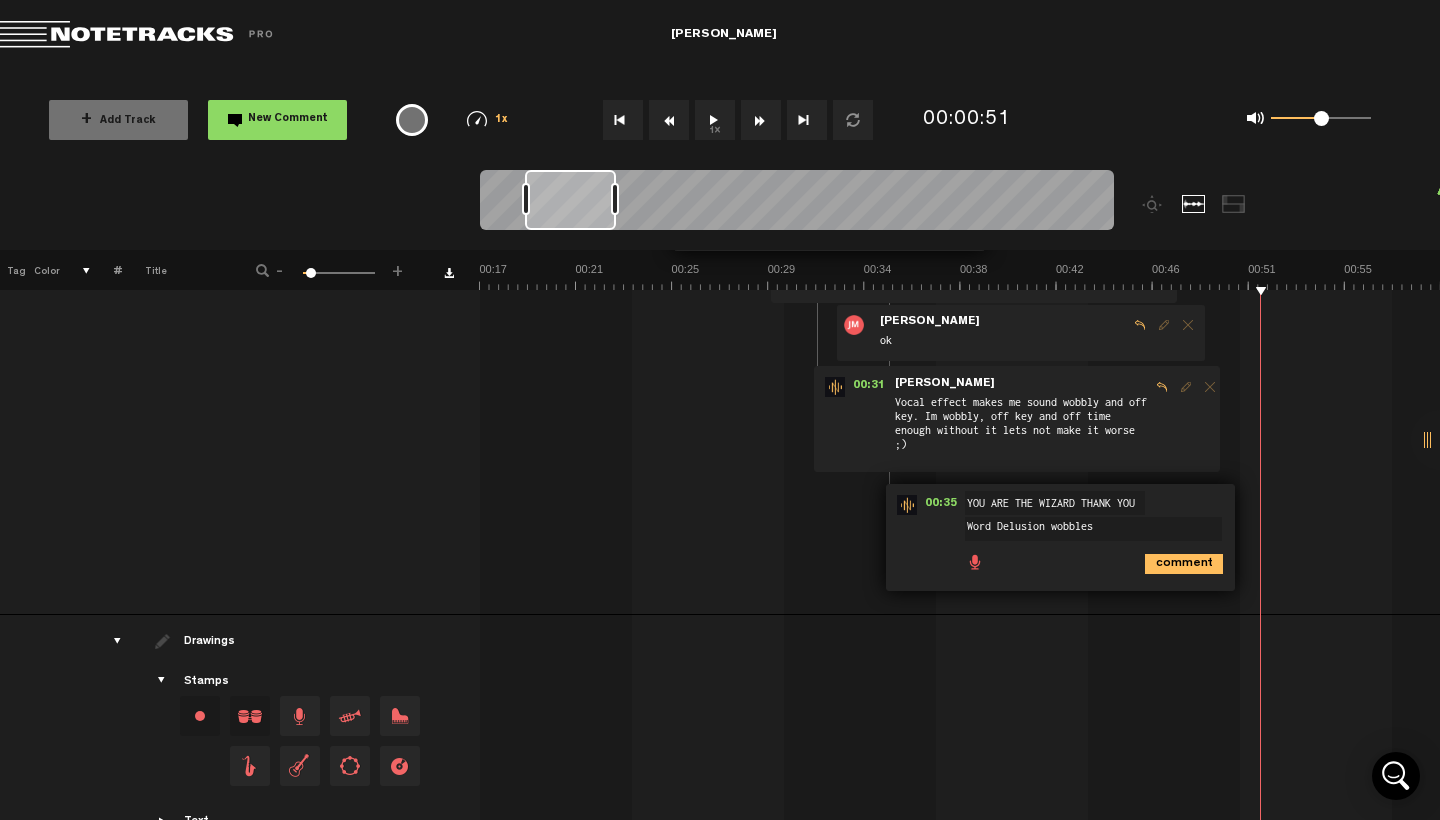 click at bounding box center [2978, 276] 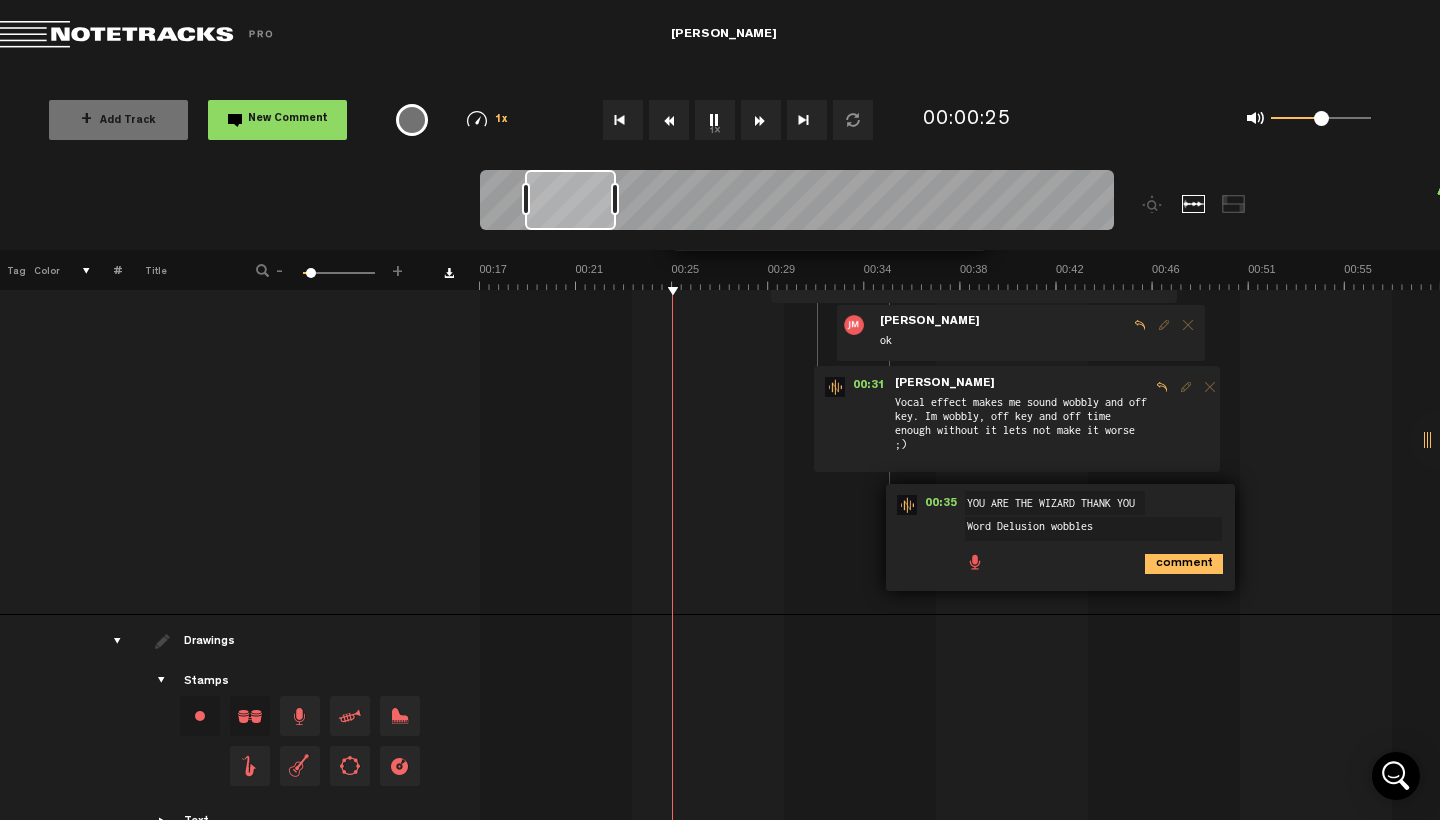 click at bounding box center (2978, 276) 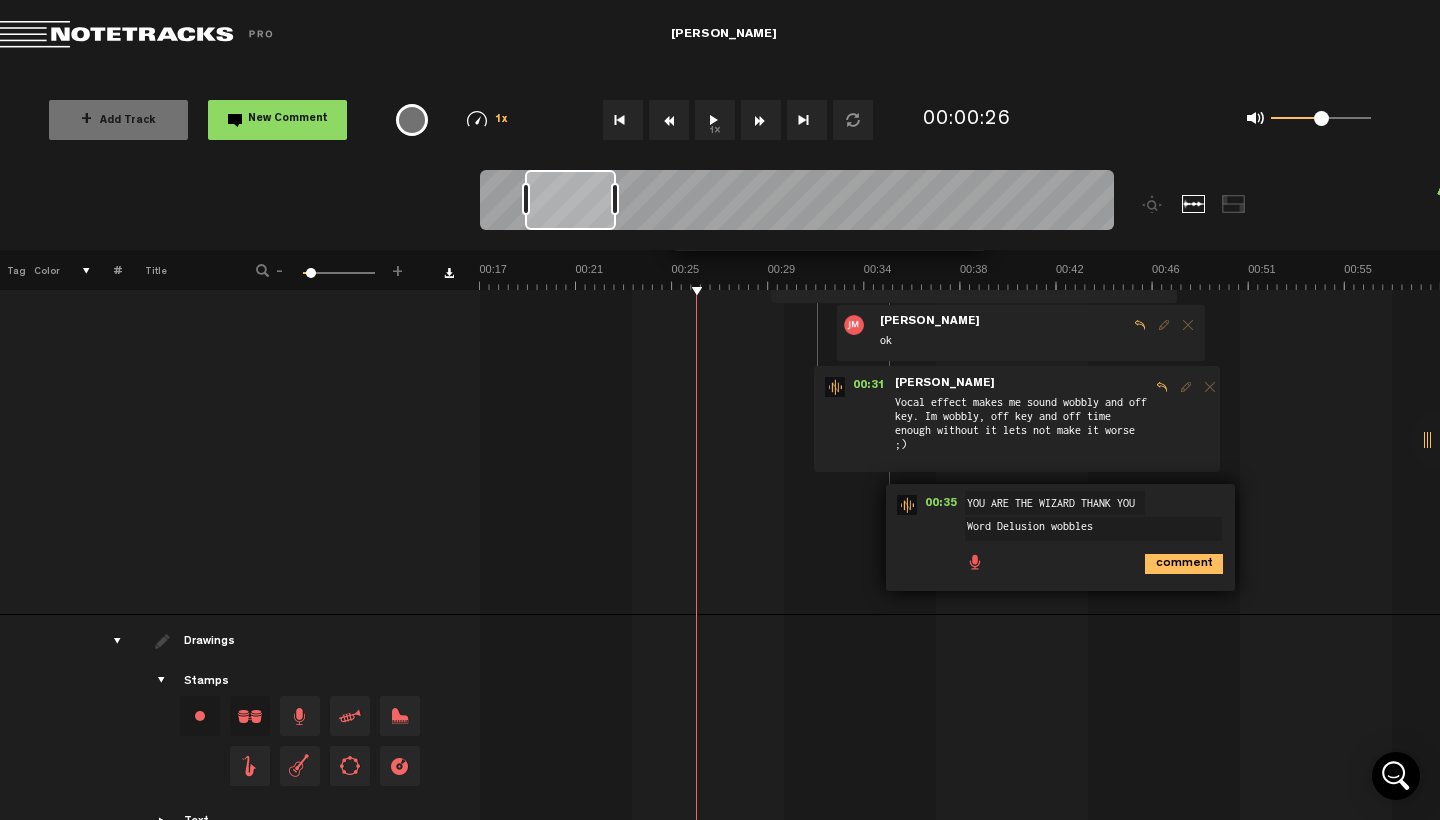 click at bounding box center [2978, 276] 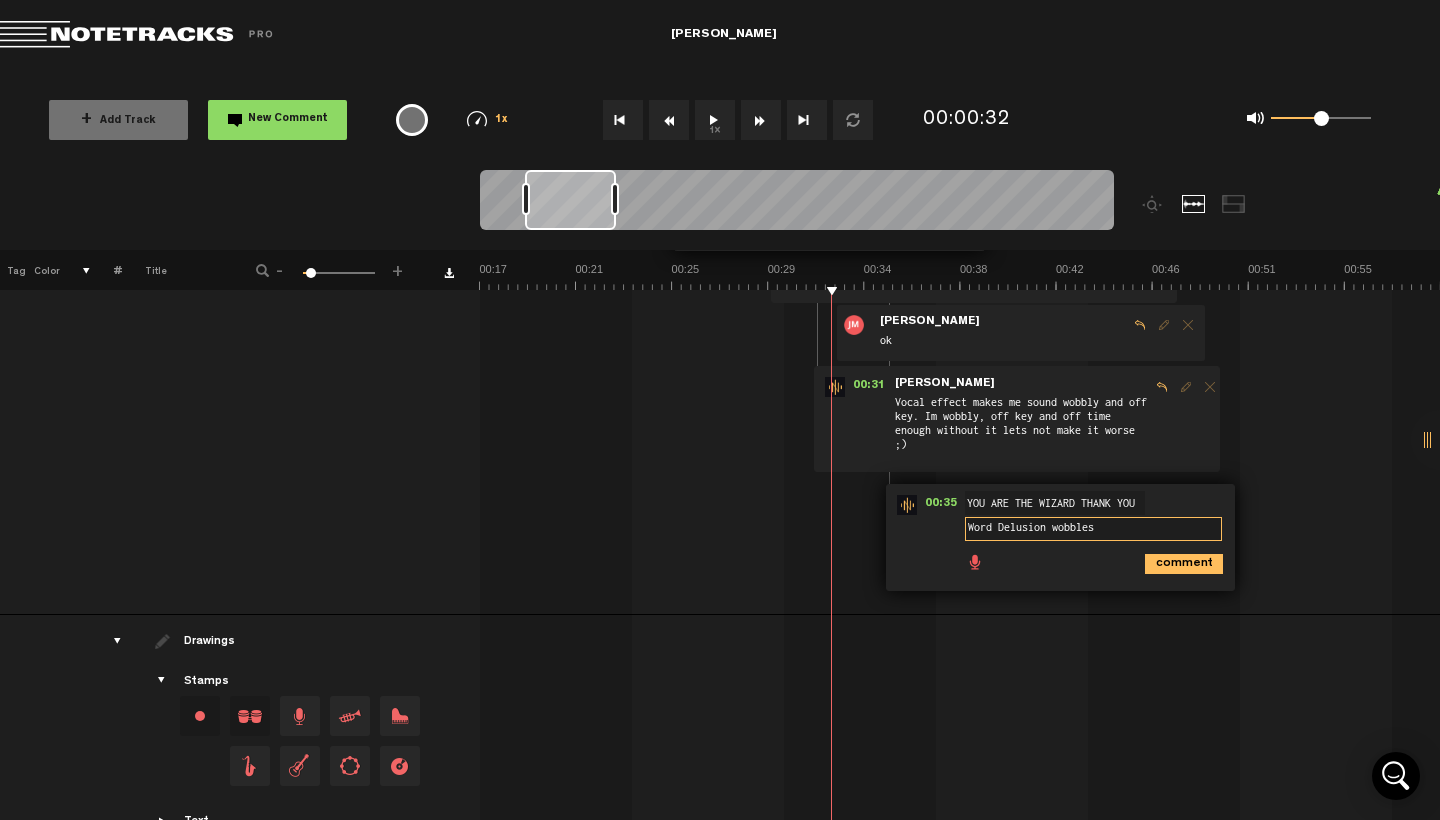 click on "Word Delusion wobbles" at bounding box center [1093, 529] 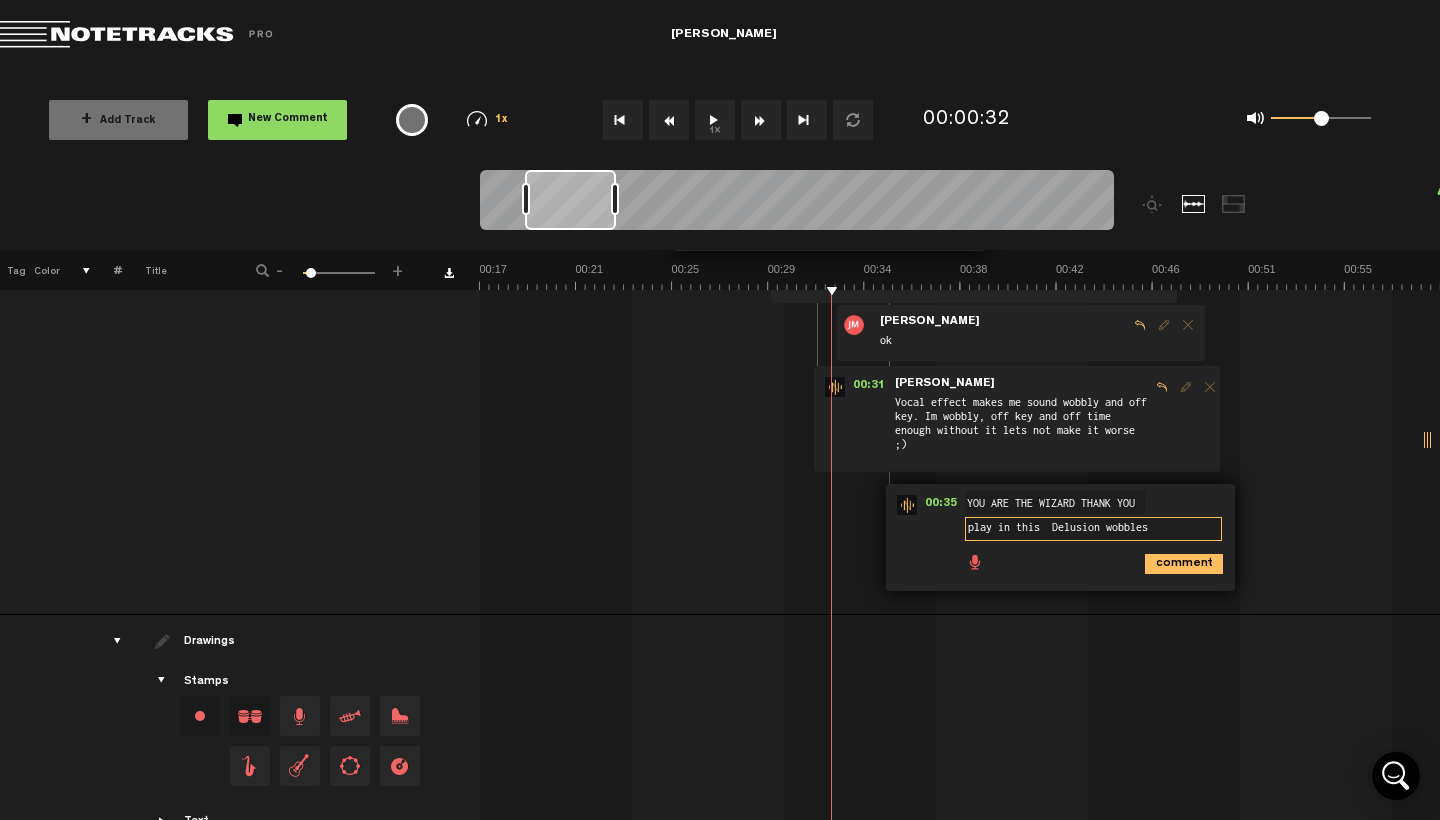 click at bounding box center [2978, 276] 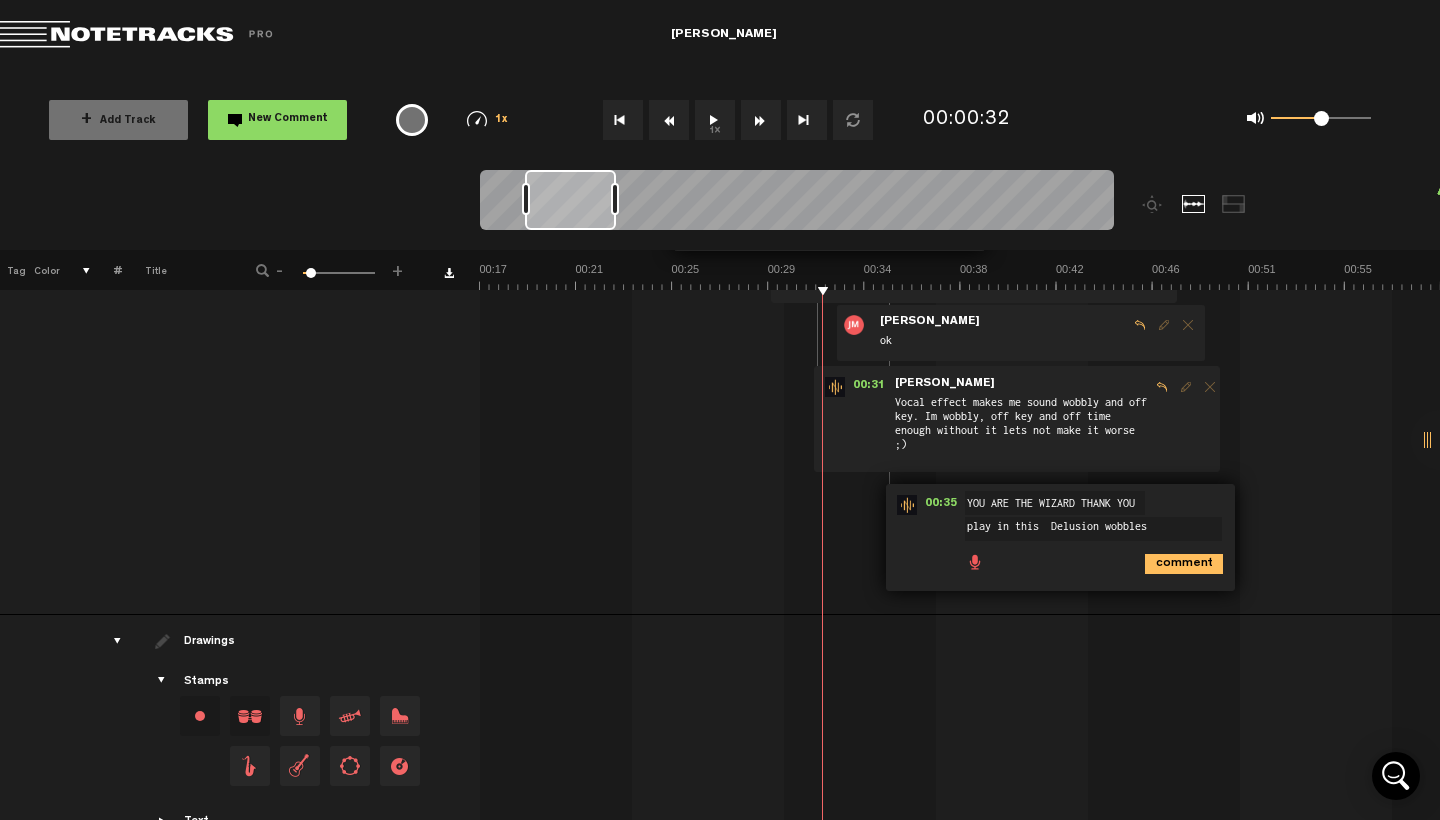 click on "1x" at bounding box center [715, 120] 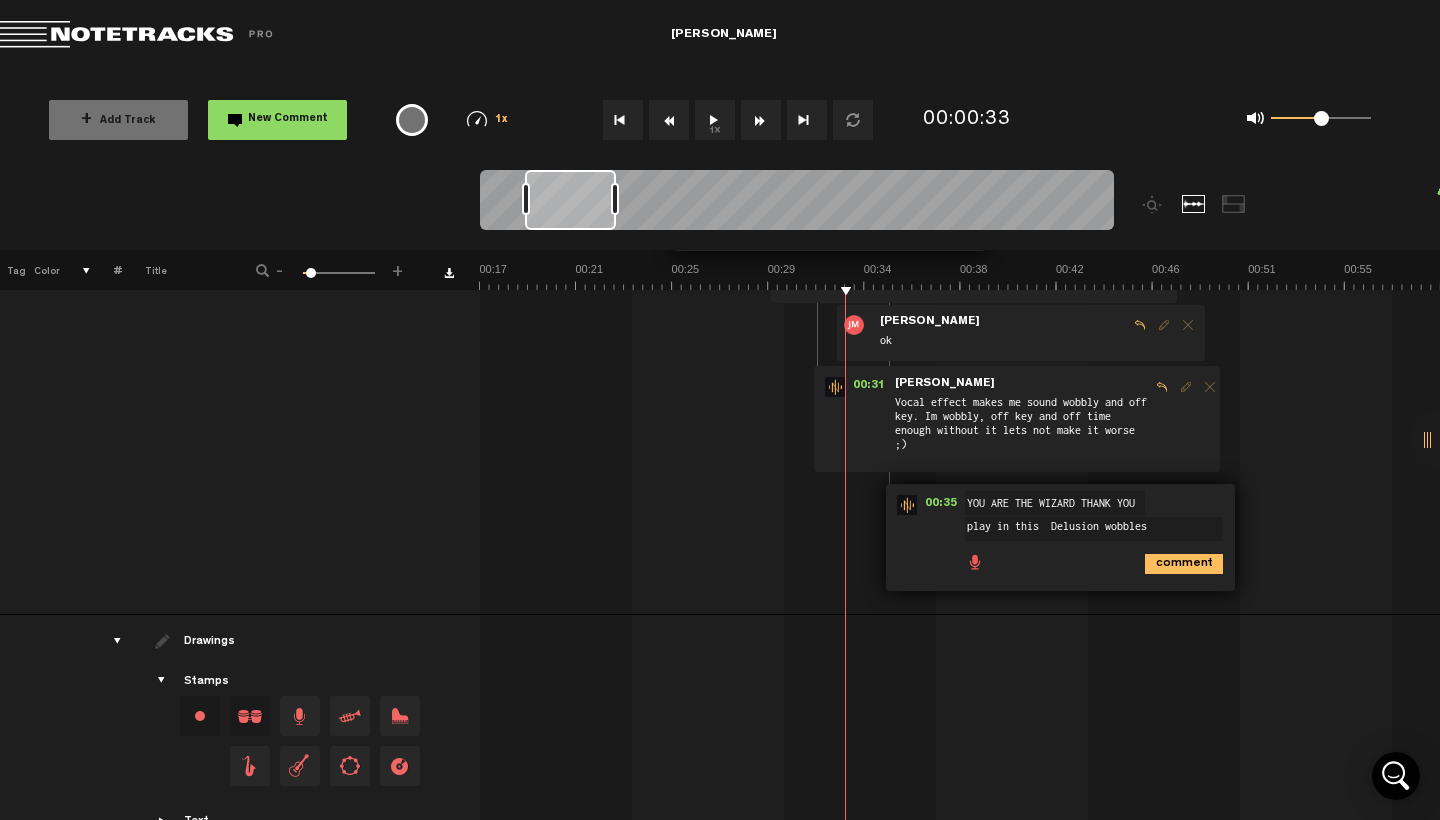 click at bounding box center (2978, 276) 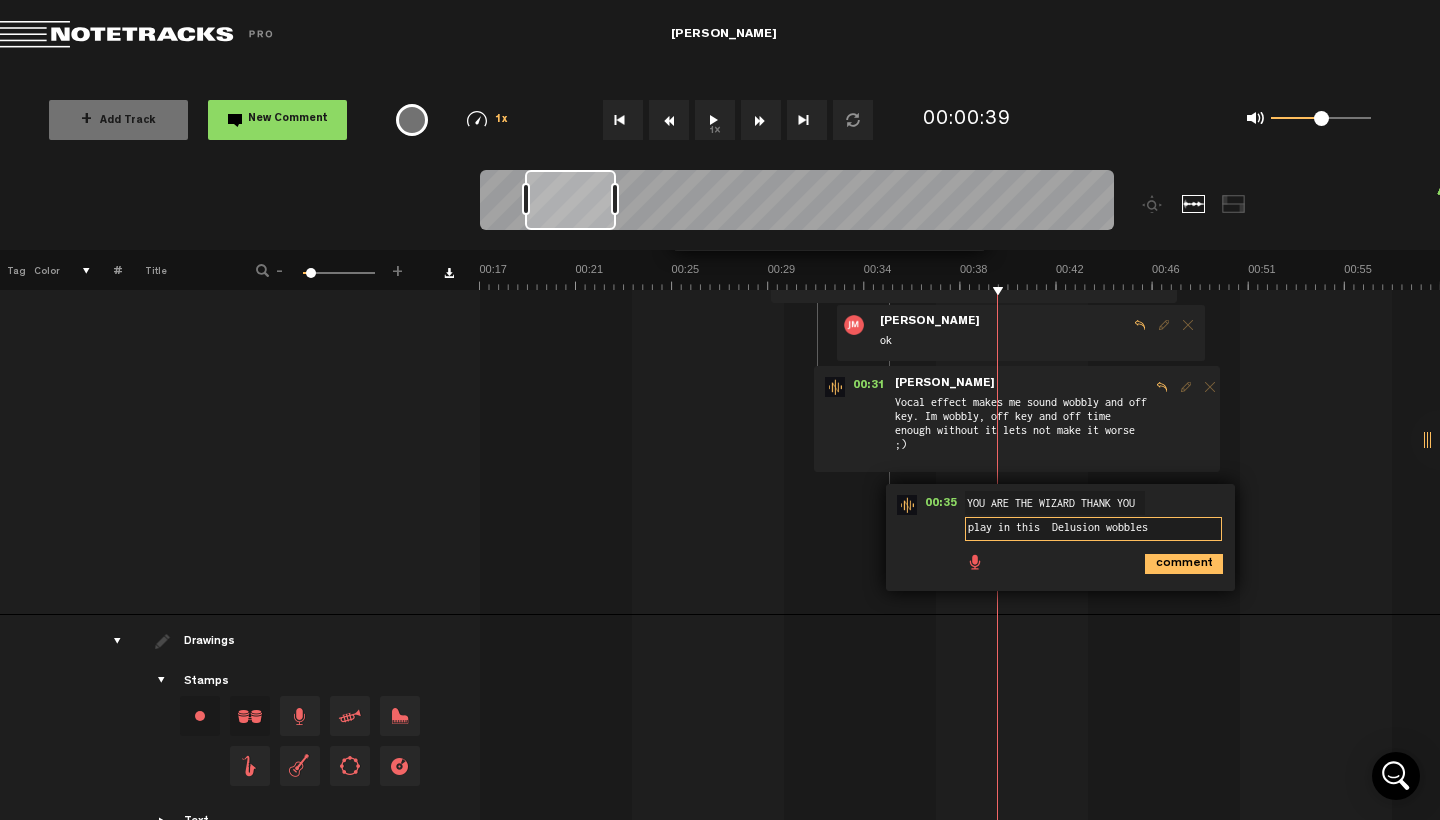 drag, startPoint x: 1149, startPoint y: 532, endPoint x: 1197, endPoint y: 529, distance: 48.09366 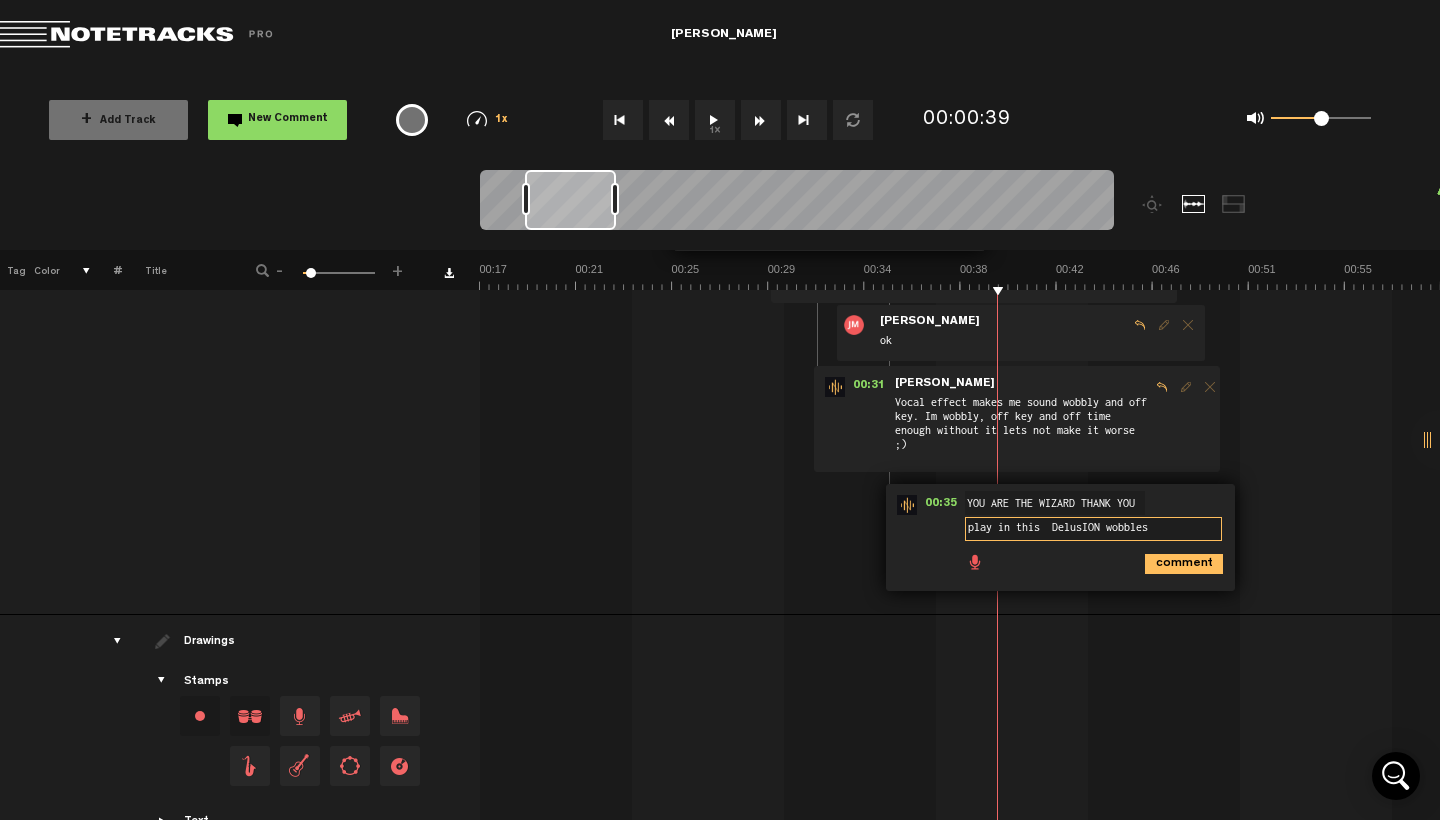 drag, startPoint x: 1050, startPoint y: 523, endPoint x: 917, endPoint y: 528, distance: 133.09395 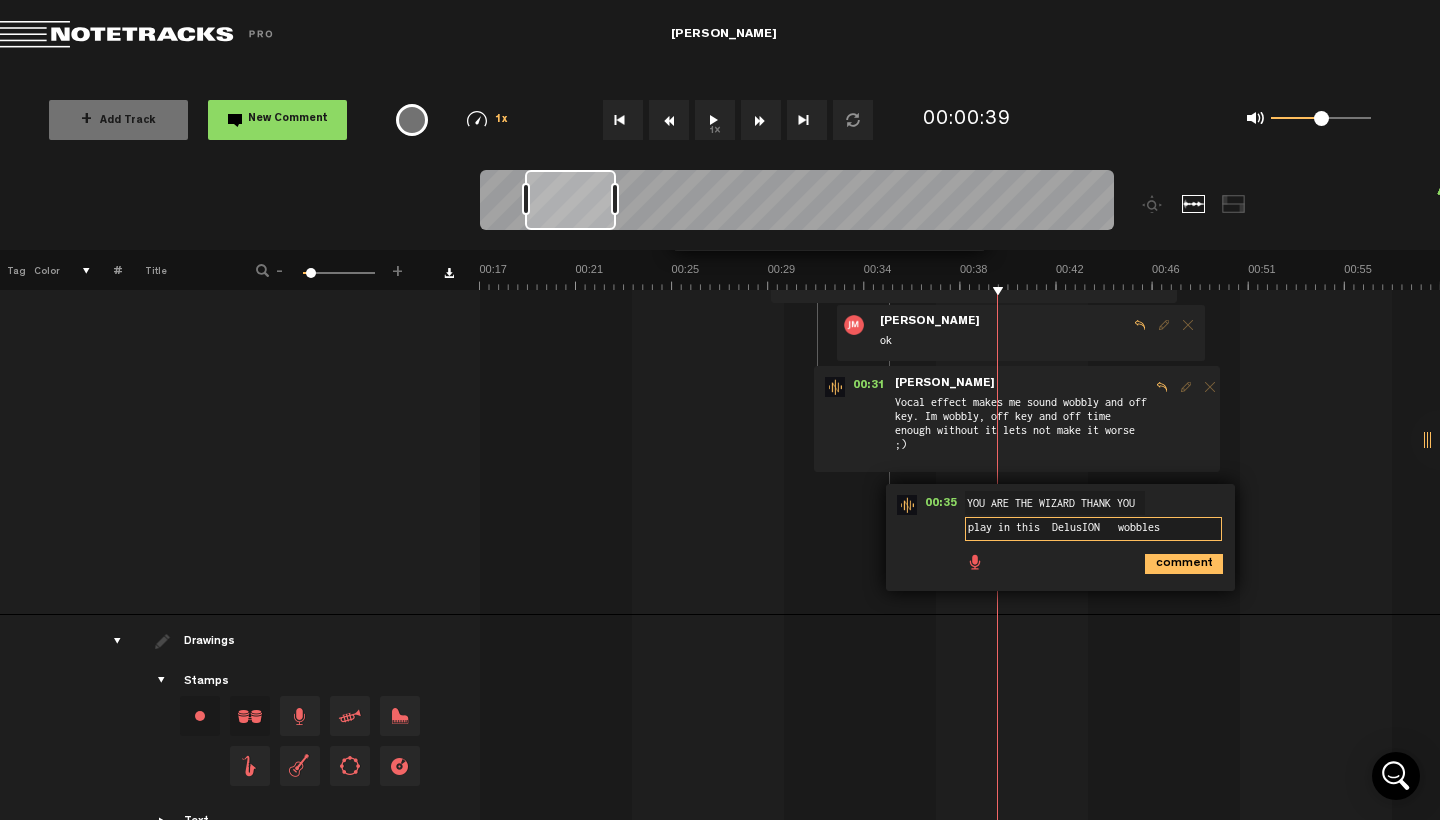 click at bounding box center [2978, 276] 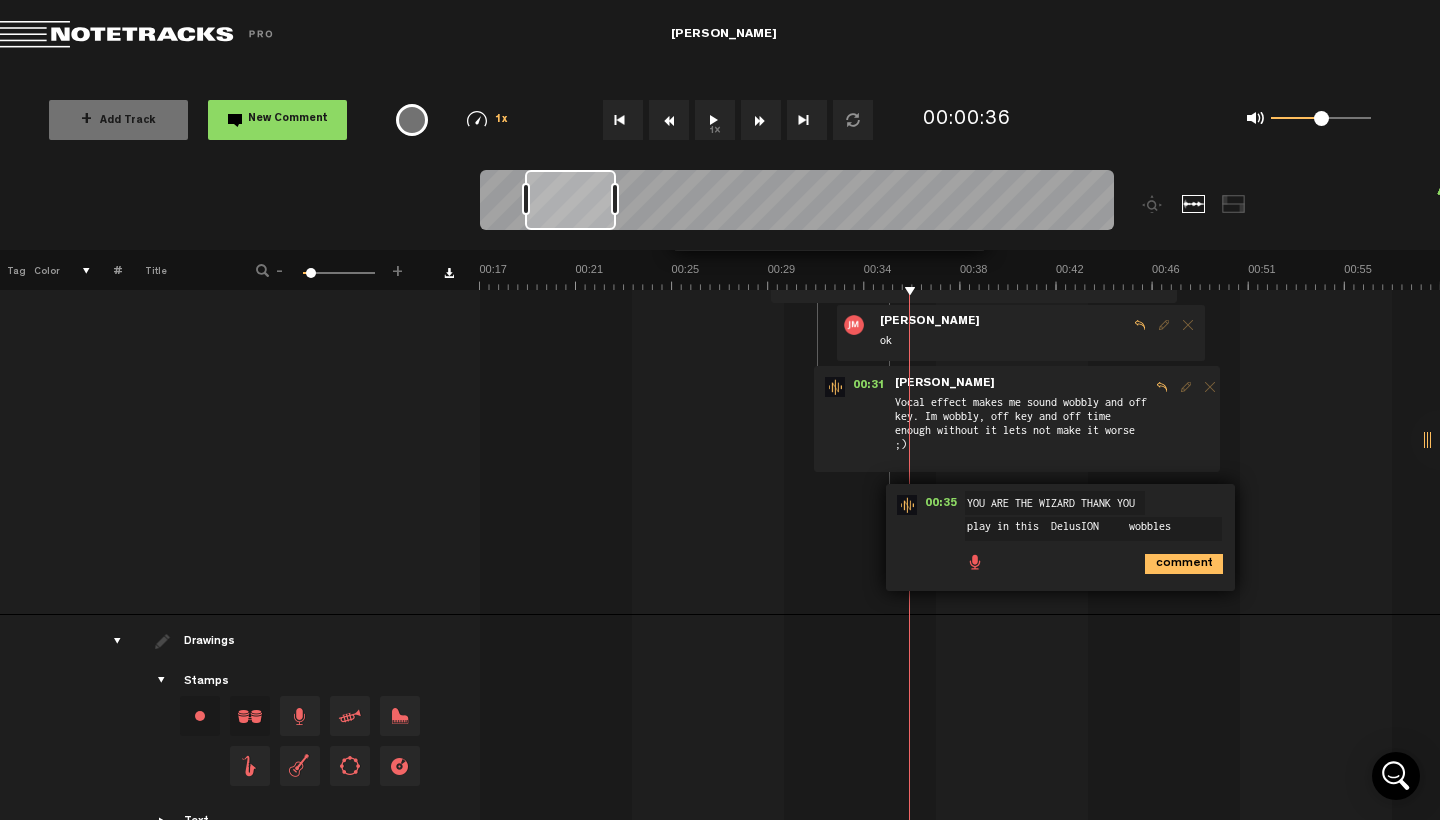 click on "1x" at bounding box center [715, 120] 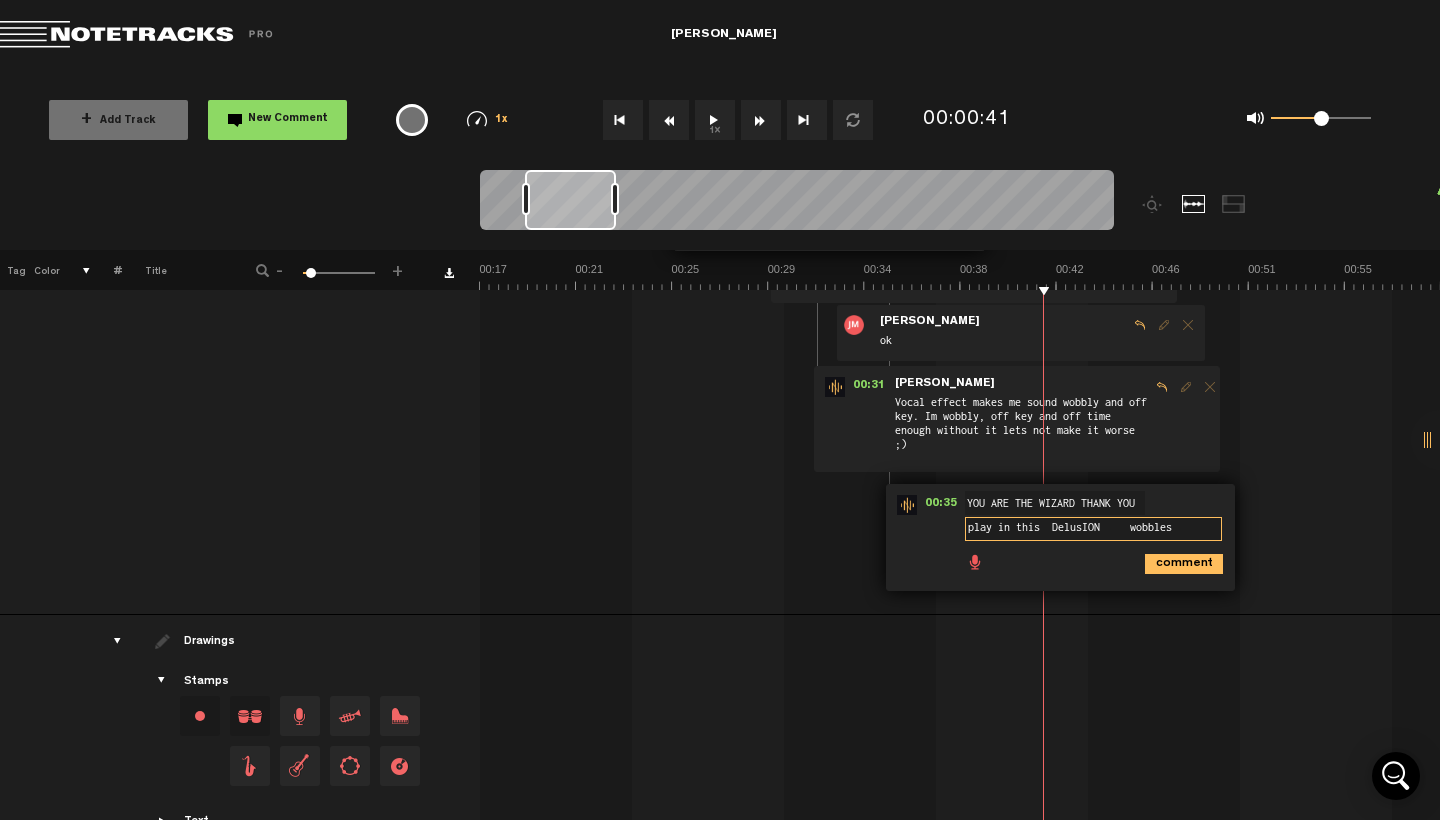 click on "play in this  DelusION     wobbles" at bounding box center [1093, 529] 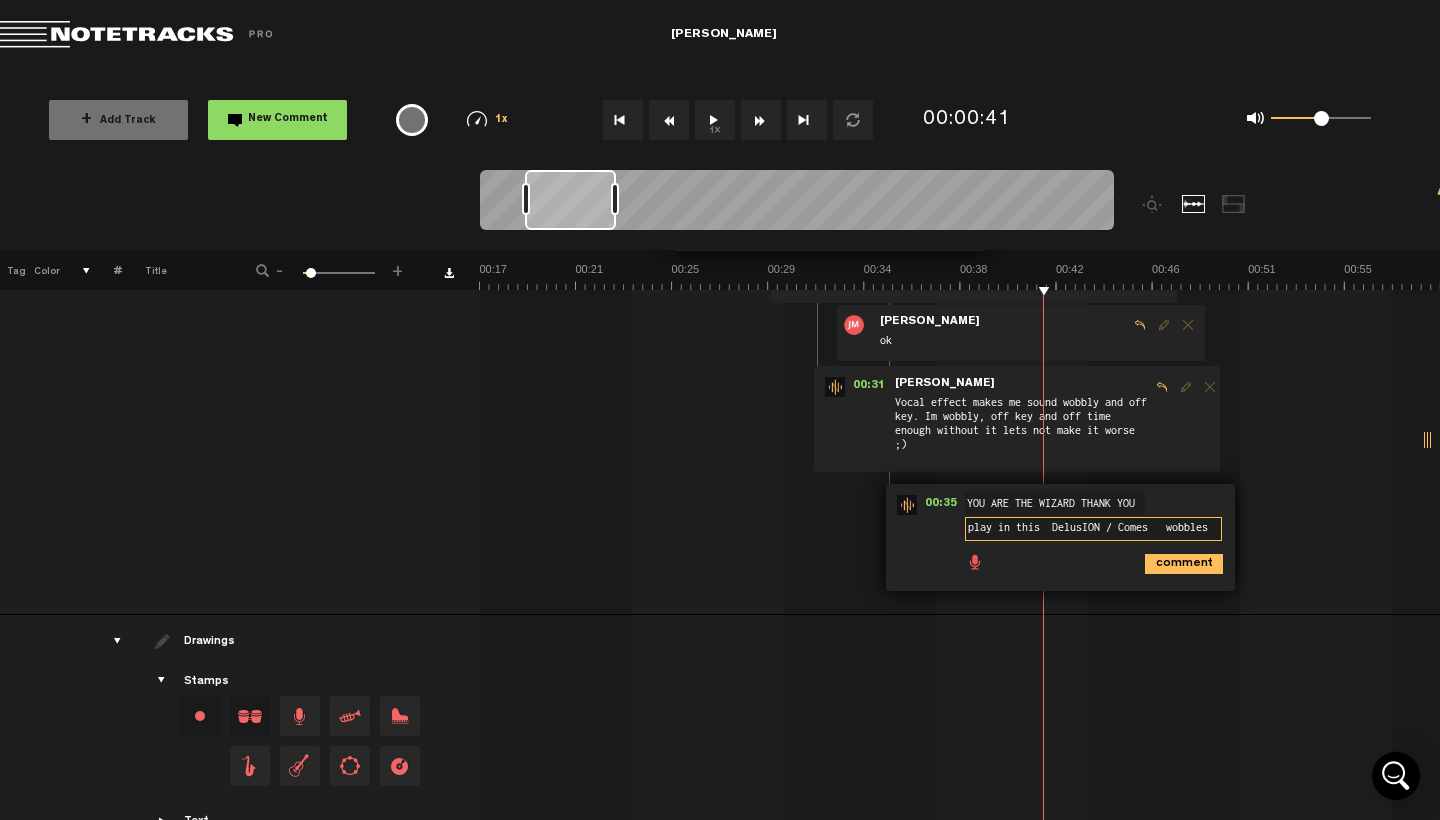click on "play in this  DelusION / Comes   wobbles" at bounding box center [1093, 529] 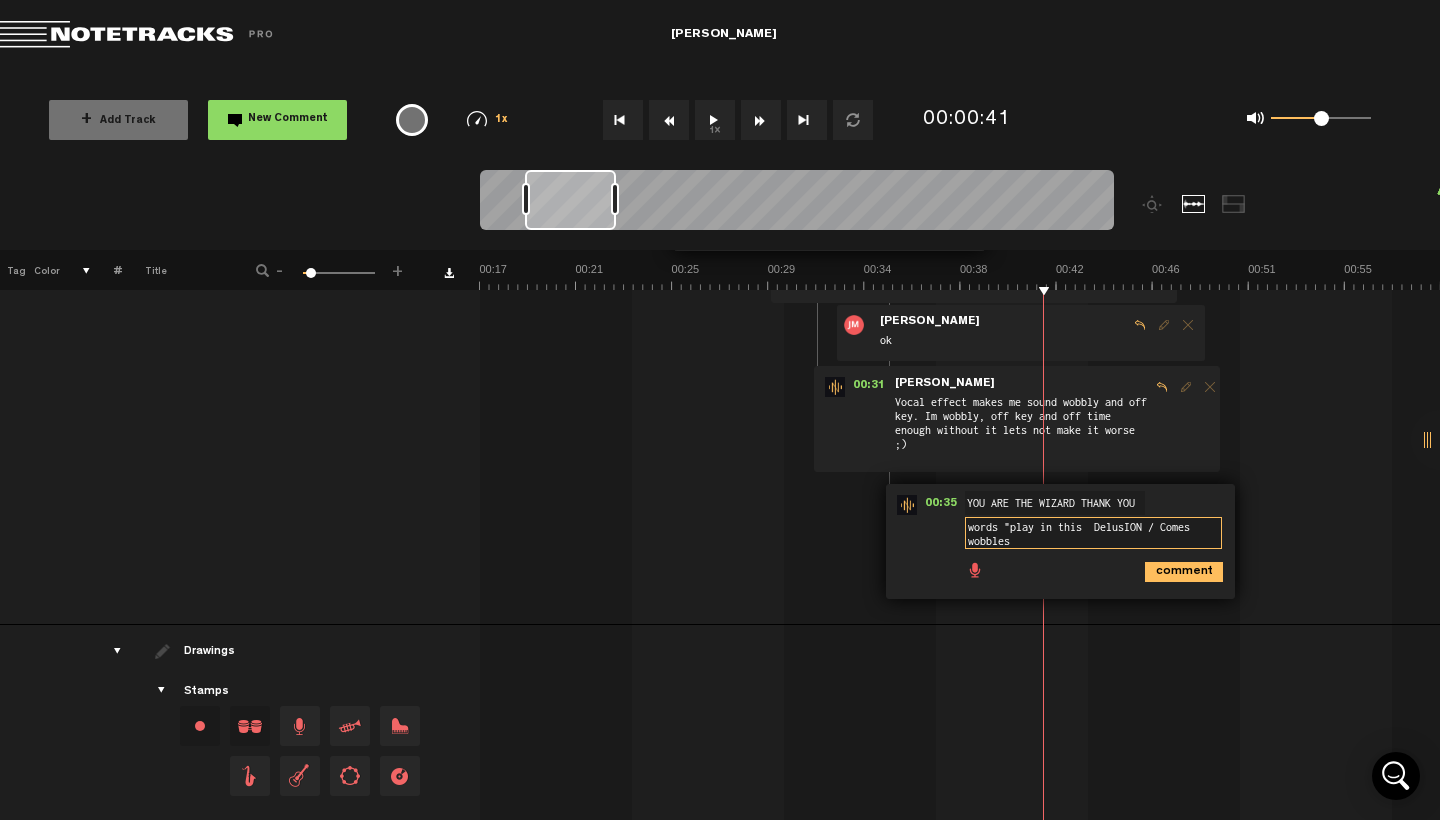 click on "words "play in this  DelusION / Comes   wobbles" at bounding box center (1093, 533) 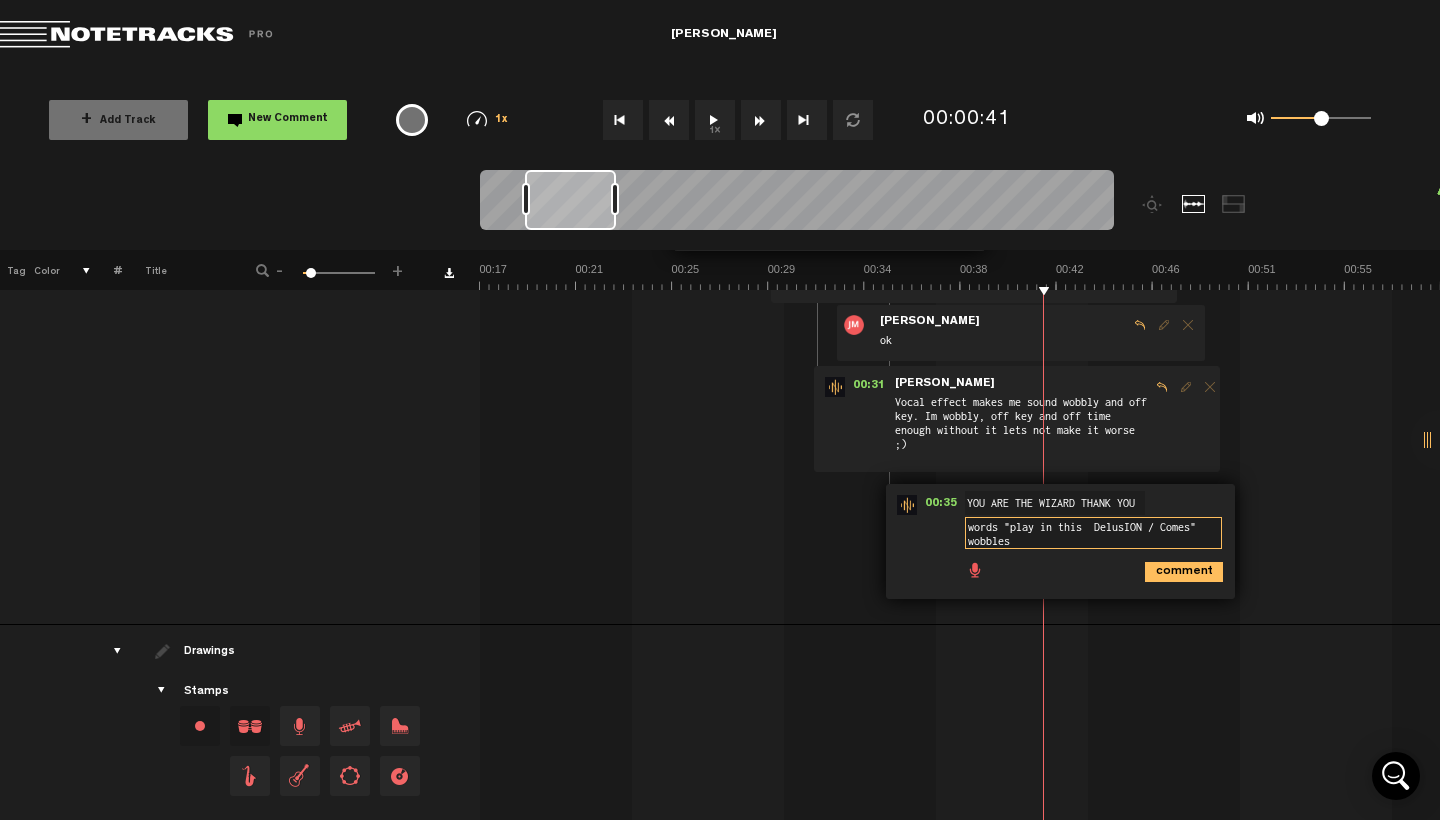 click on "words "play in this  DelusION / Comes"   wobbles" at bounding box center [1093, 533] 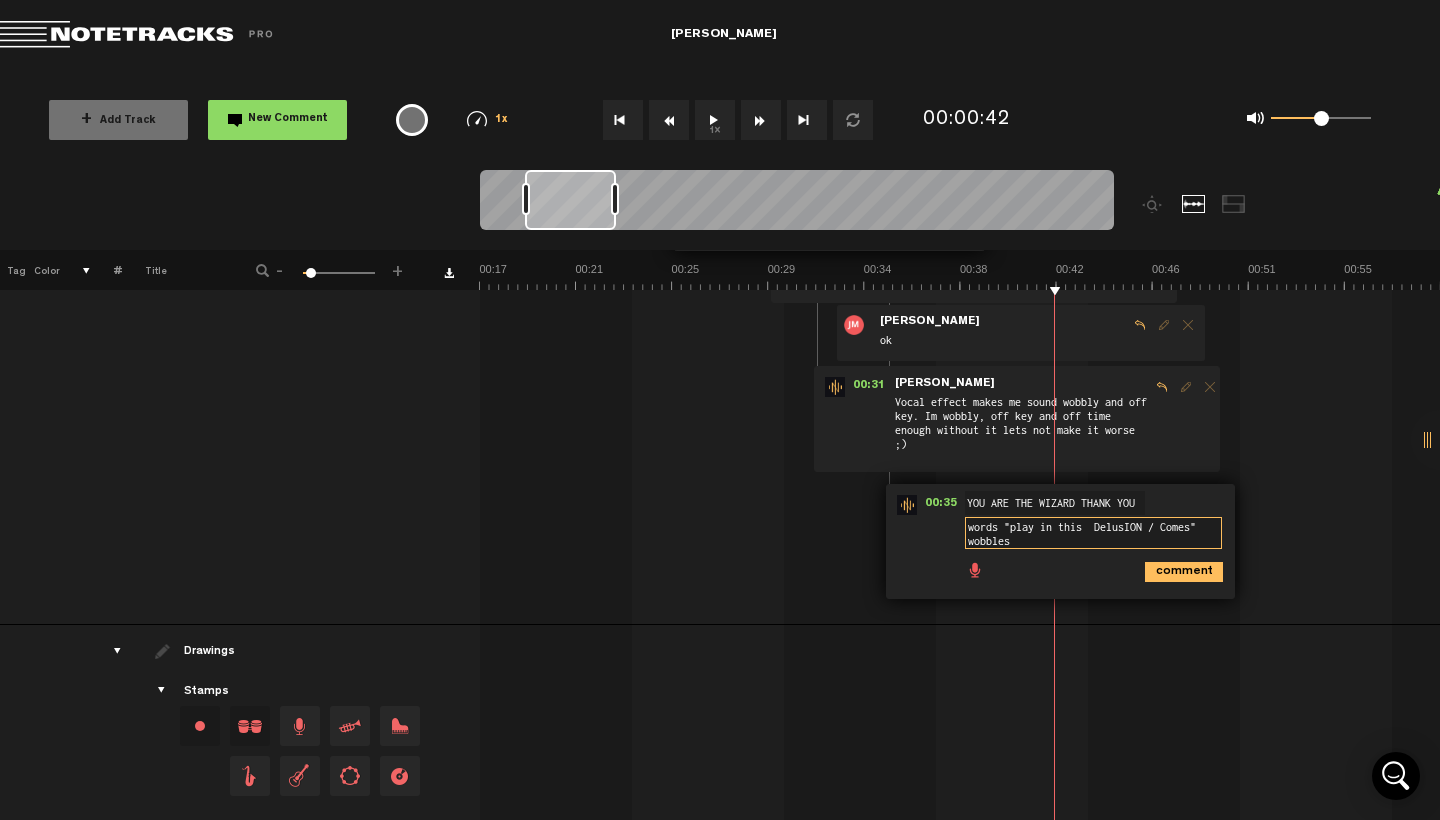 type on "words "play in this  DelusION / Comes"   wobbles" 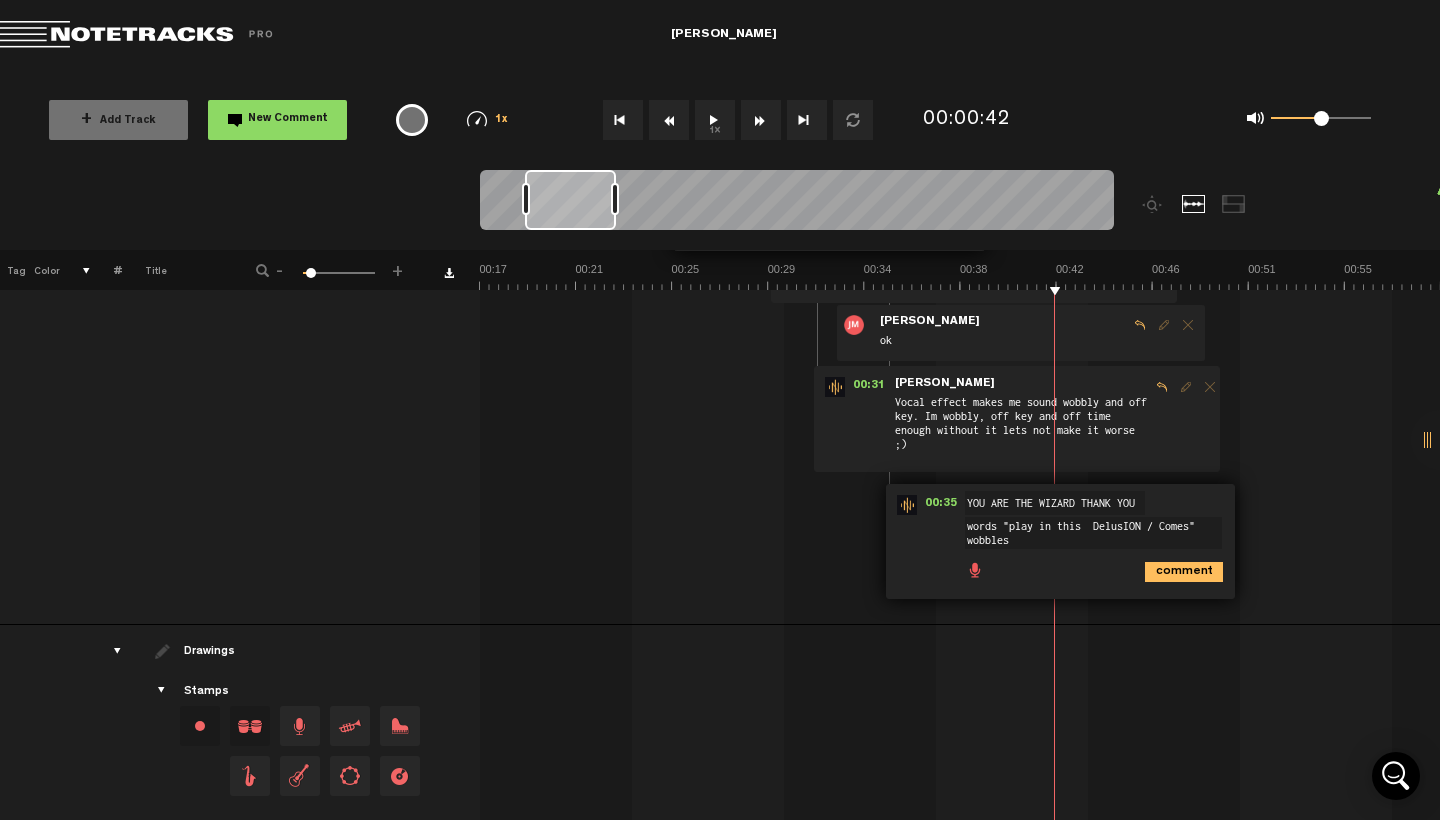 click on "1x" at bounding box center (715, 120) 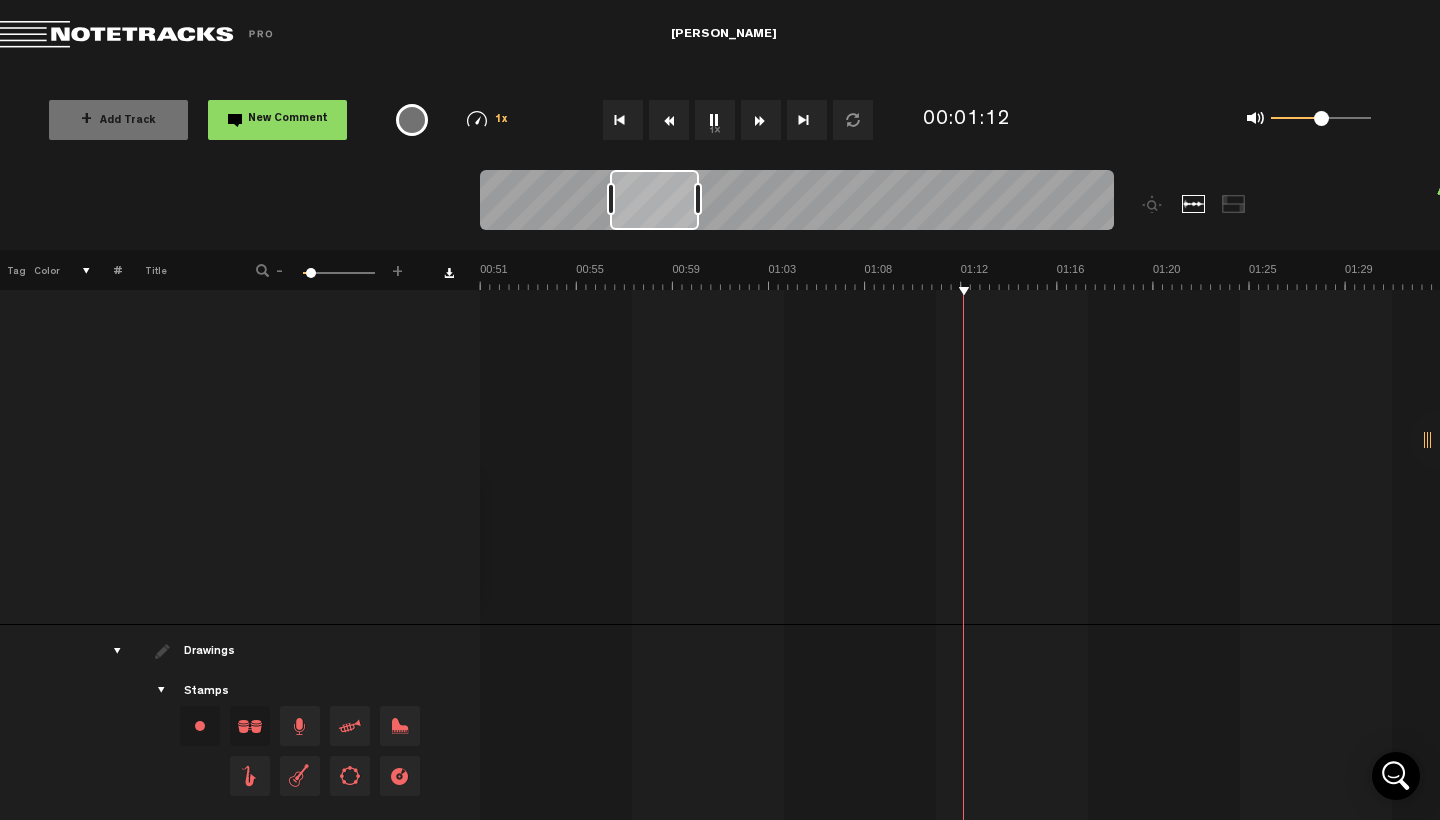 scroll, scrollTop: 0, scrollLeft: 1152, axis: horizontal 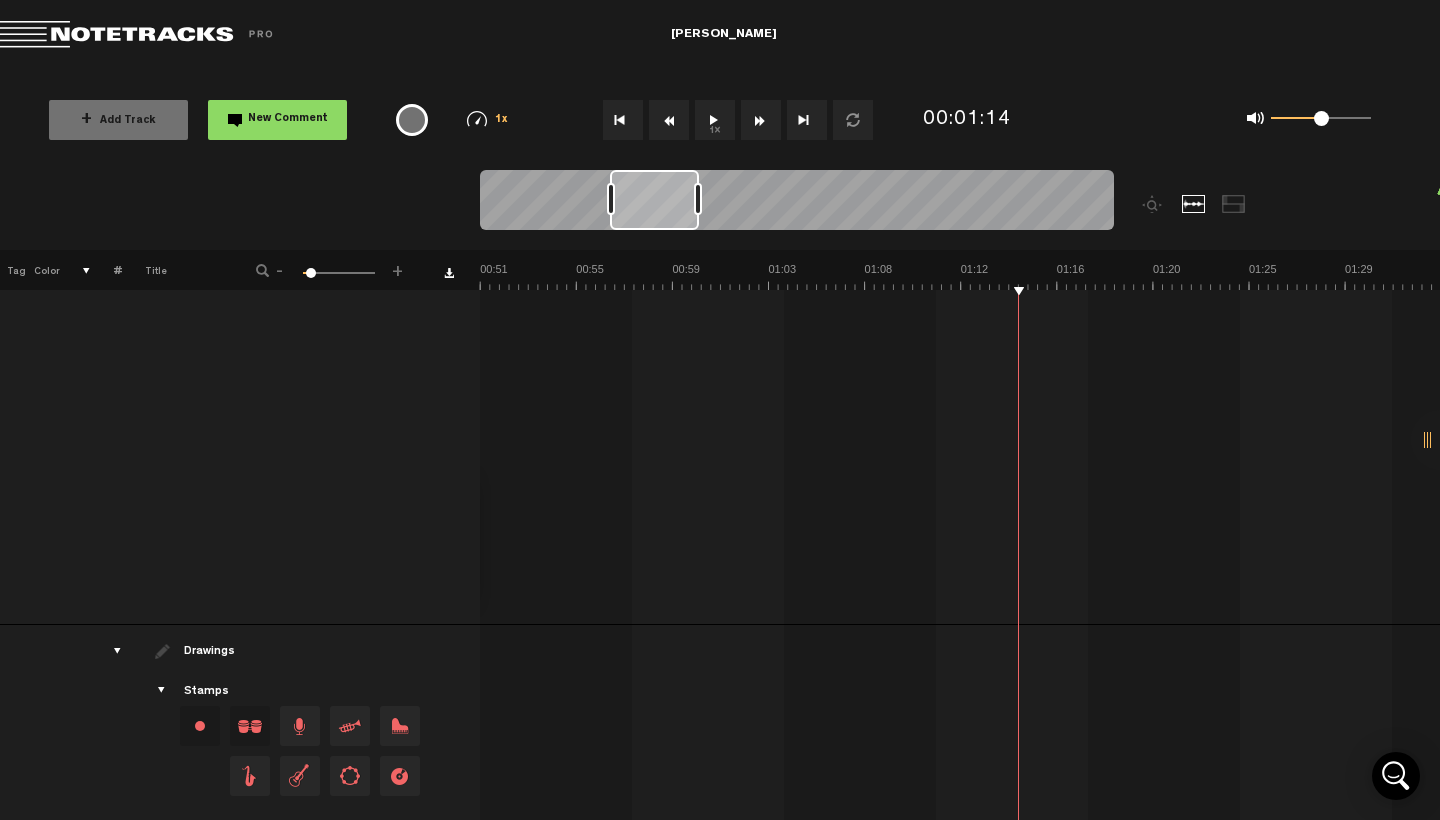 click at bounding box center [2210, 276] 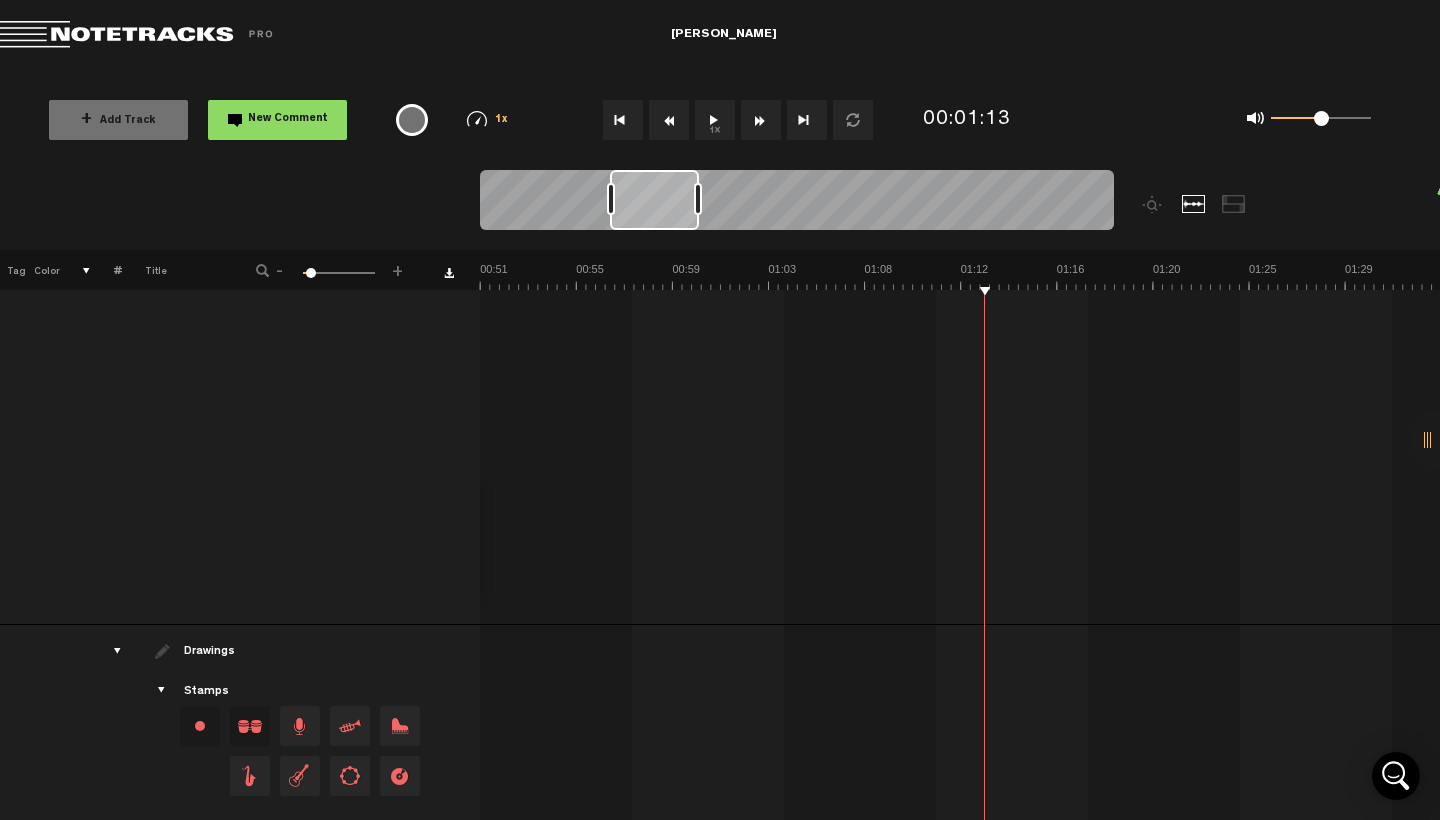 click on "New Comment" at bounding box center [277, 120] 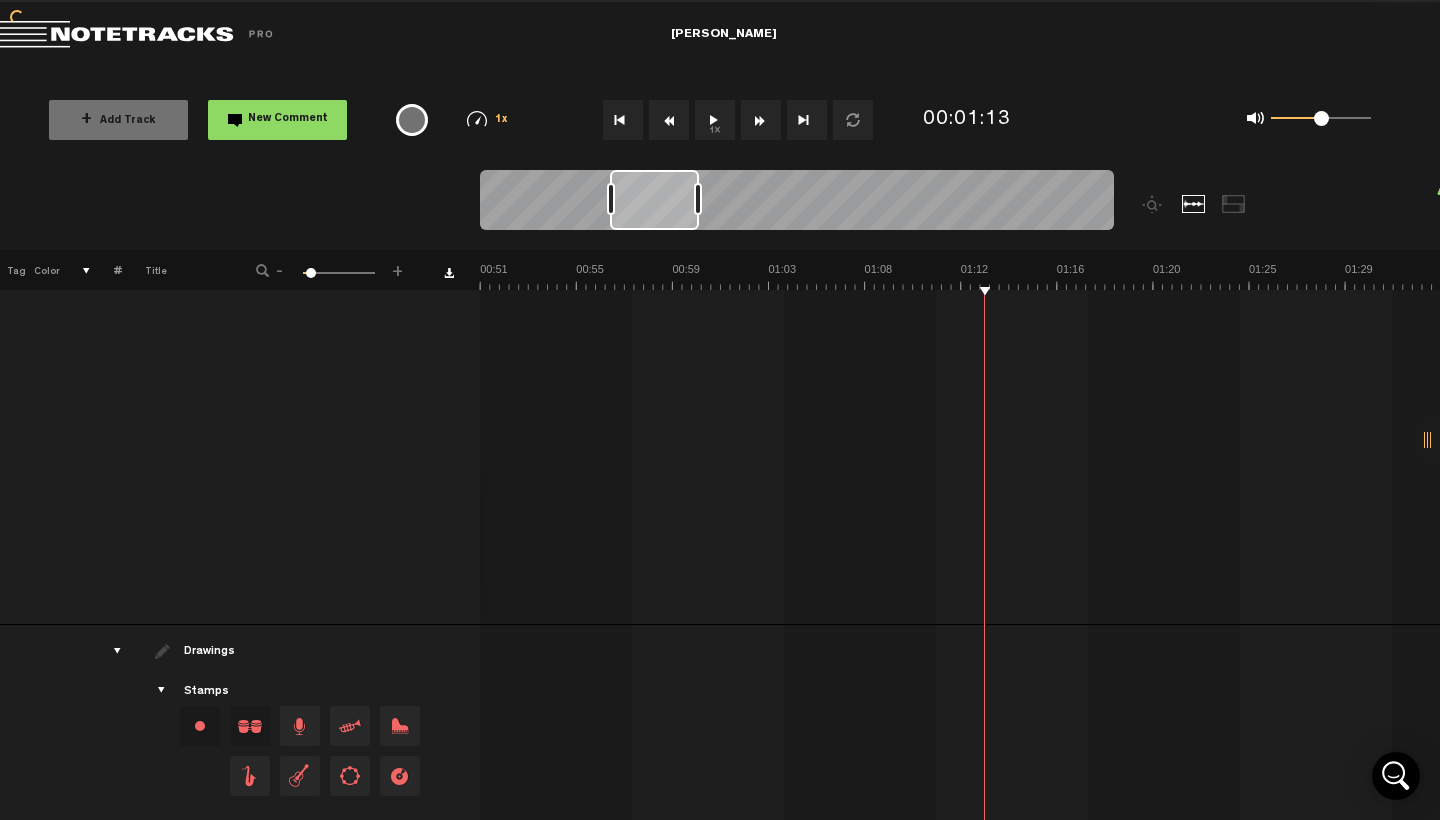 scroll, scrollTop: 0, scrollLeft: 0, axis: both 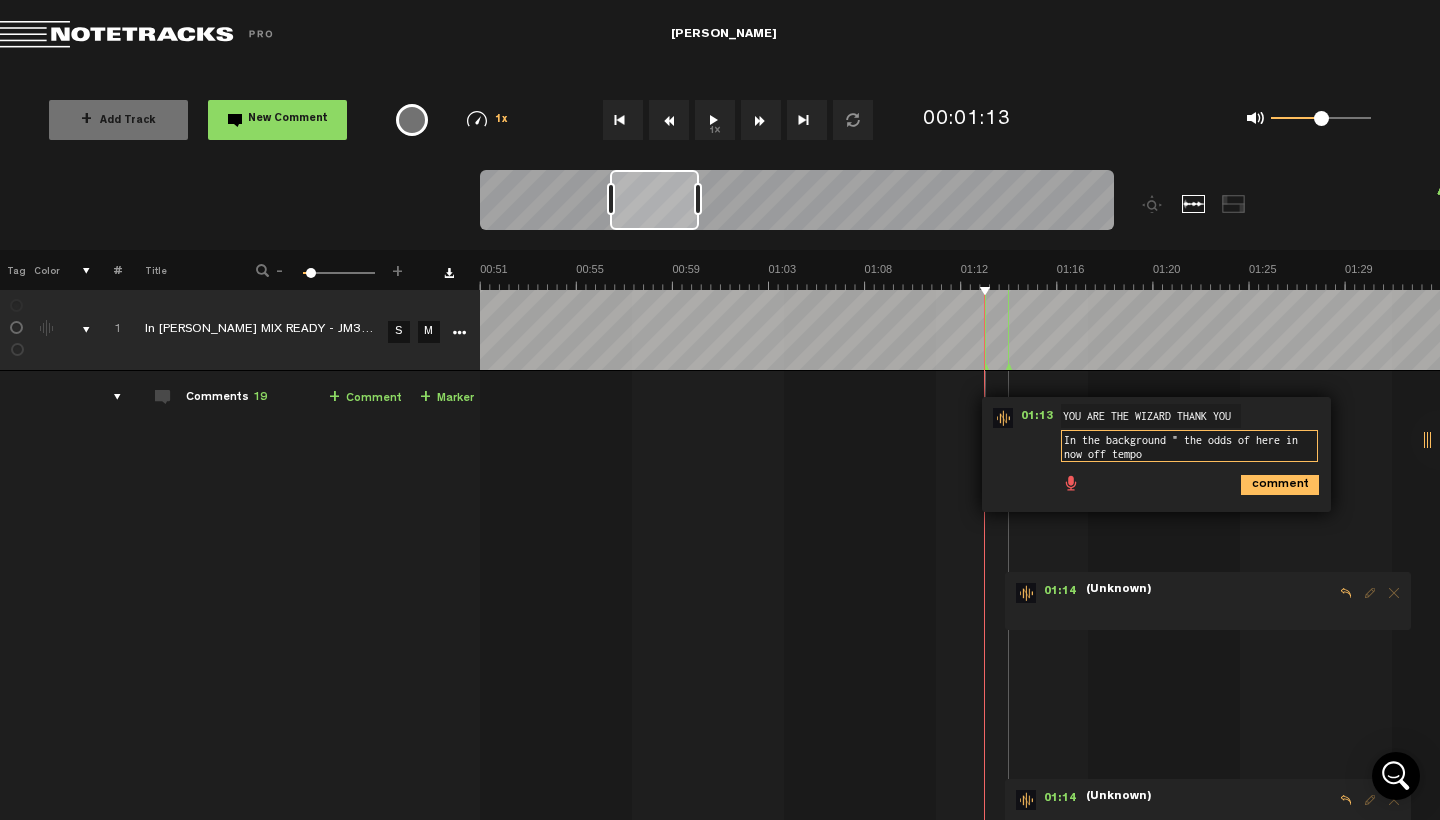 click on "In the background " the odds of here in now off tempo" at bounding box center (1189, 446) 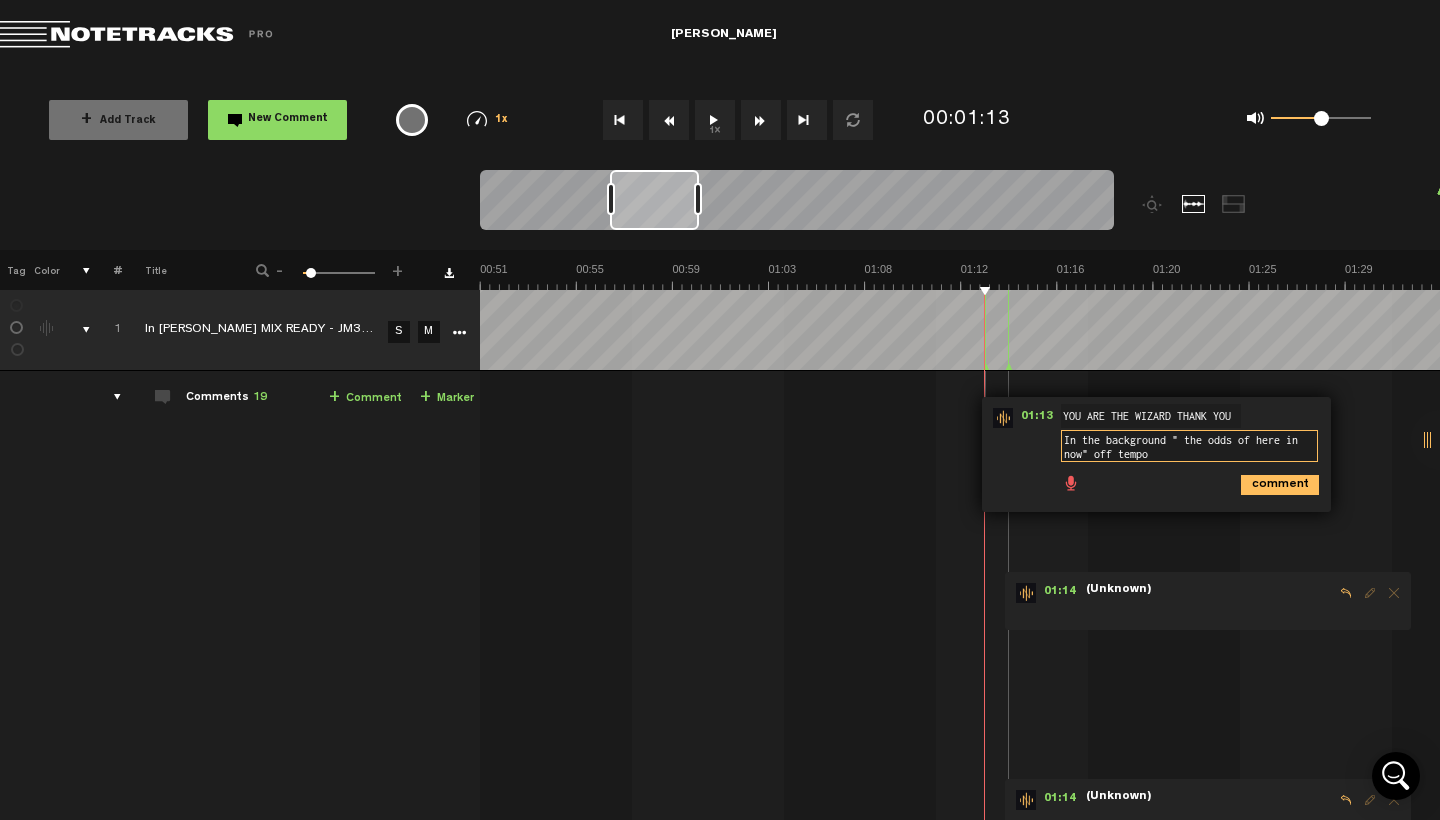 drag, startPoint x: 1165, startPoint y: 455, endPoint x: 1097, endPoint y: 458, distance: 68.06615 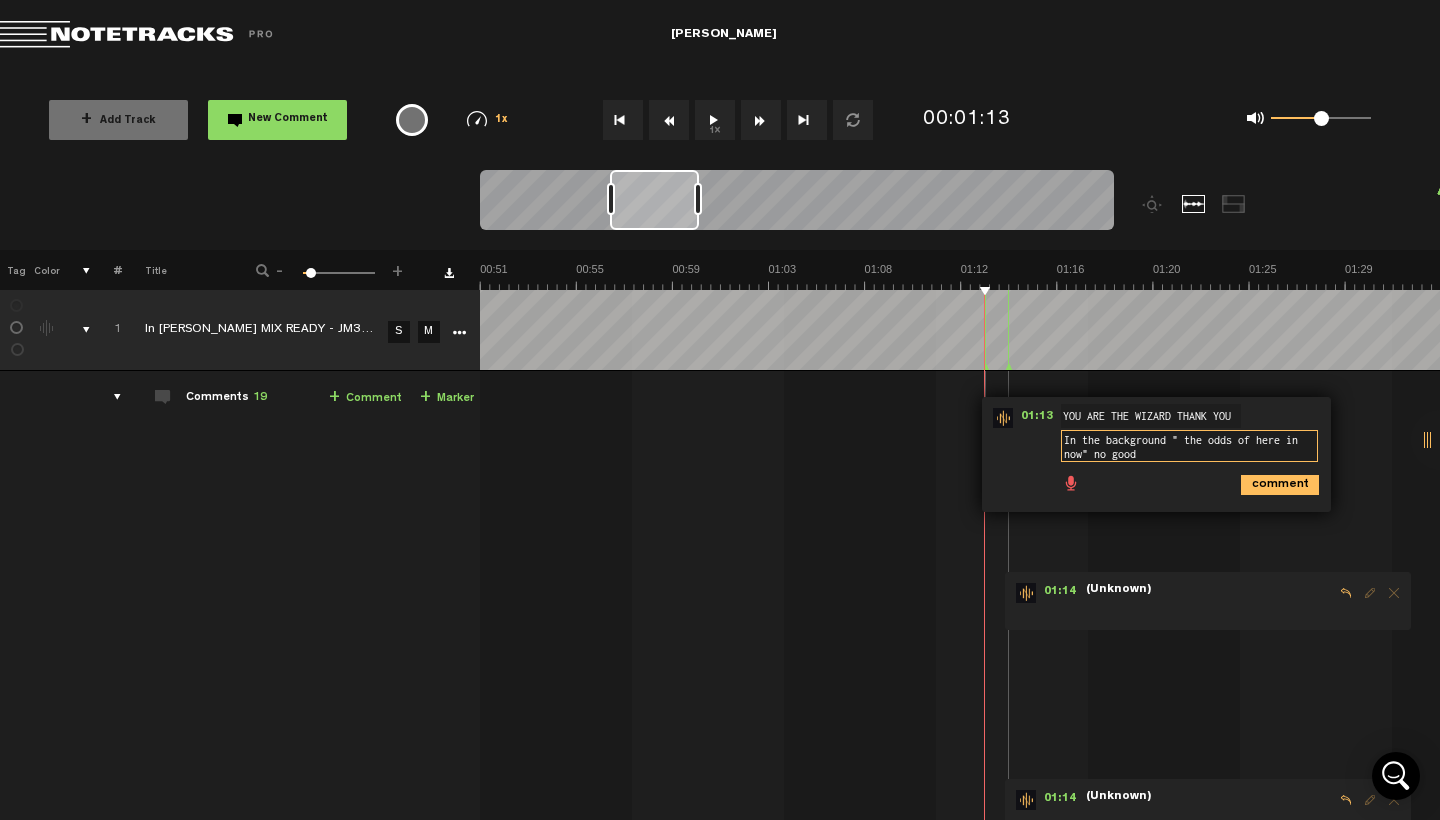 type on "In the background " the odds of here in now" no good" 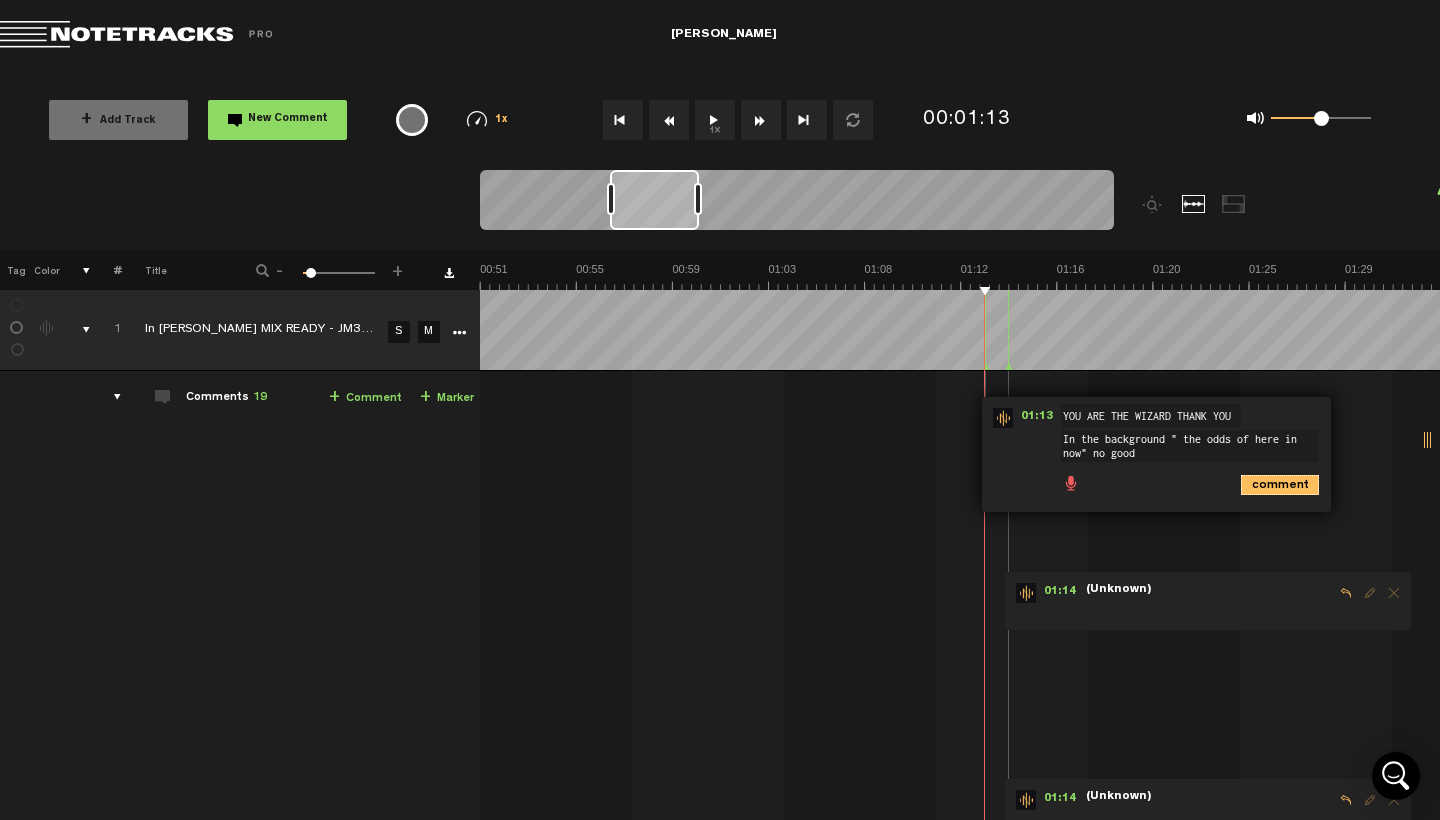 drag, startPoint x: 1285, startPoint y: 484, endPoint x: 1172, endPoint y: 444, distance: 119.870766 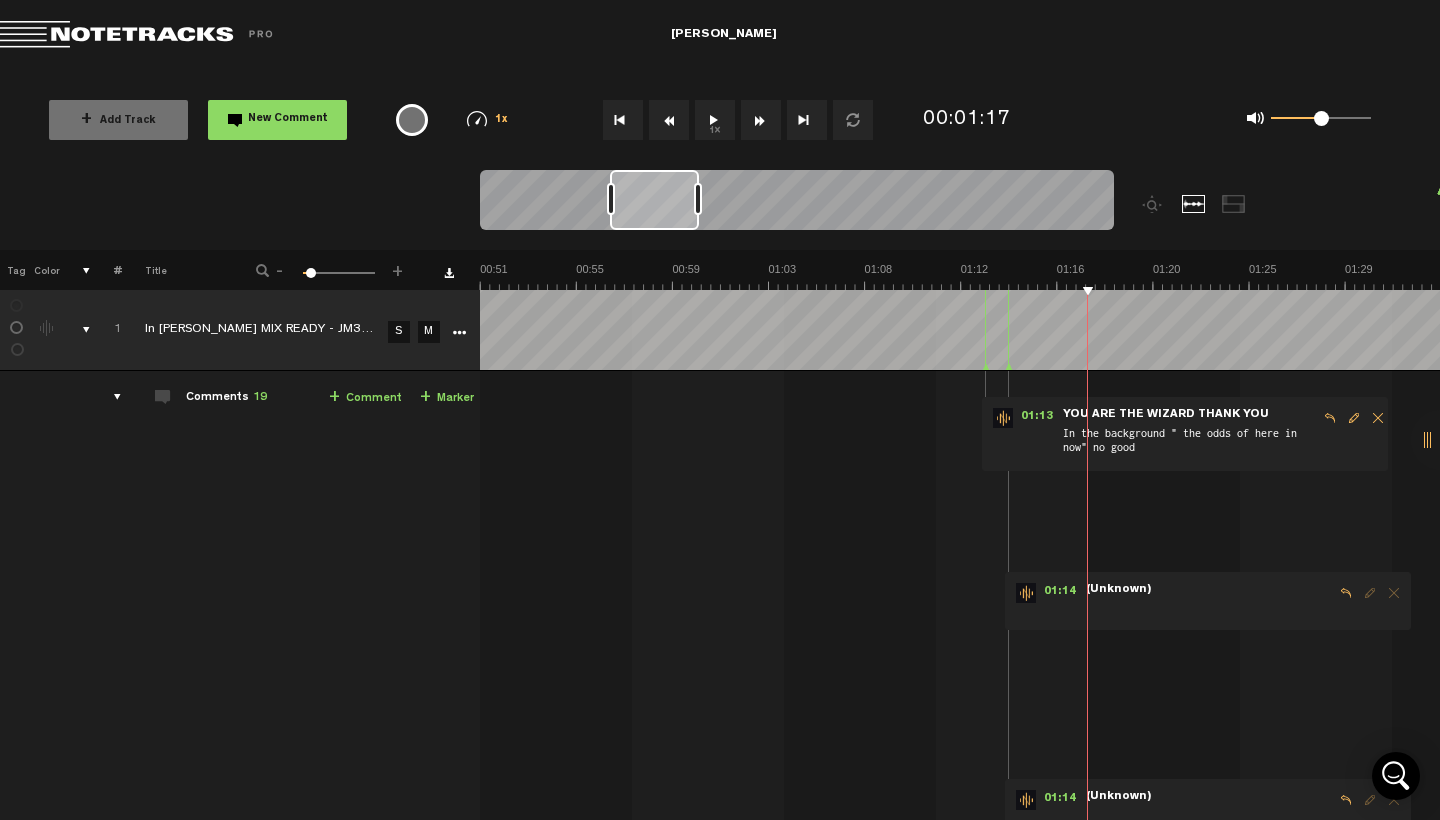 click on "New Comment" at bounding box center [277, 120] 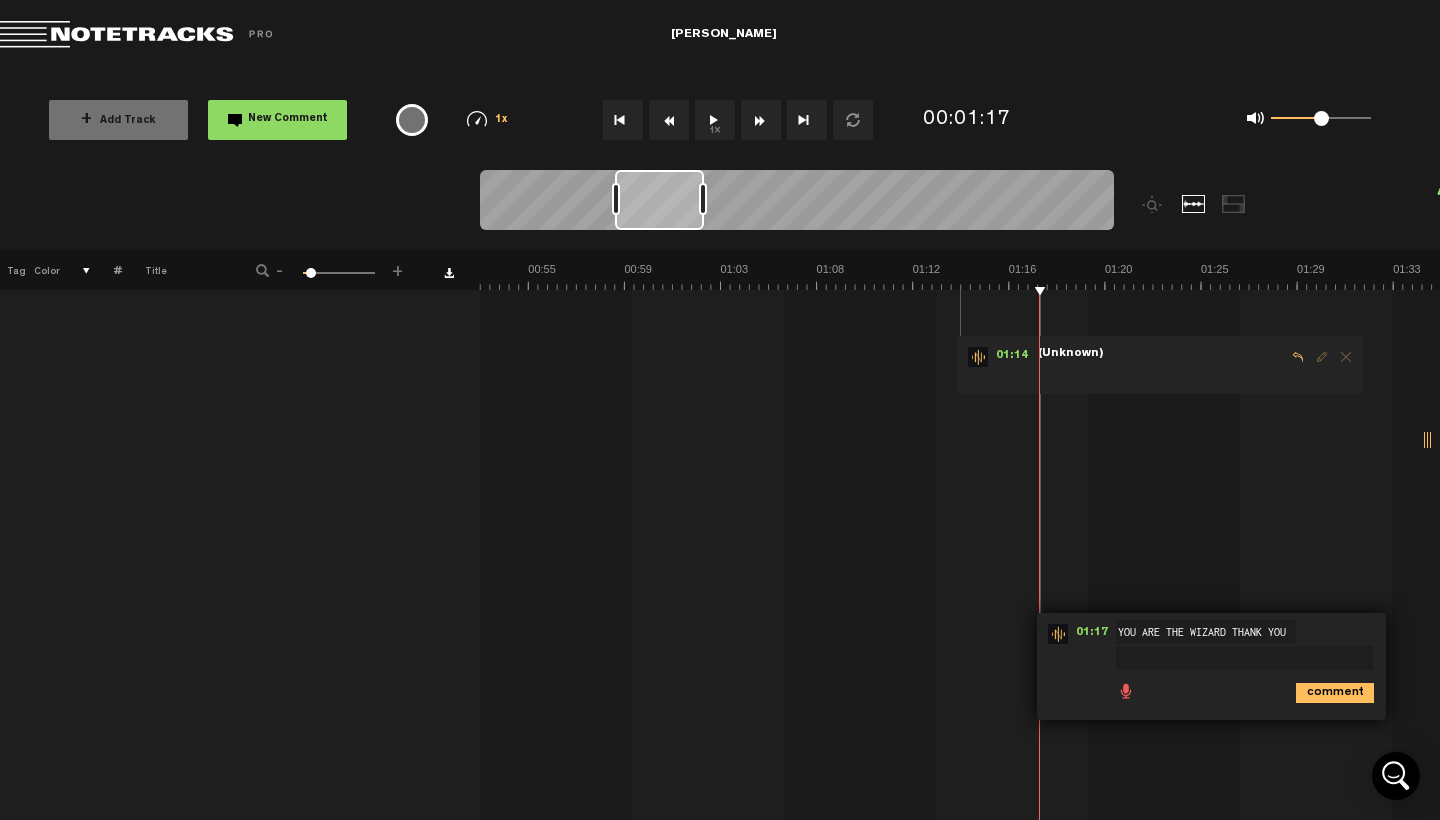 scroll, scrollTop: 0, scrollLeft: 0, axis: both 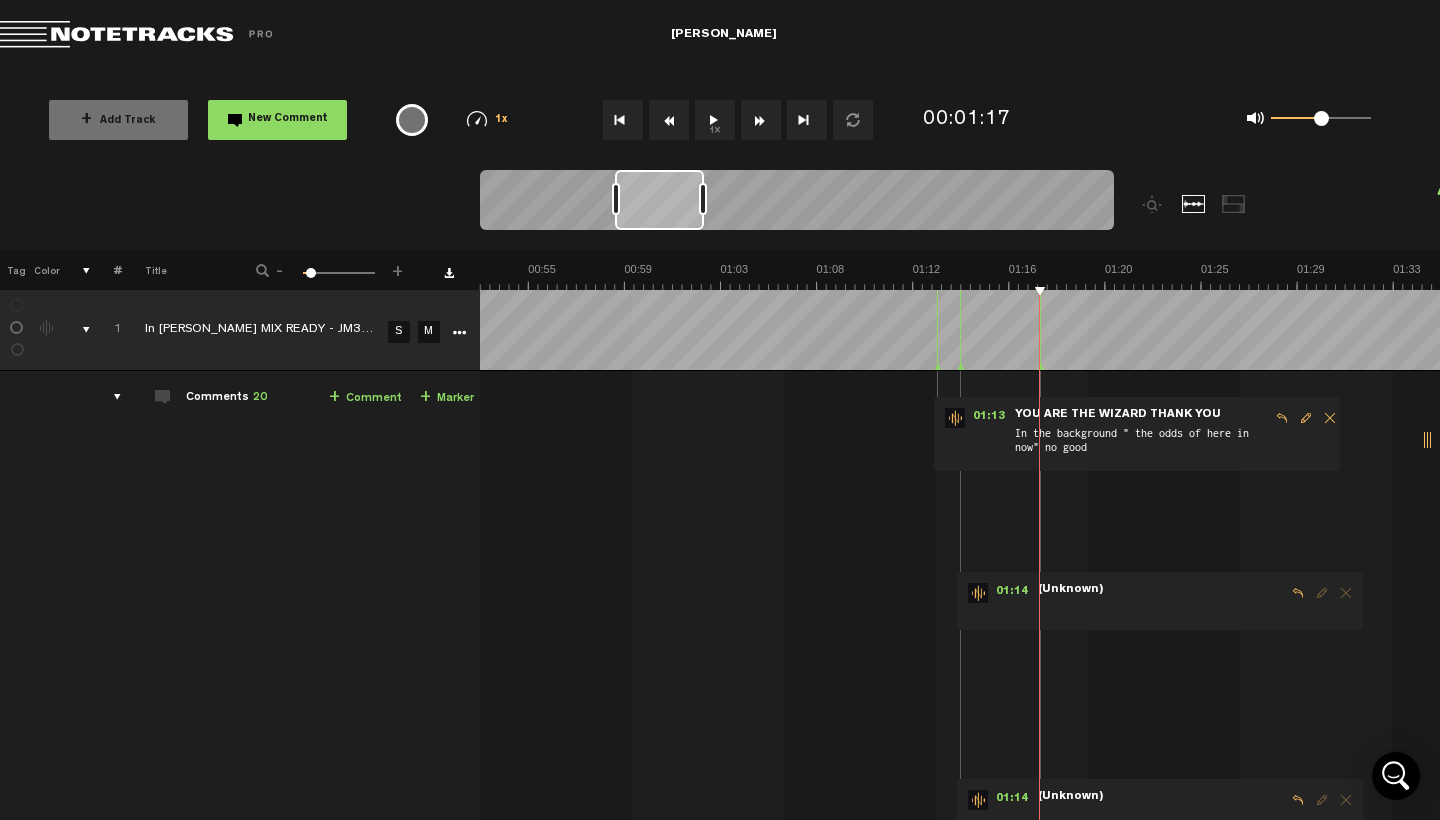 type 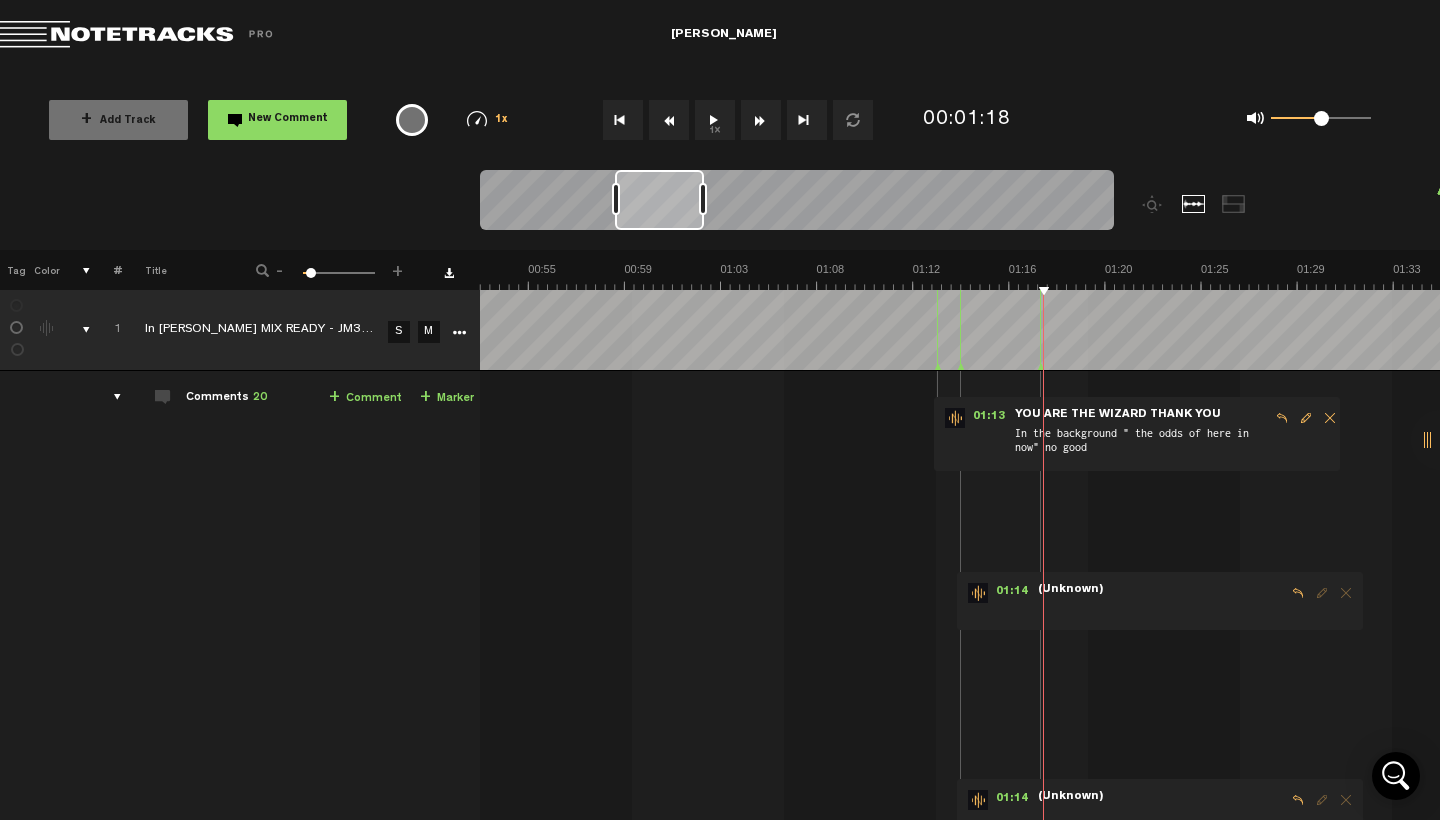 click on "New Comment" at bounding box center [288, 119] 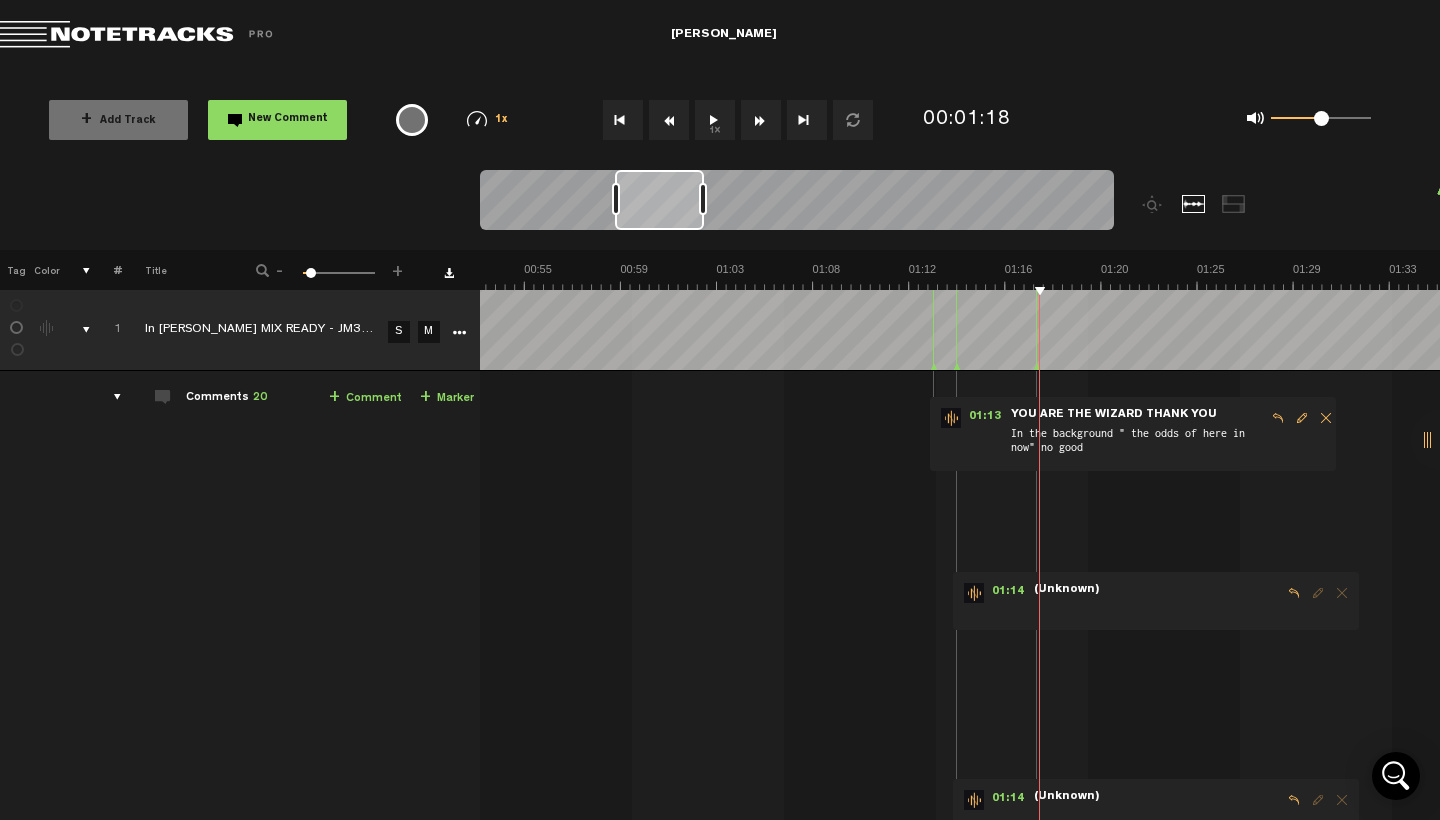 scroll, scrollTop: 0, scrollLeft: 1204, axis: horizontal 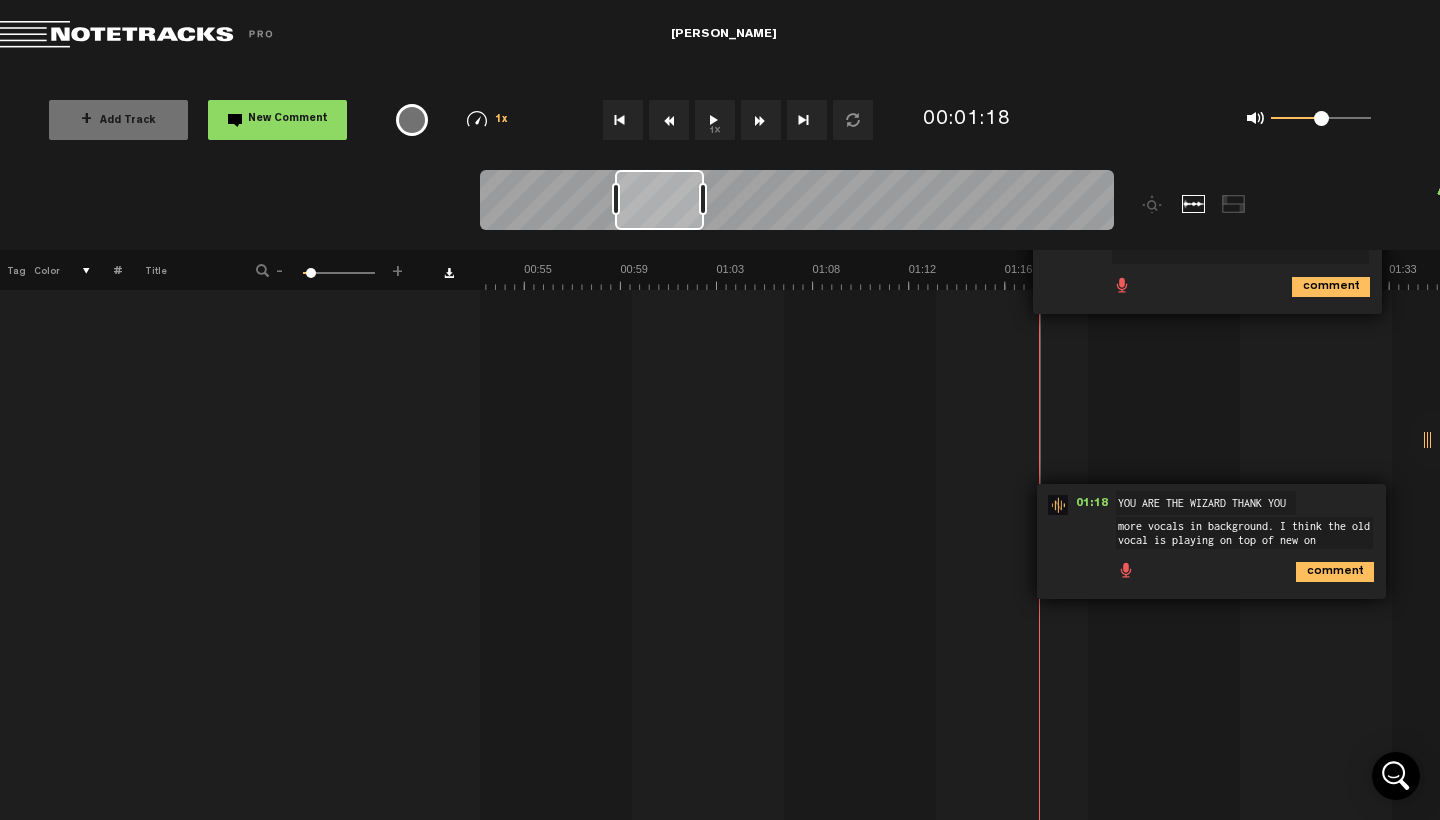 type on "more vocals in background. I think the old vocal is playing on top of new one" 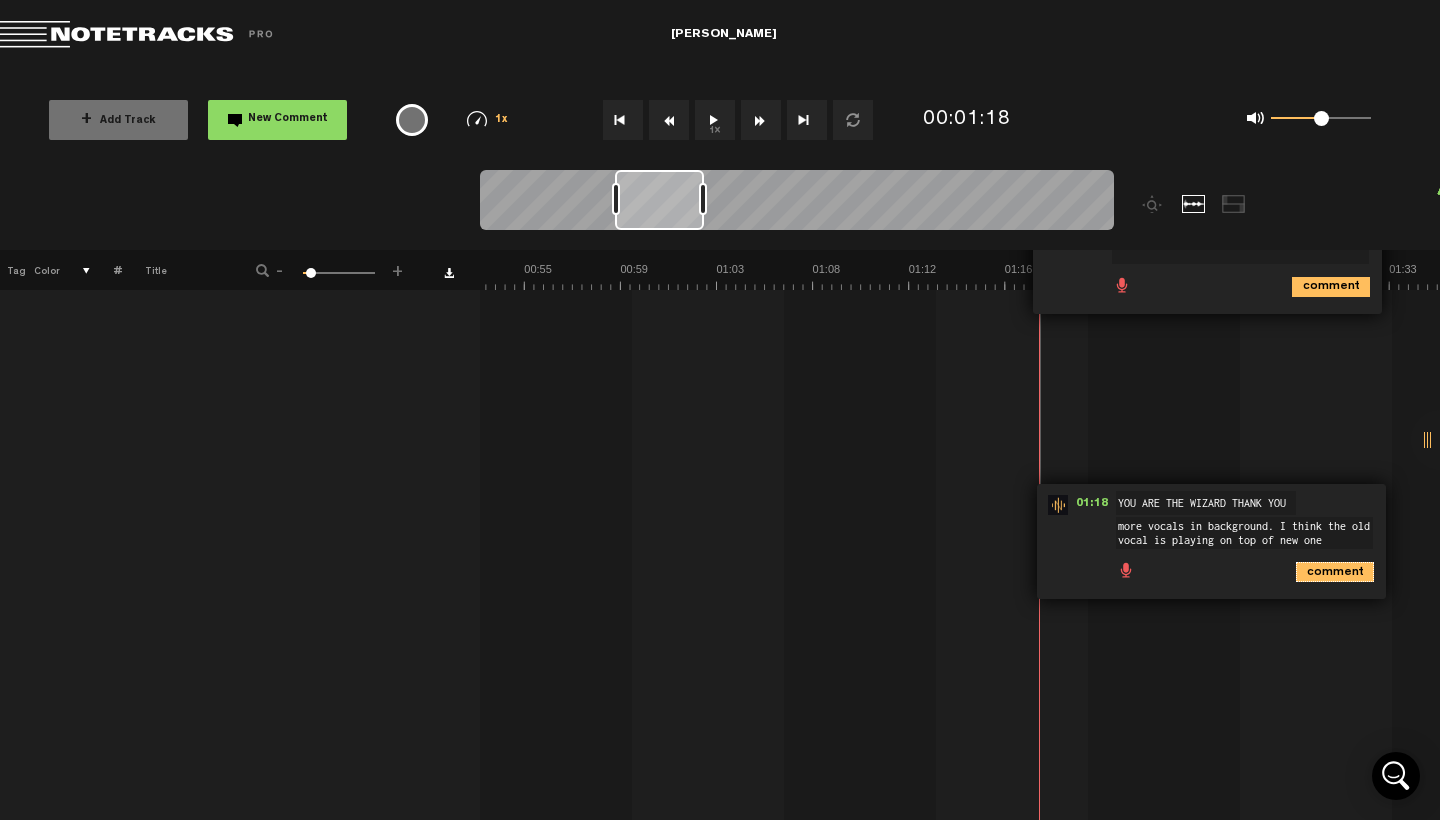 click on "comment" at bounding box center (1335, 572) 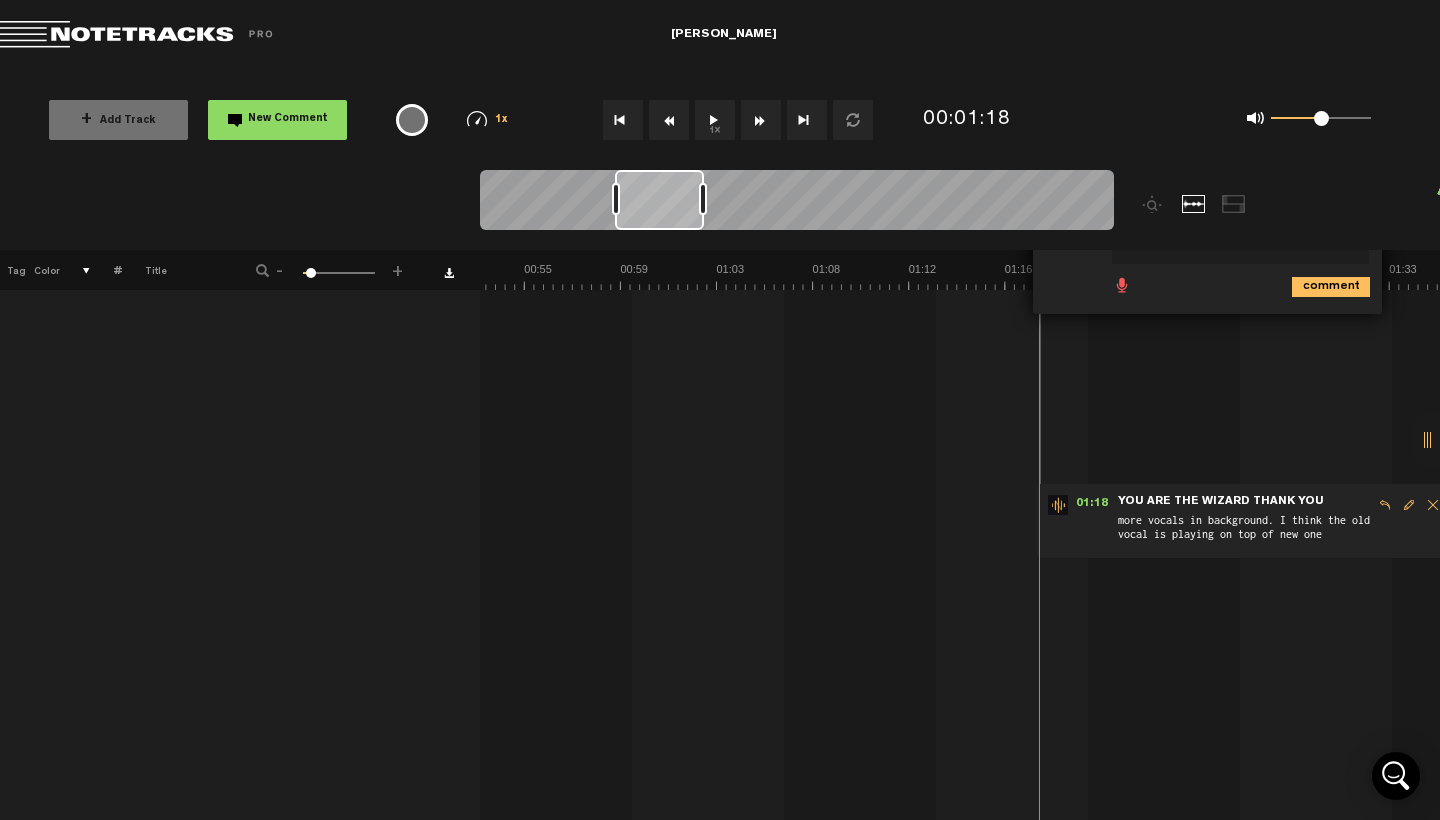 scroll, scrollTop: 0, scrollLeft: 0, axis: both 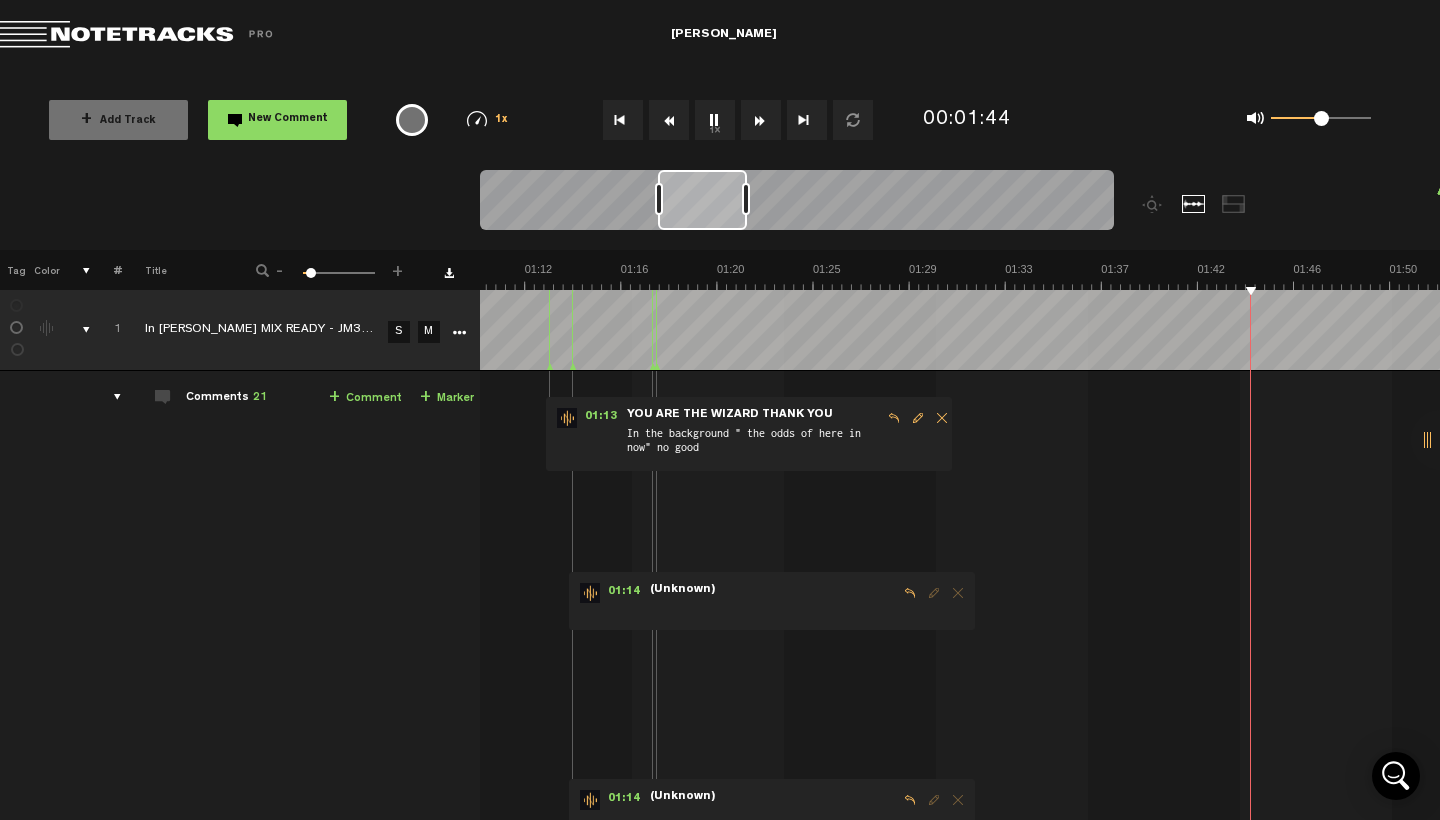 click on "Loading... 100%
+ Add Track
New Comment
1x             0.25x         0.5x         0.75x         1x         1.25x         1.5x         1.75x         2x
All emojis 😀 😃 😄 😁 😆 😅 🤣 😂 🙂 🙃 😉 😊 😇 🥰 😍 🤩 😘 😗 😚 😙 🥲 😋 😛 😜 🤪 😝 🤑 🤗 🤭 🤫 🤔 🤐 🤨 😐 😑 😶 🌫 😏 😒 🙄 😬 😮 💨 🤥 😌 😔 😪 🤤 😴 😷 🤒 🤕 🤢 🤮 🤧 🥵 🥶 🥴 😵 💫 🤯 🤠 🥳 🥸 😎 🤓 🧐 😕 😟 🙁 😯 😲 😳 🥺 😦 😧 😨 😰 😥 😢 😭 😱 😖 😣 😞 😓 😩 😫 🥱 😤 😡 😠" at bounding box center (720, 70) 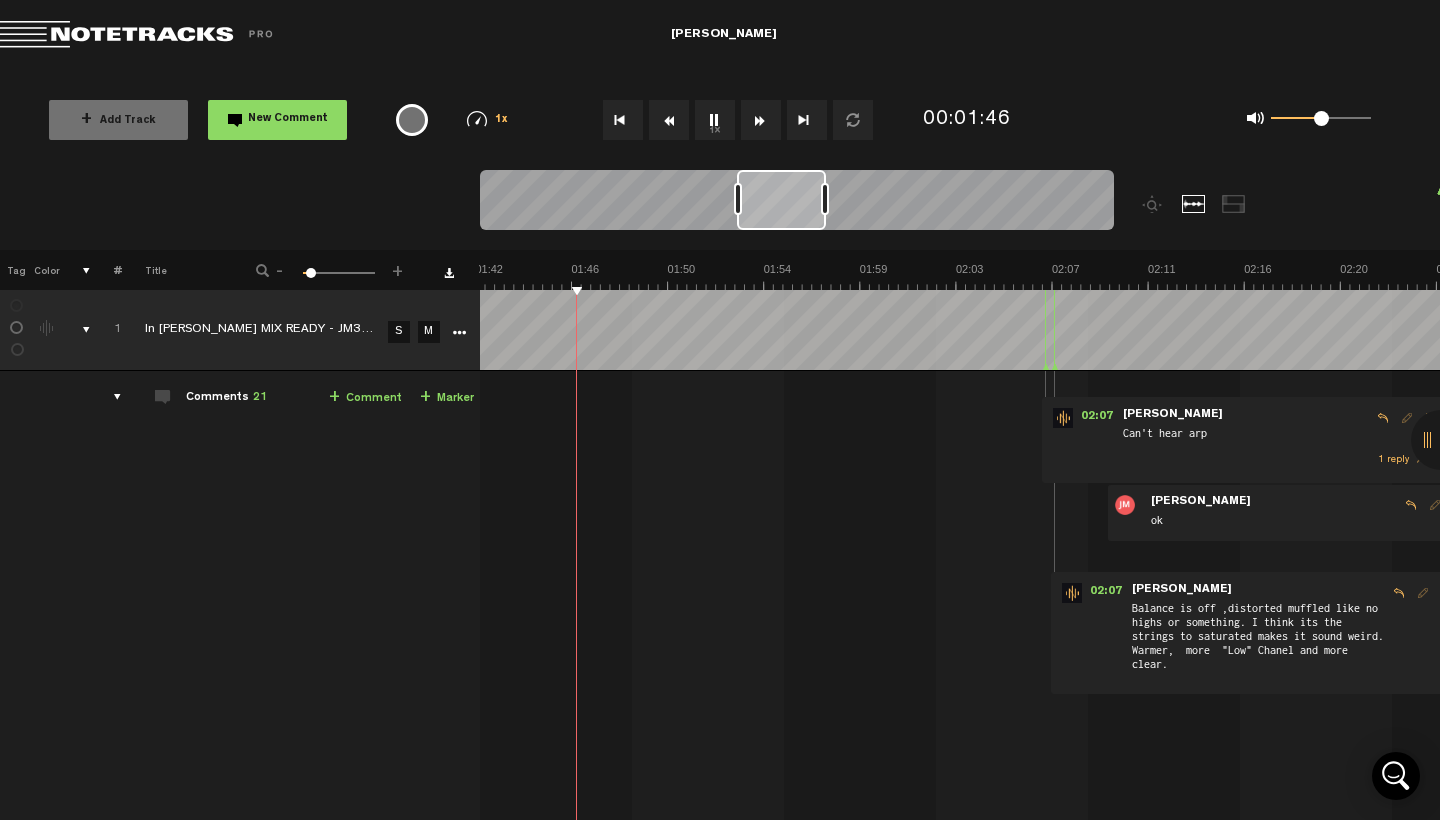 scroll, scrollTop: 0, scrollLeft: 2310, axis: horizontal 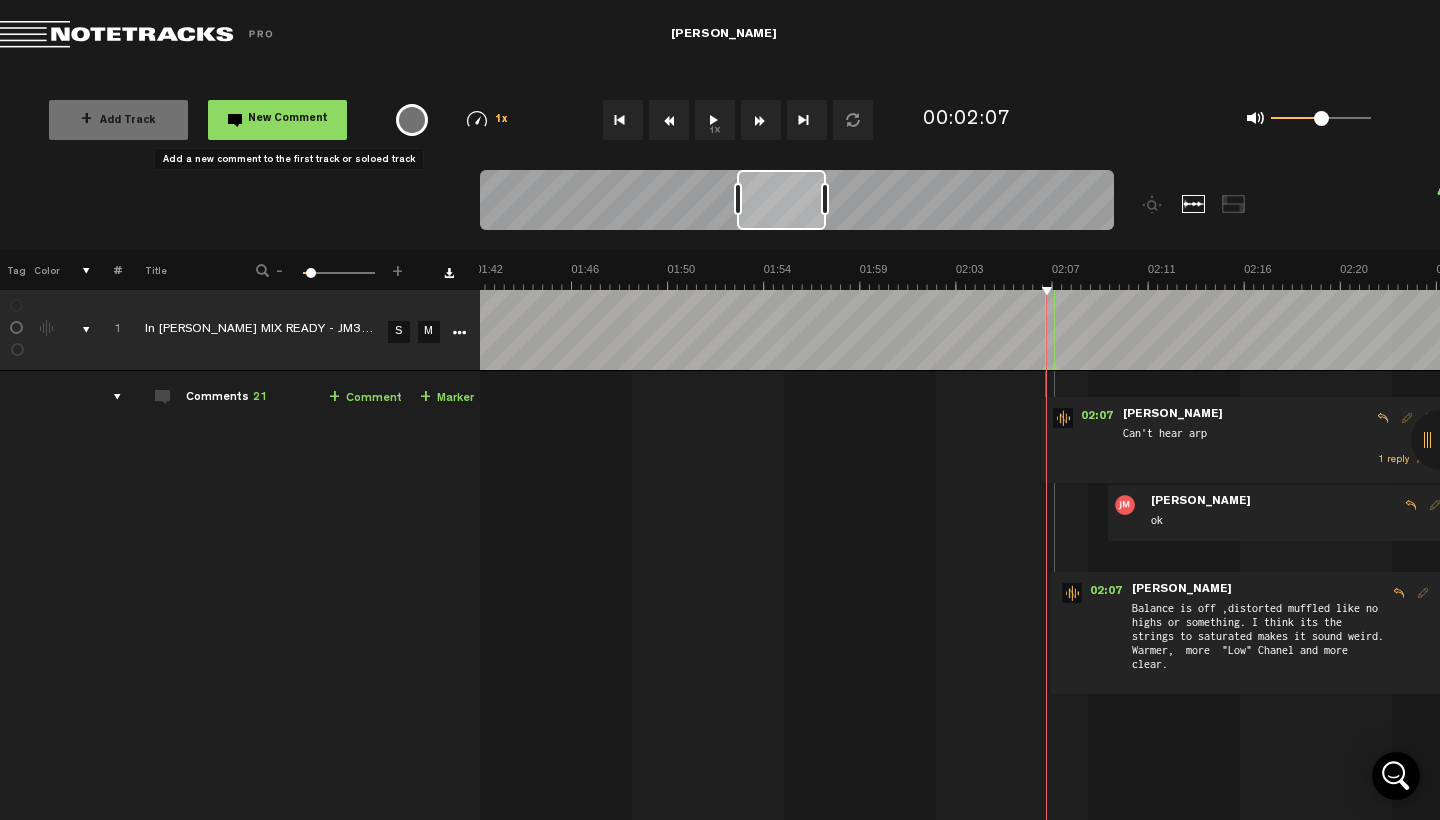 click on "New Comment" at bounding box center [277, 120] 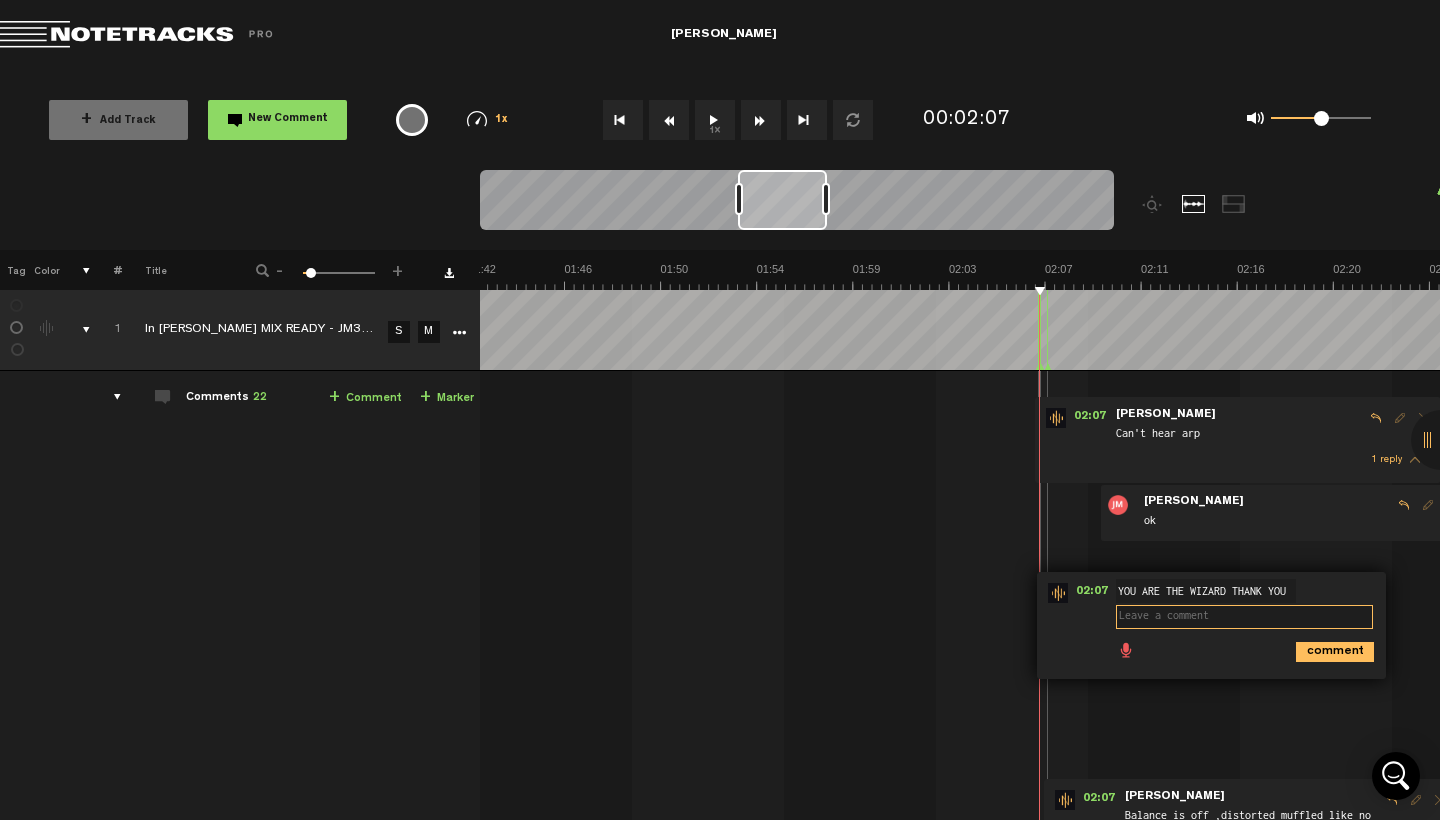 type on "B" 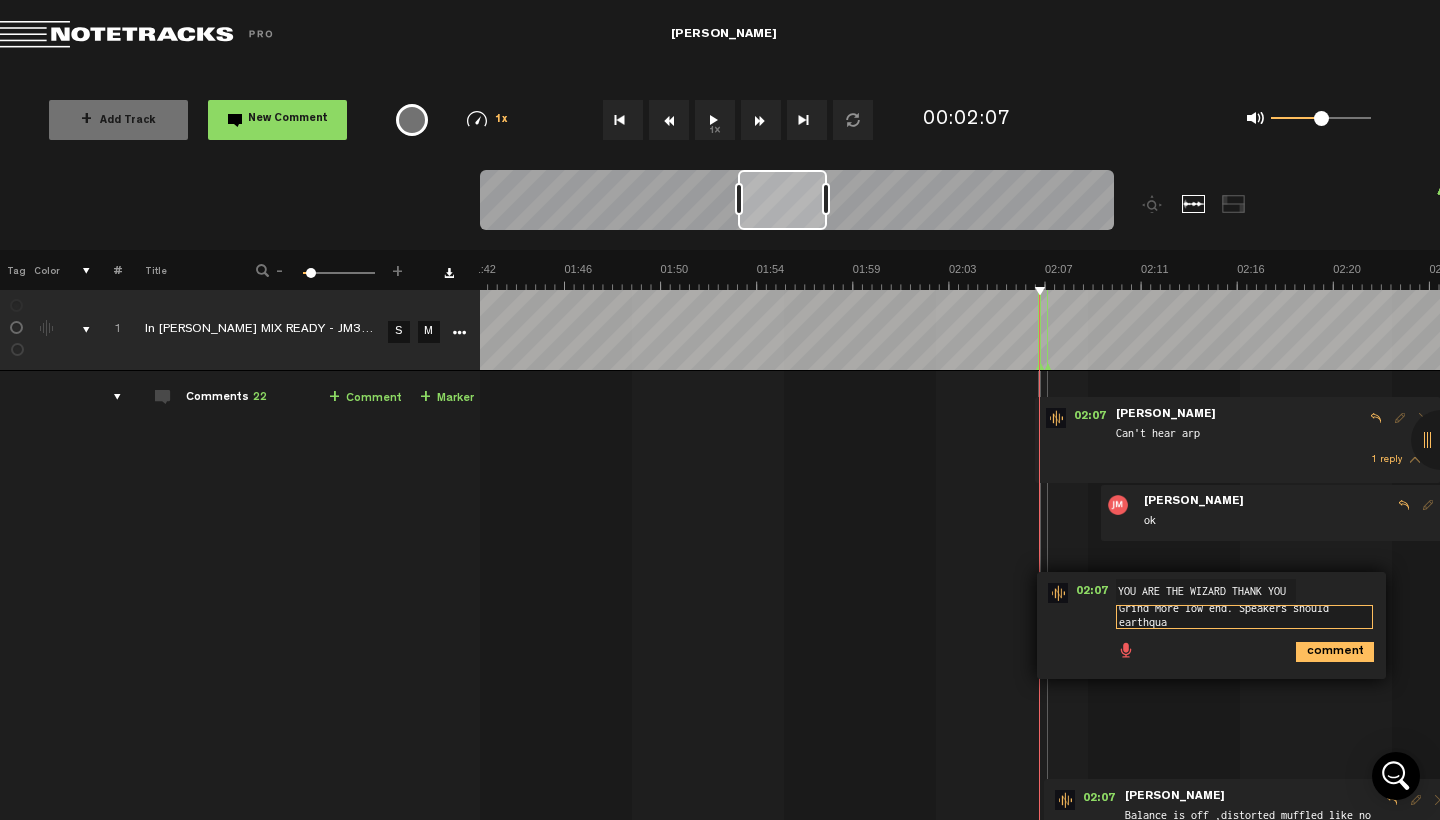 scroll, scrollTop: 2, scrollLeft: 0, axis: vertical 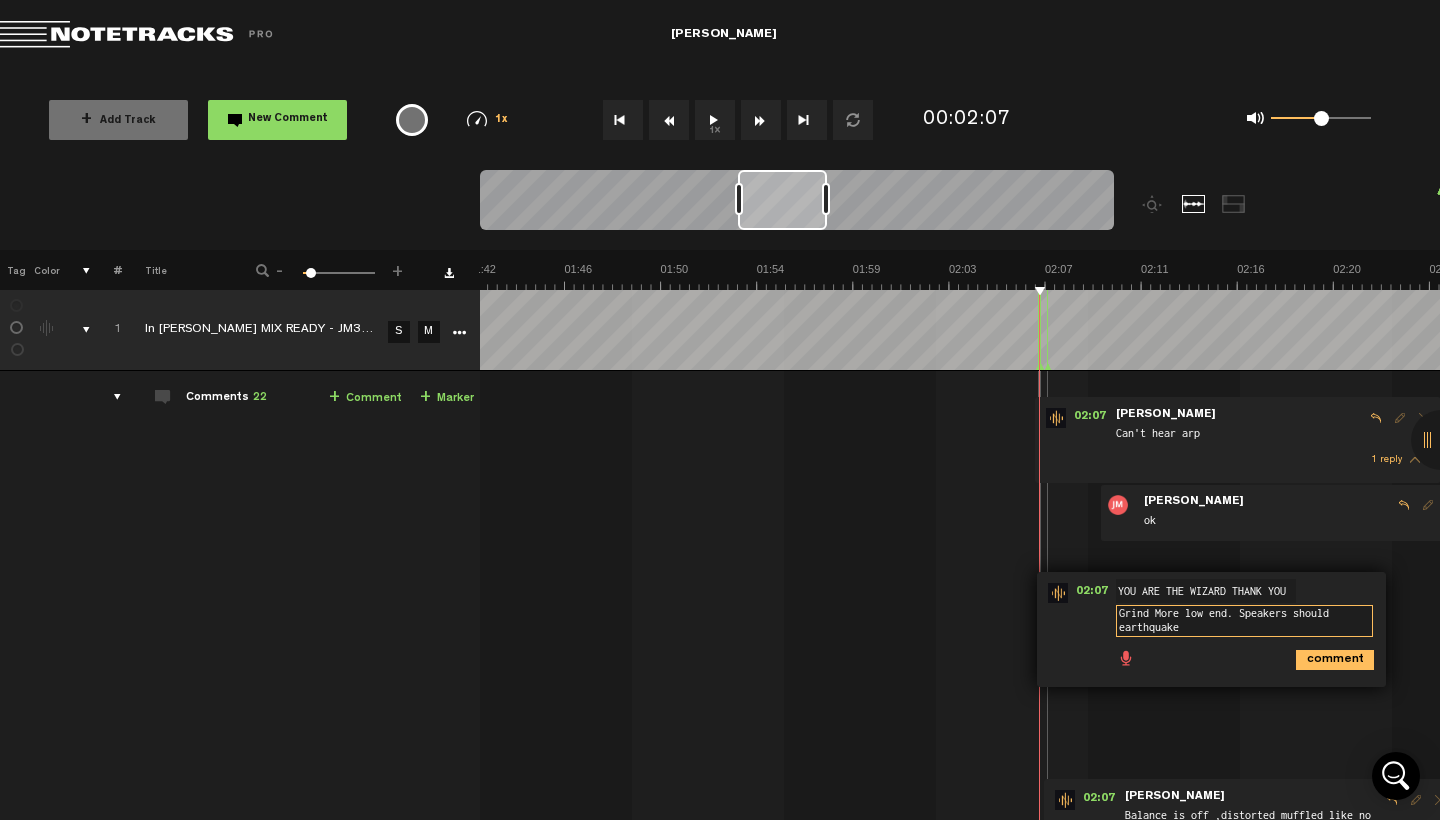 drag, startPoint x: 1289, startPoint y: 619, endPoint x: 1250, endPoint y: 617, distance: 39.051247 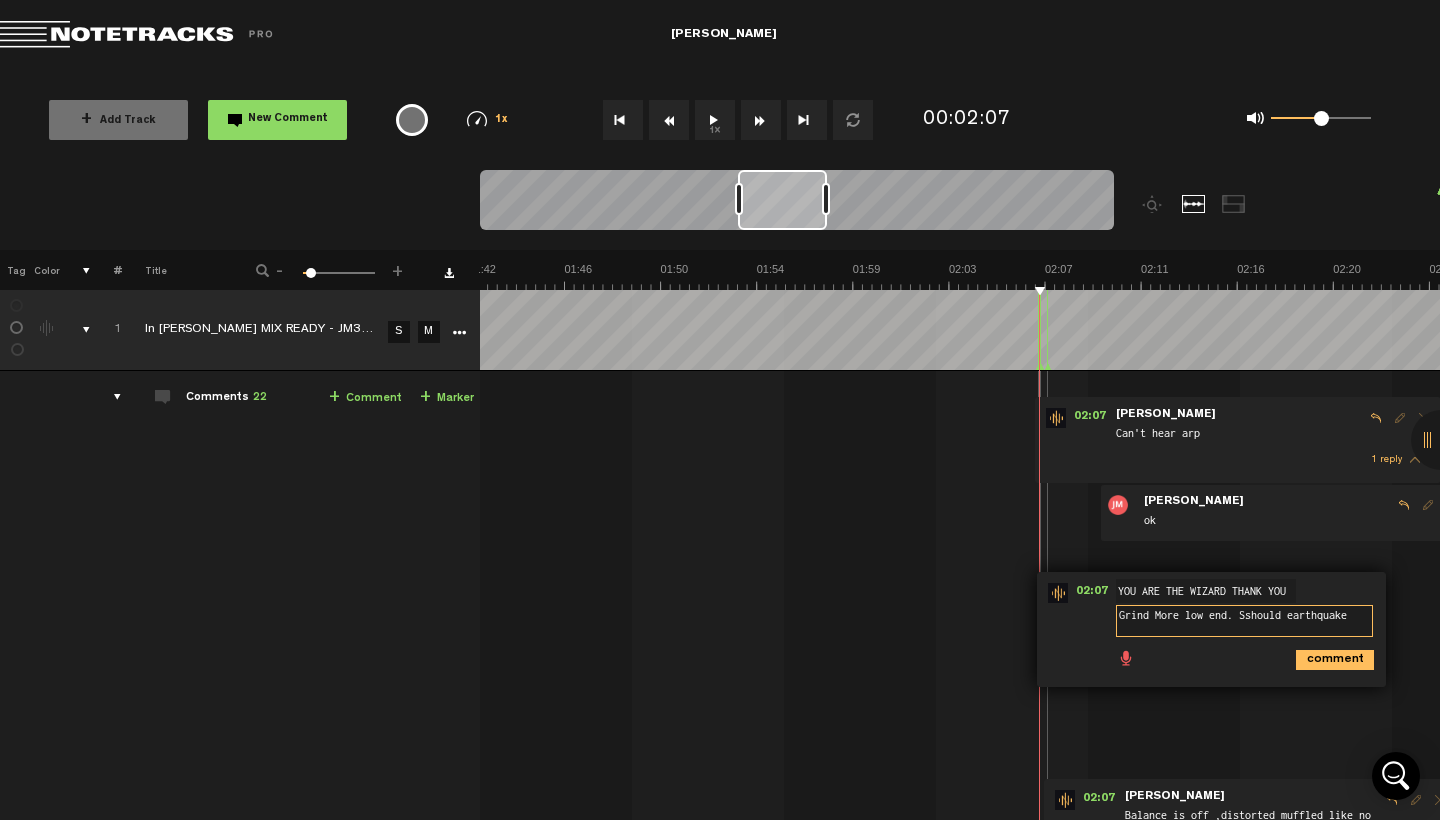 scroll, scrollTop: 0, scrollLeft: 0, axis: both 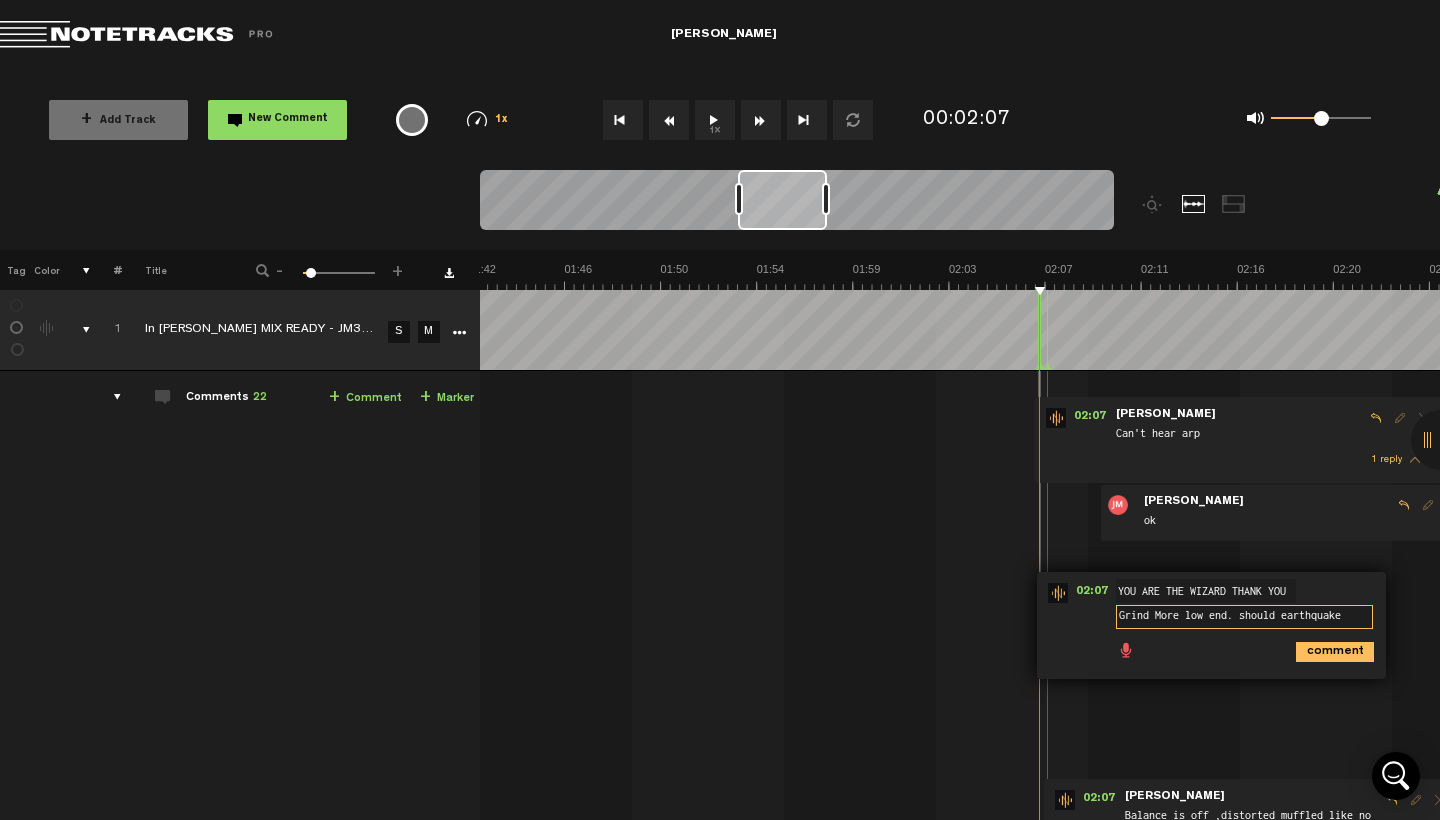 click on "Grind More low end. should earthquake" at bounding box center (1244, 617) 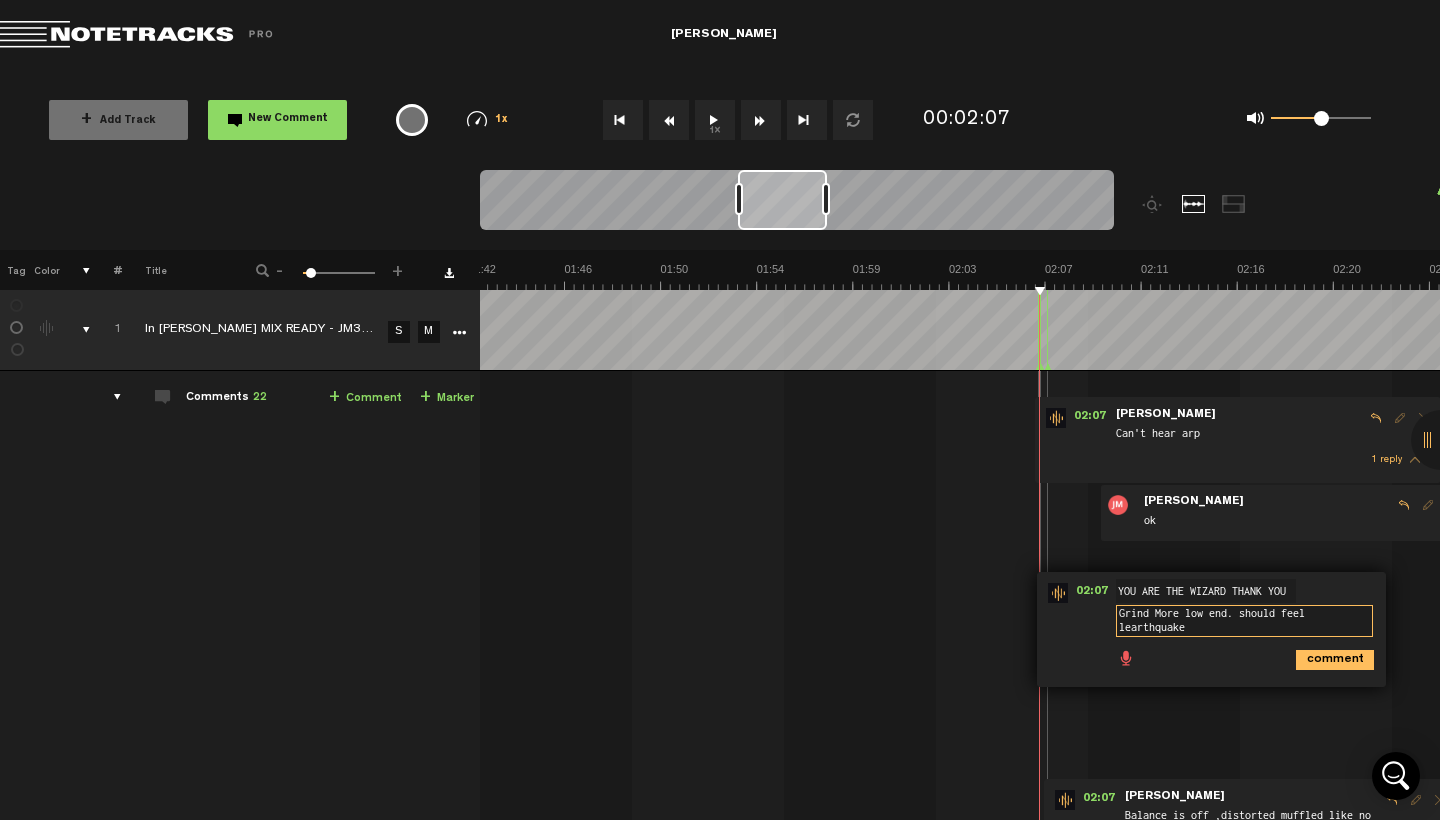 scroll, scrollTop: 2, scrollLeft: 0, axis: vertical 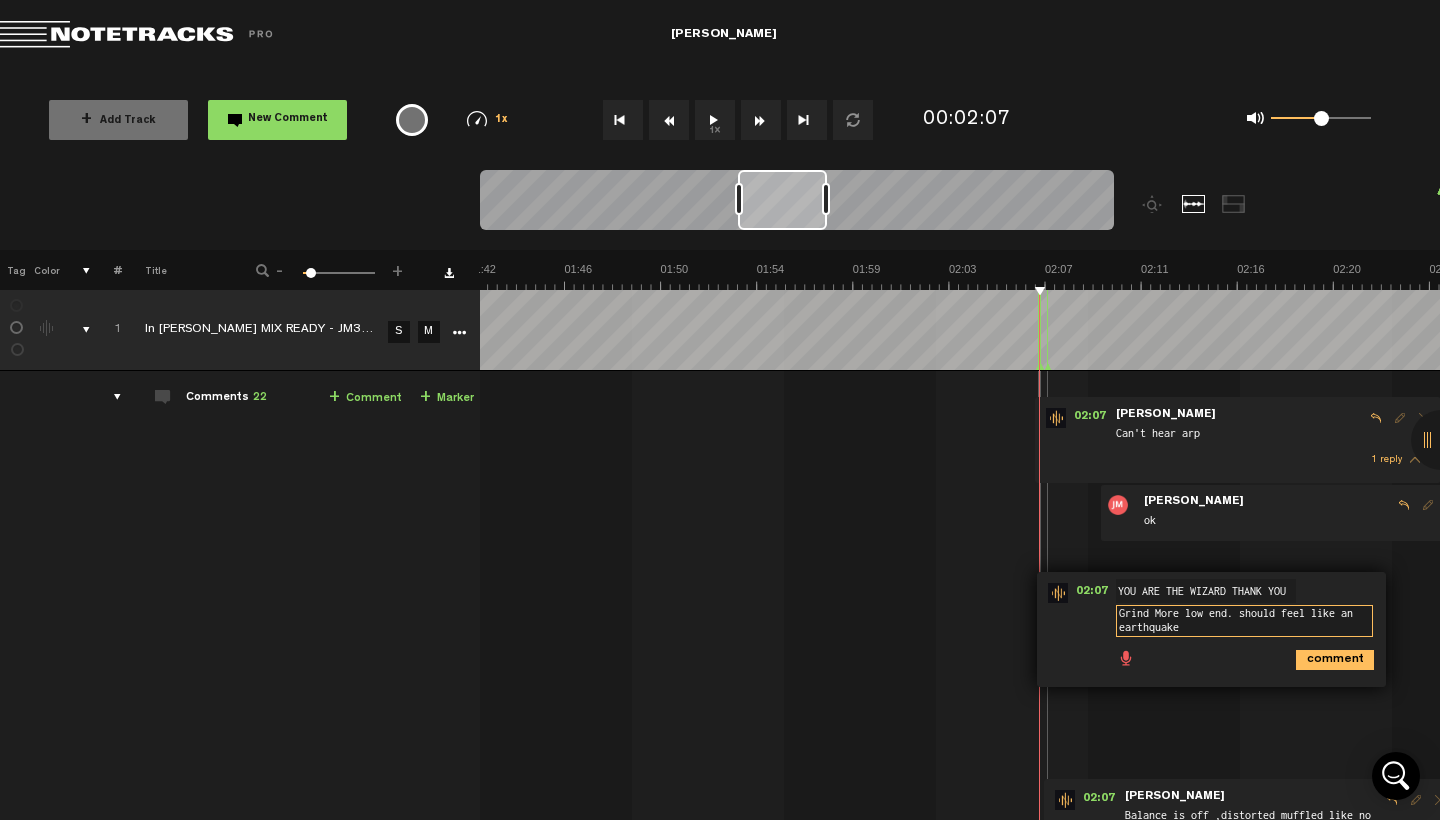 click on "Grind More low end. should feel like an earthquake" at bounding box center [1244, 621] 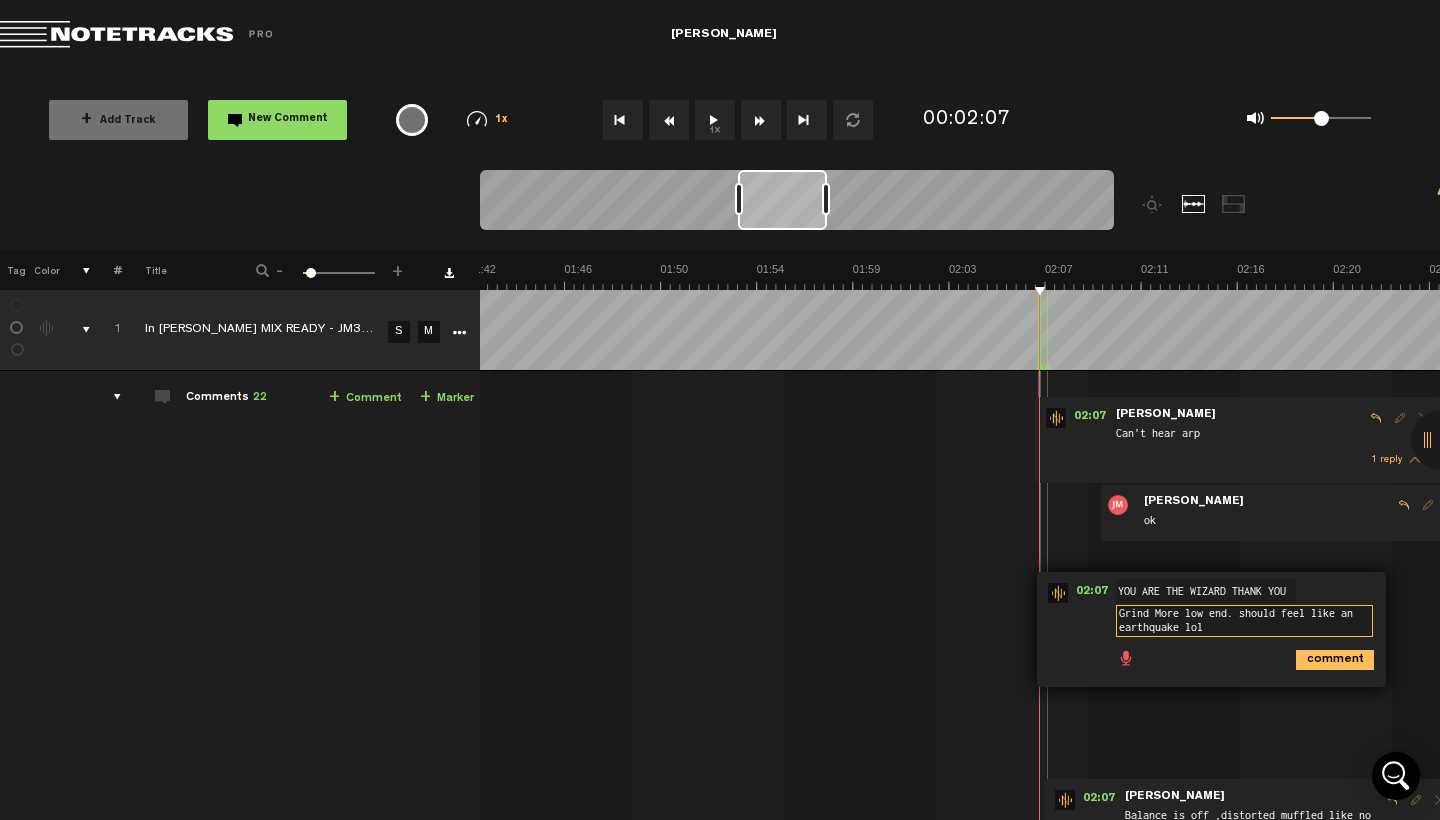 type on "Grind More low end. should feel like an earthquake lol" 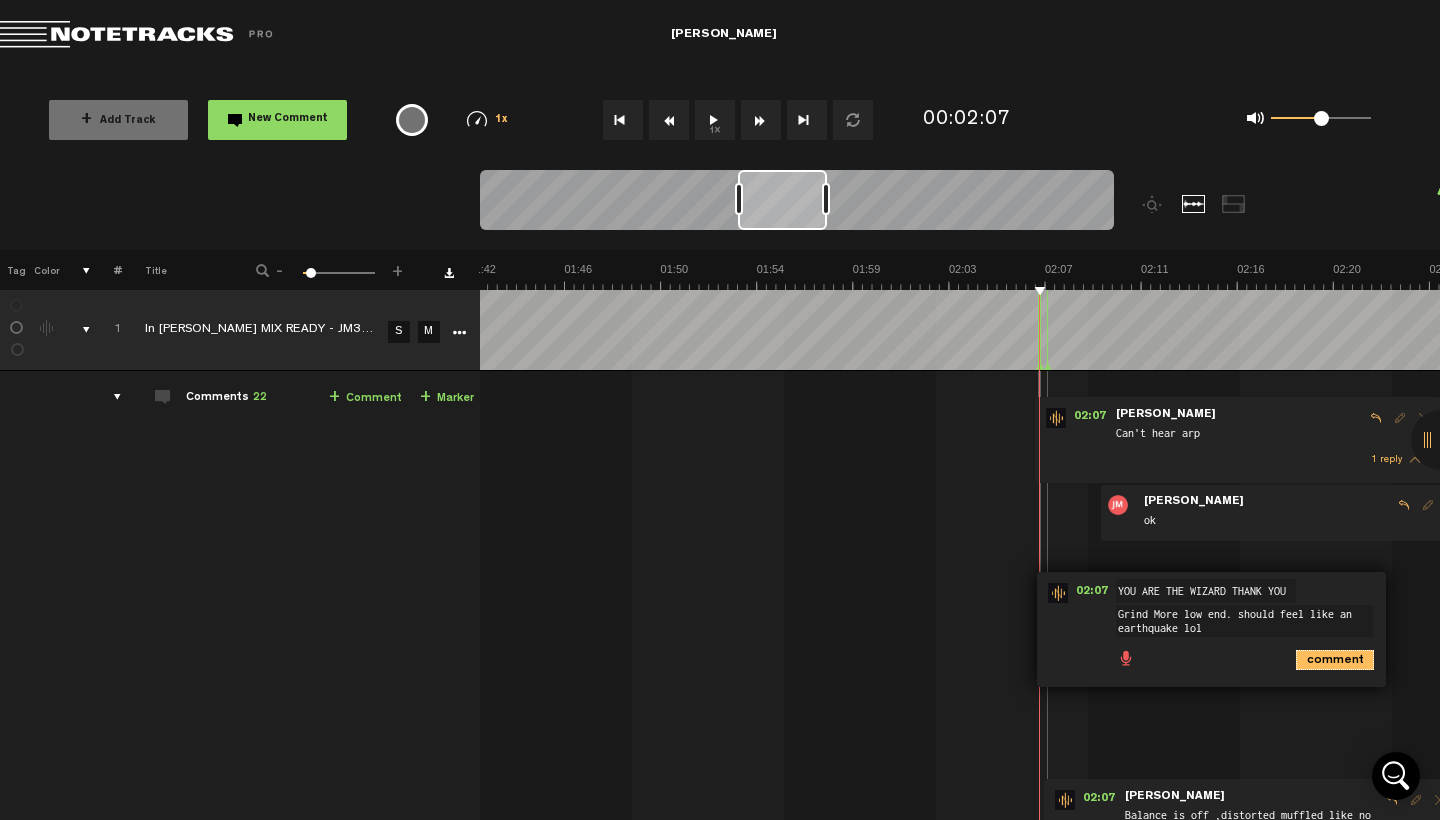 click on "comment" at bounding box center [1335, 660] 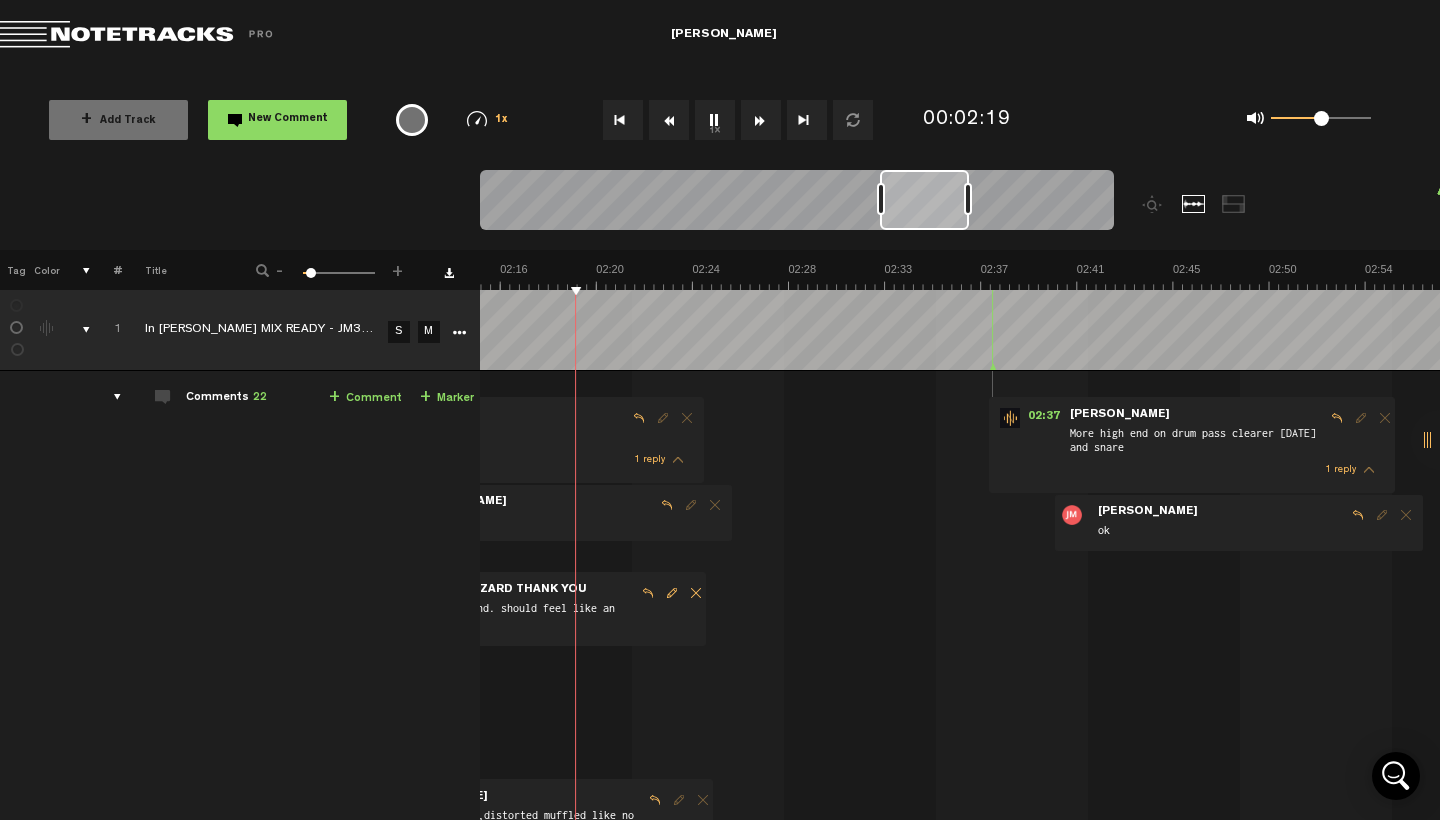 scroll, scrollTop: 0, scrollLeft: 3058, axis: horizontal 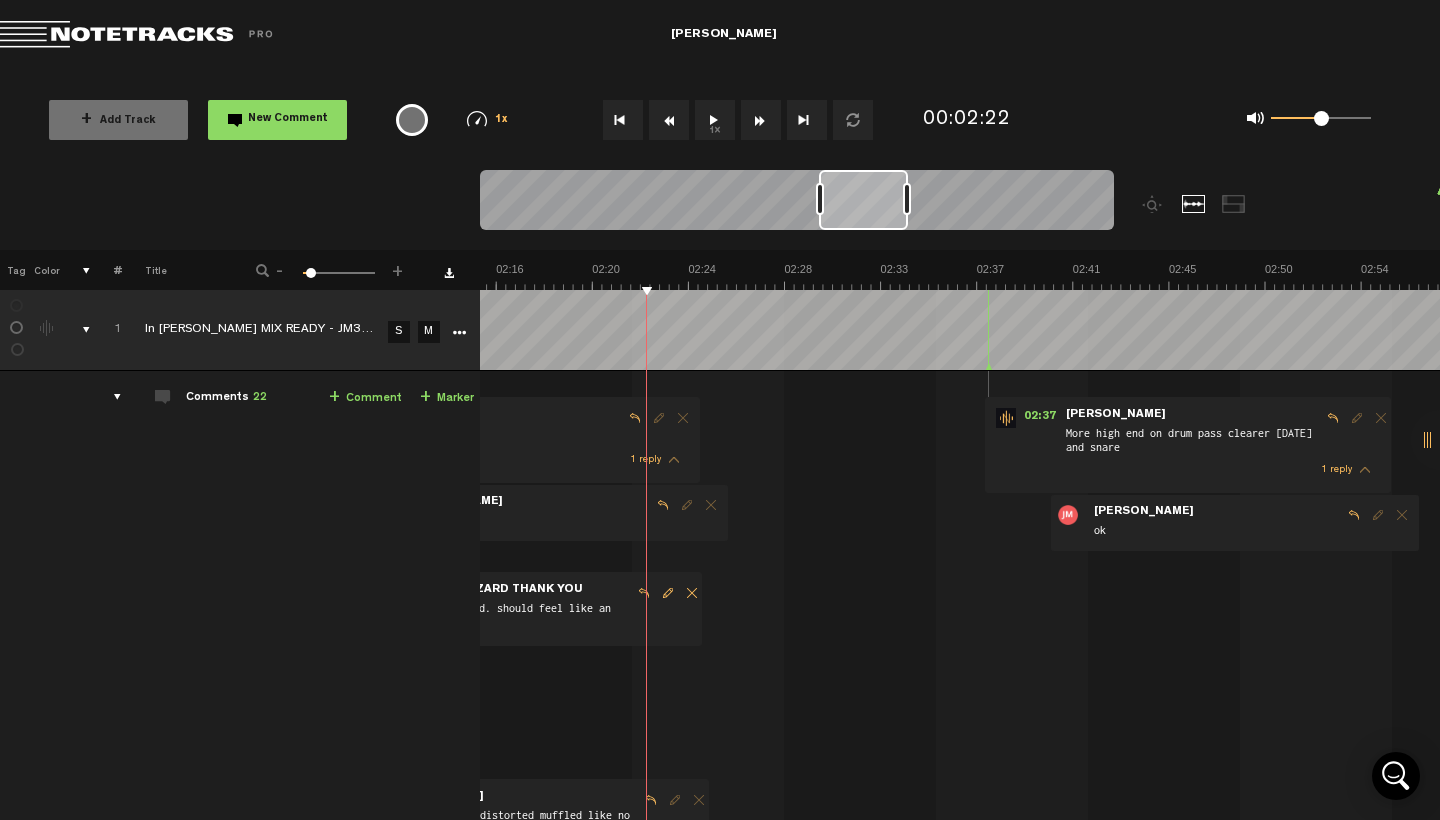 click on "New Comment" at bounding box center [288, 119] 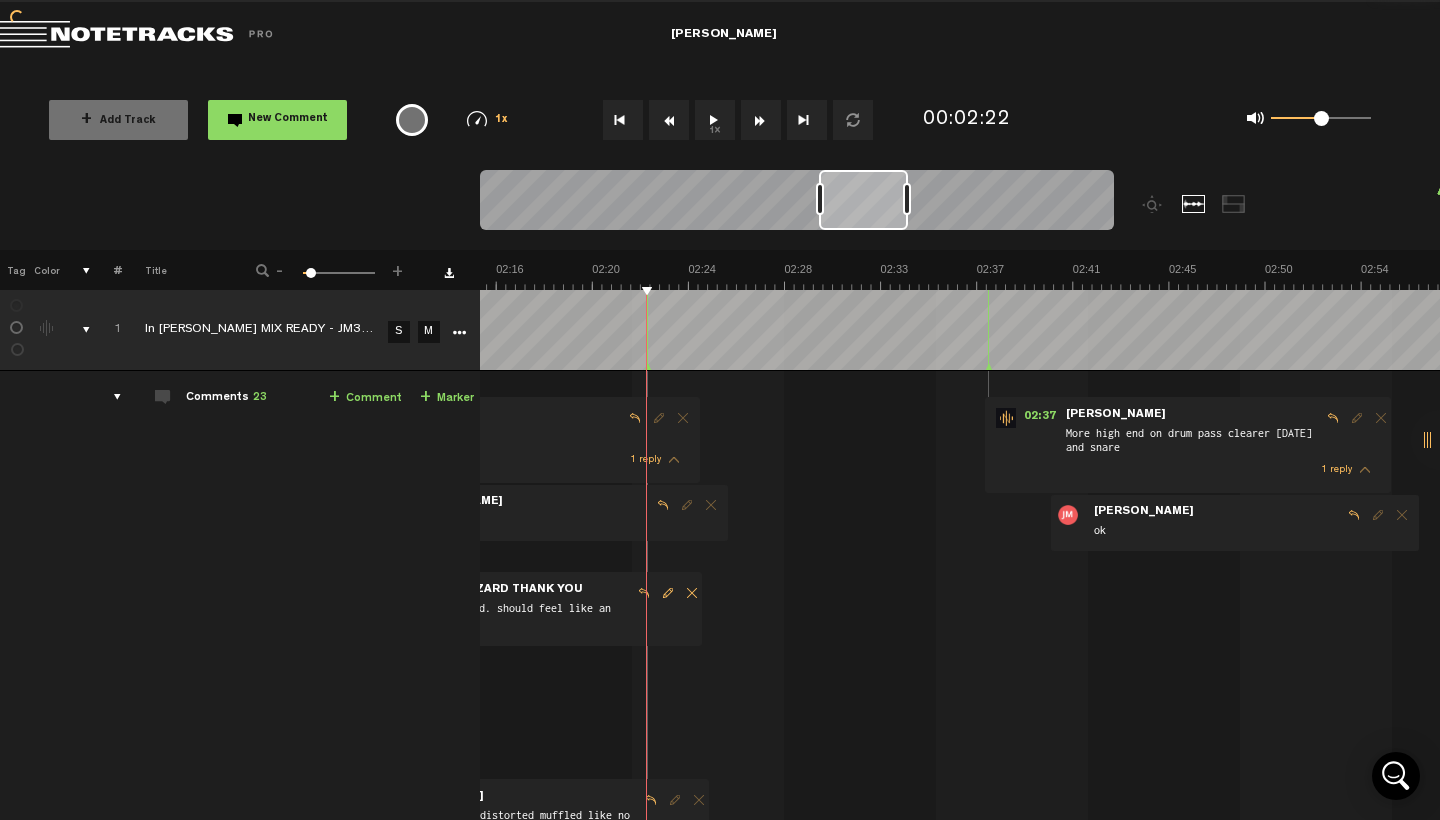 scroll, scrollTop: 572, scrollLeft: 0, axis: vertical 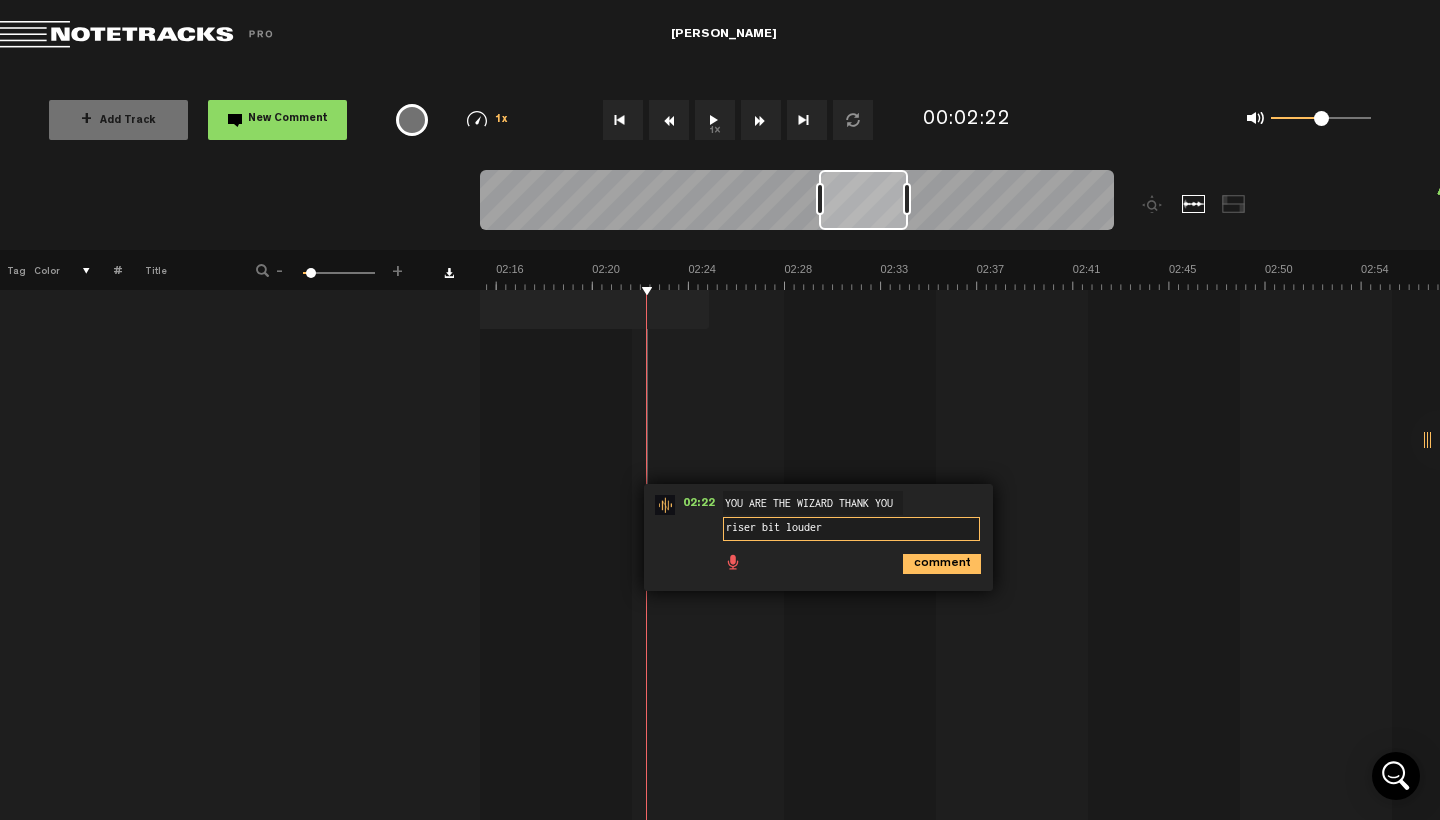type on "riser bit louder" 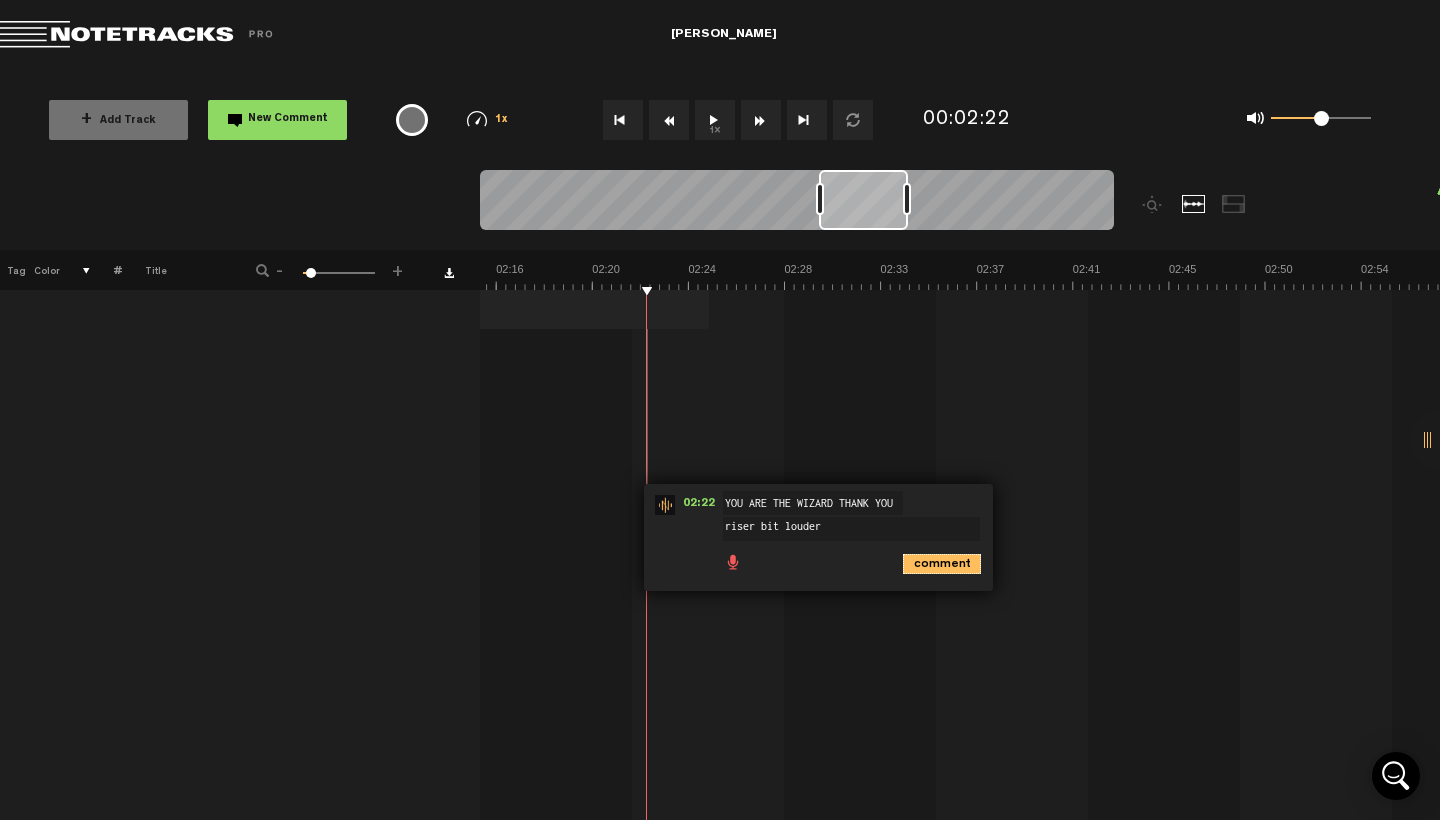 click on "comment" at bounding box center (942, 564) 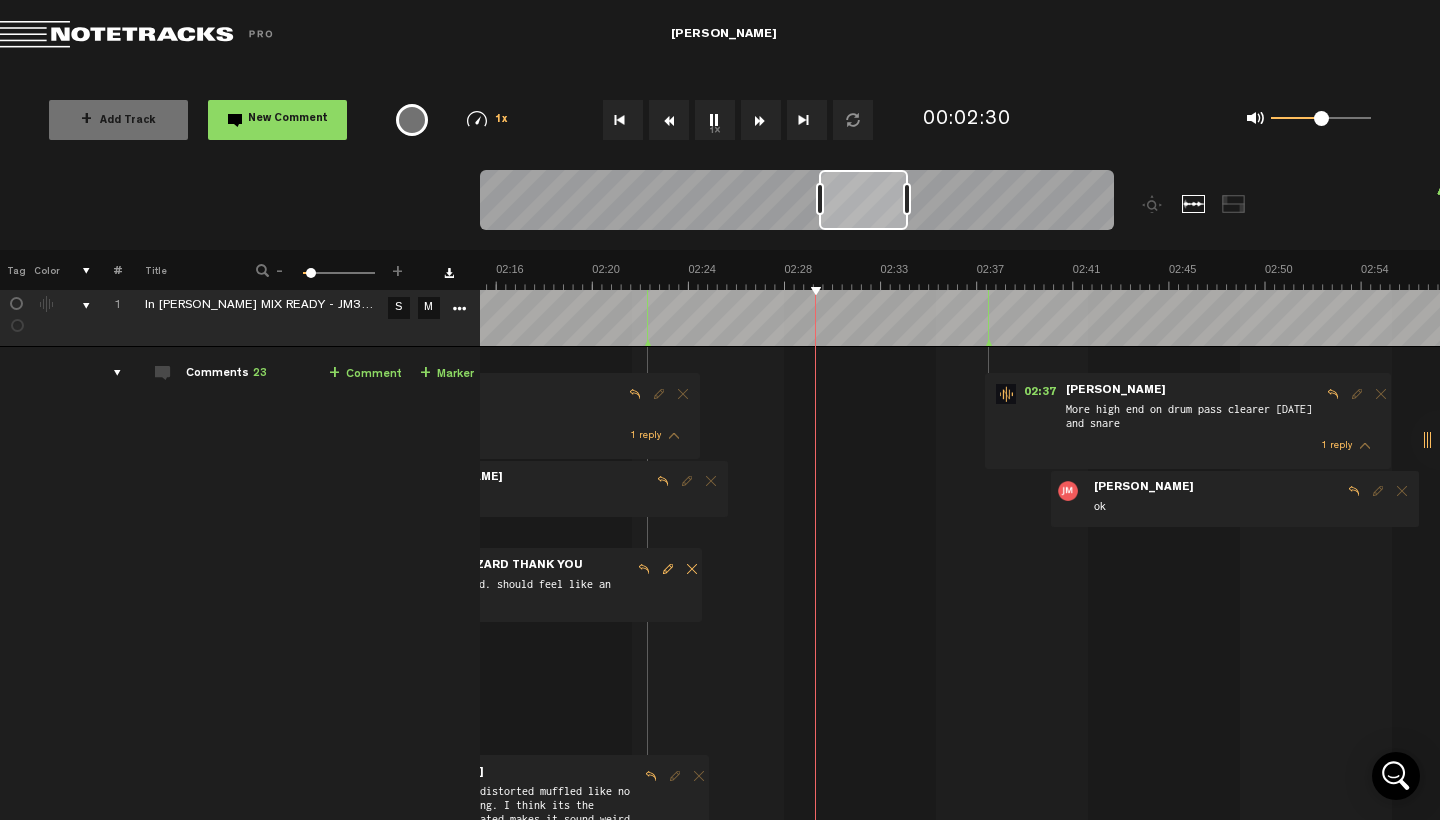 scroll, scrollTop: 0, scrollLeft: 0, axis: both 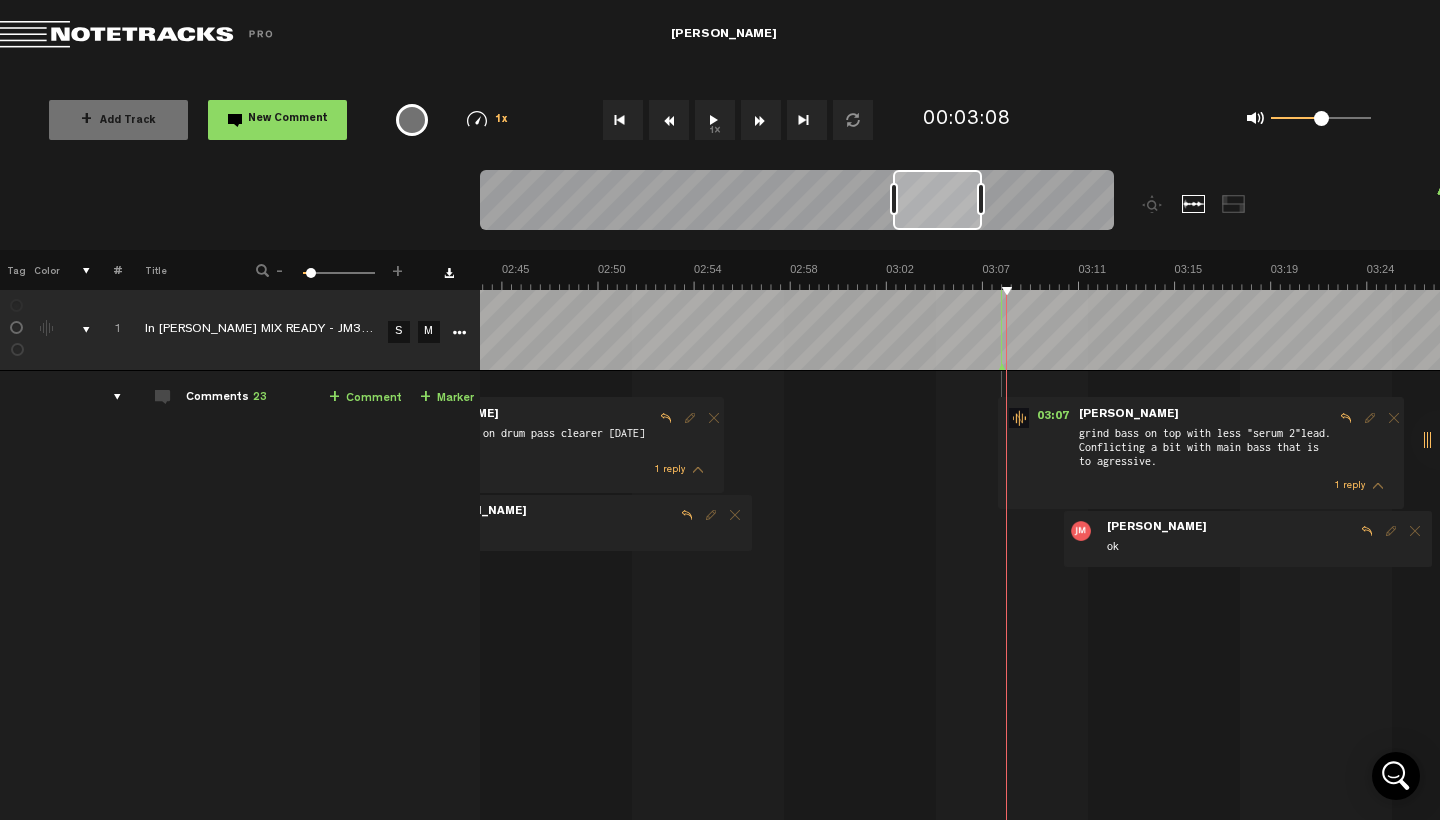 click on "New Comment" at bounding box center (277, 120) 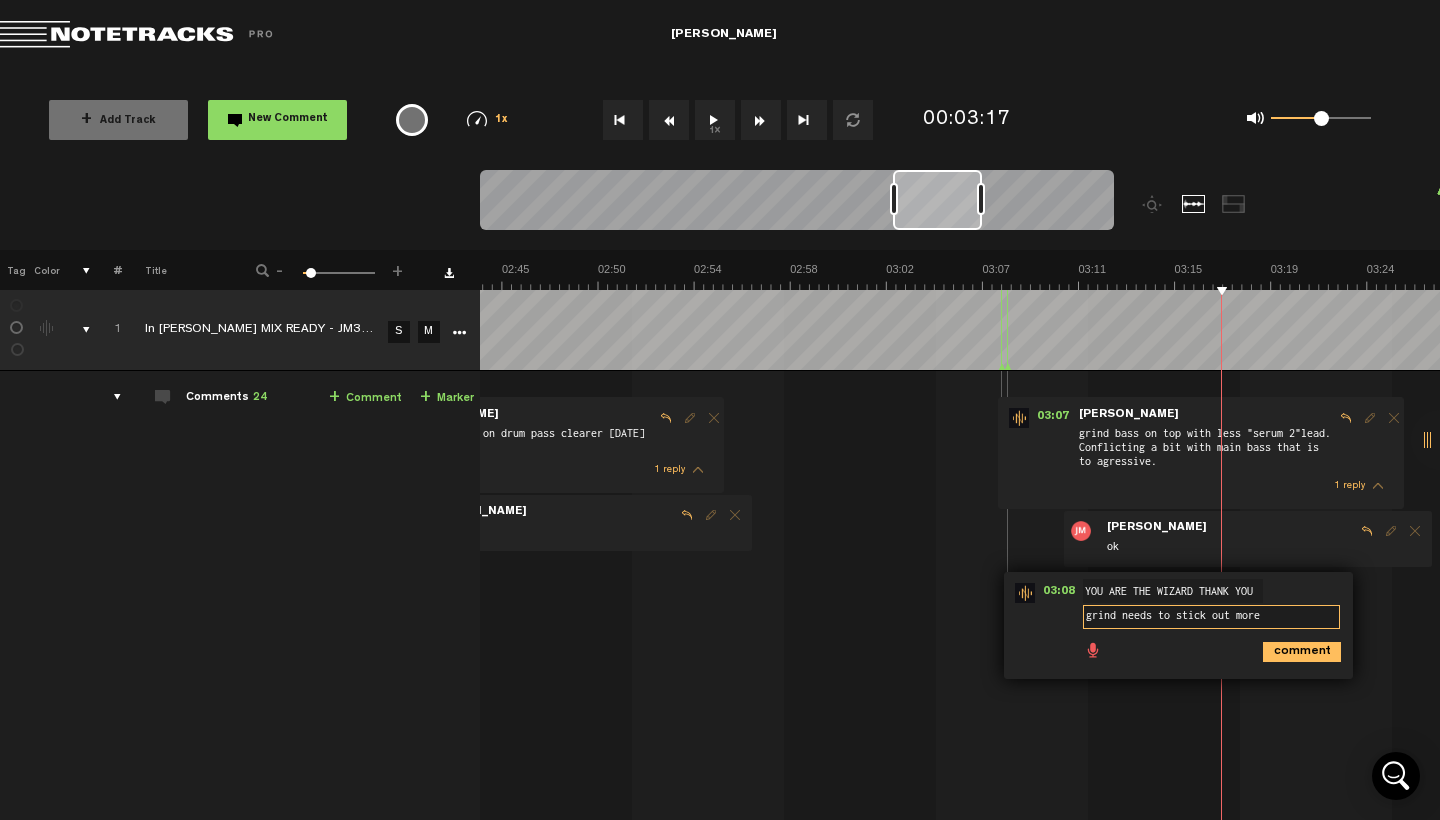 click on "grind needs to stick out more" at bounding box center [1211, 617] 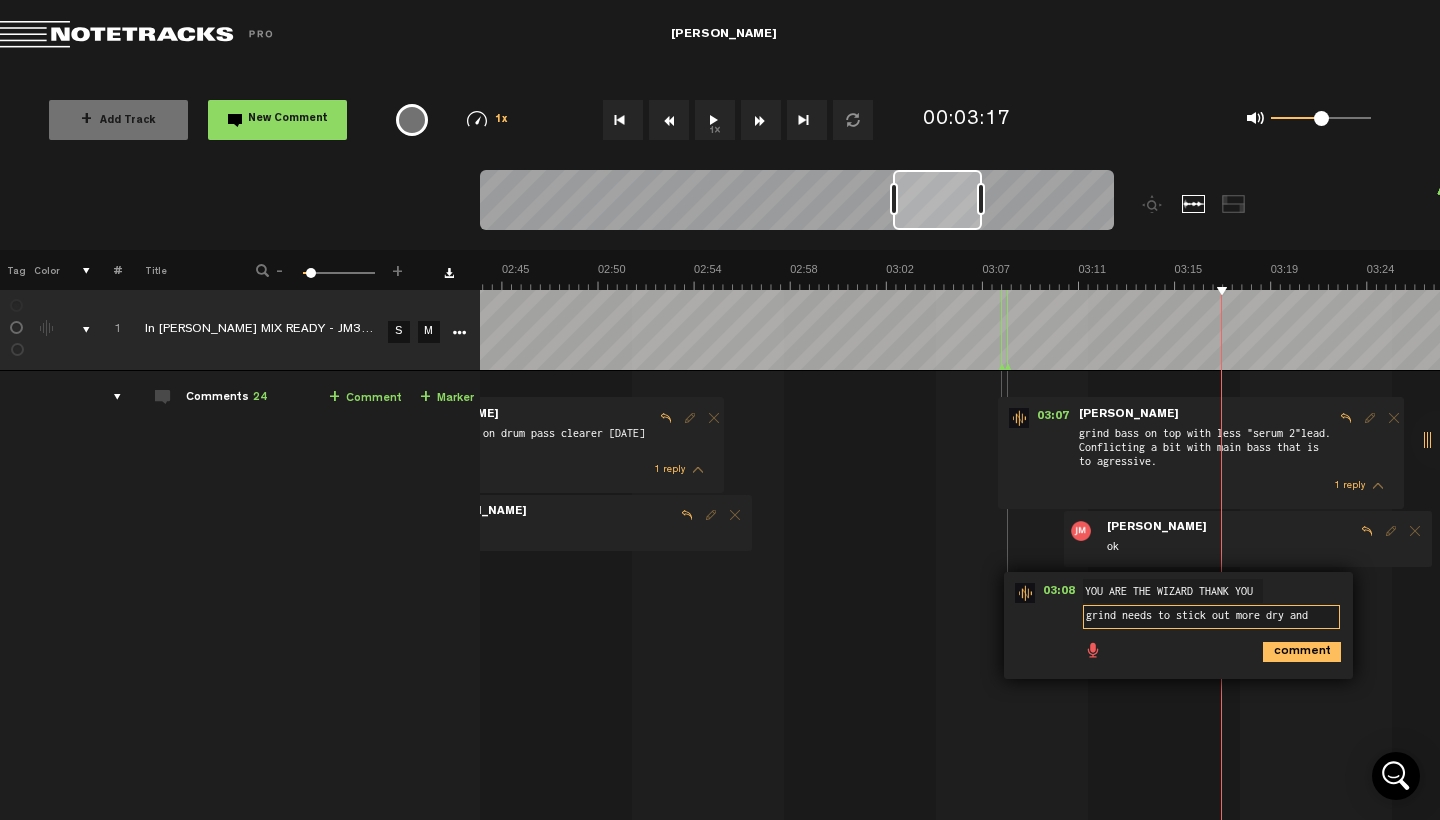 click on "grind needs to stick out more dry and" at bounding box center [1211, 617] 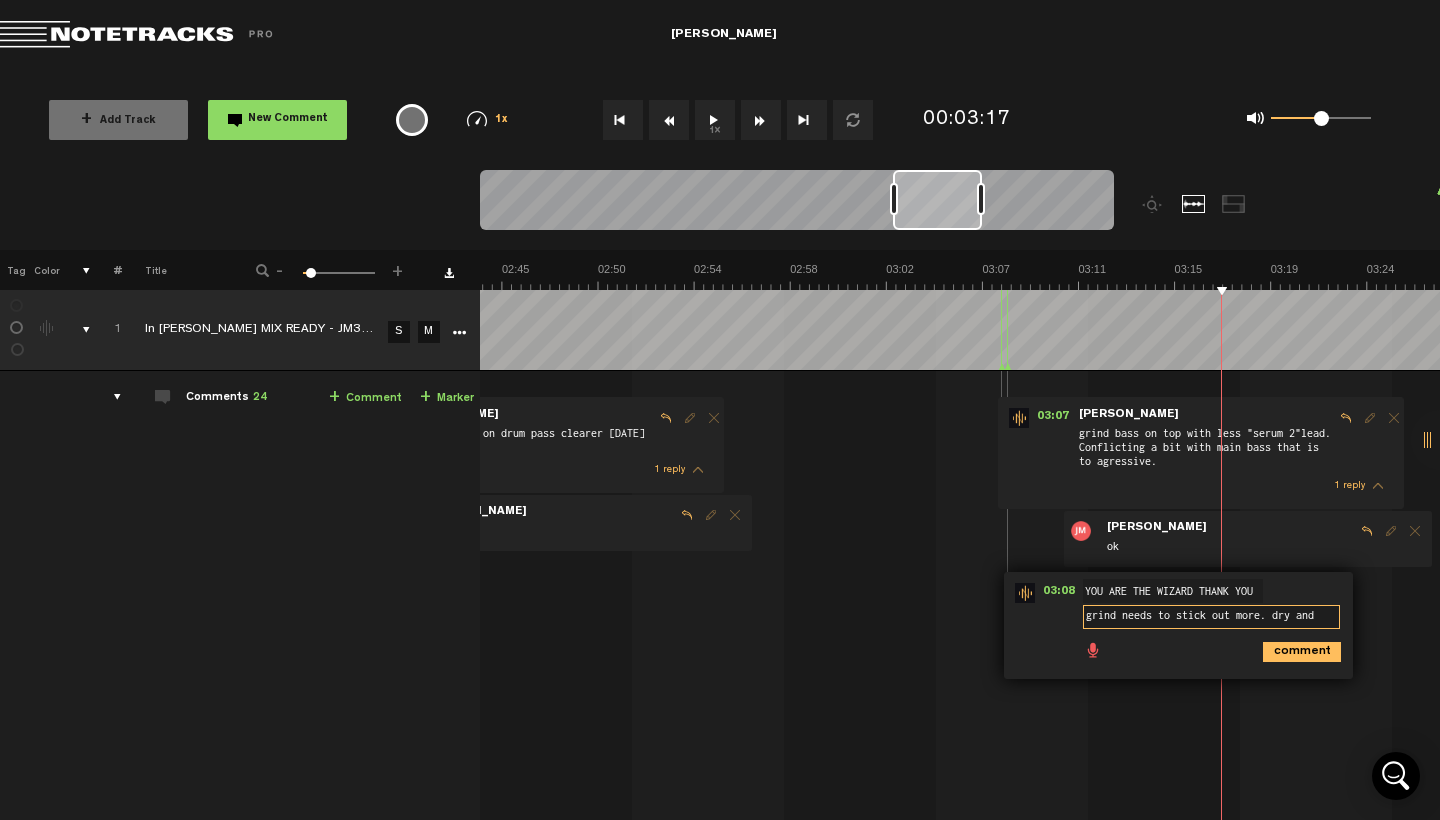 click on "grind needs to stick out more. dry and" at bounding box center (1211, 617) 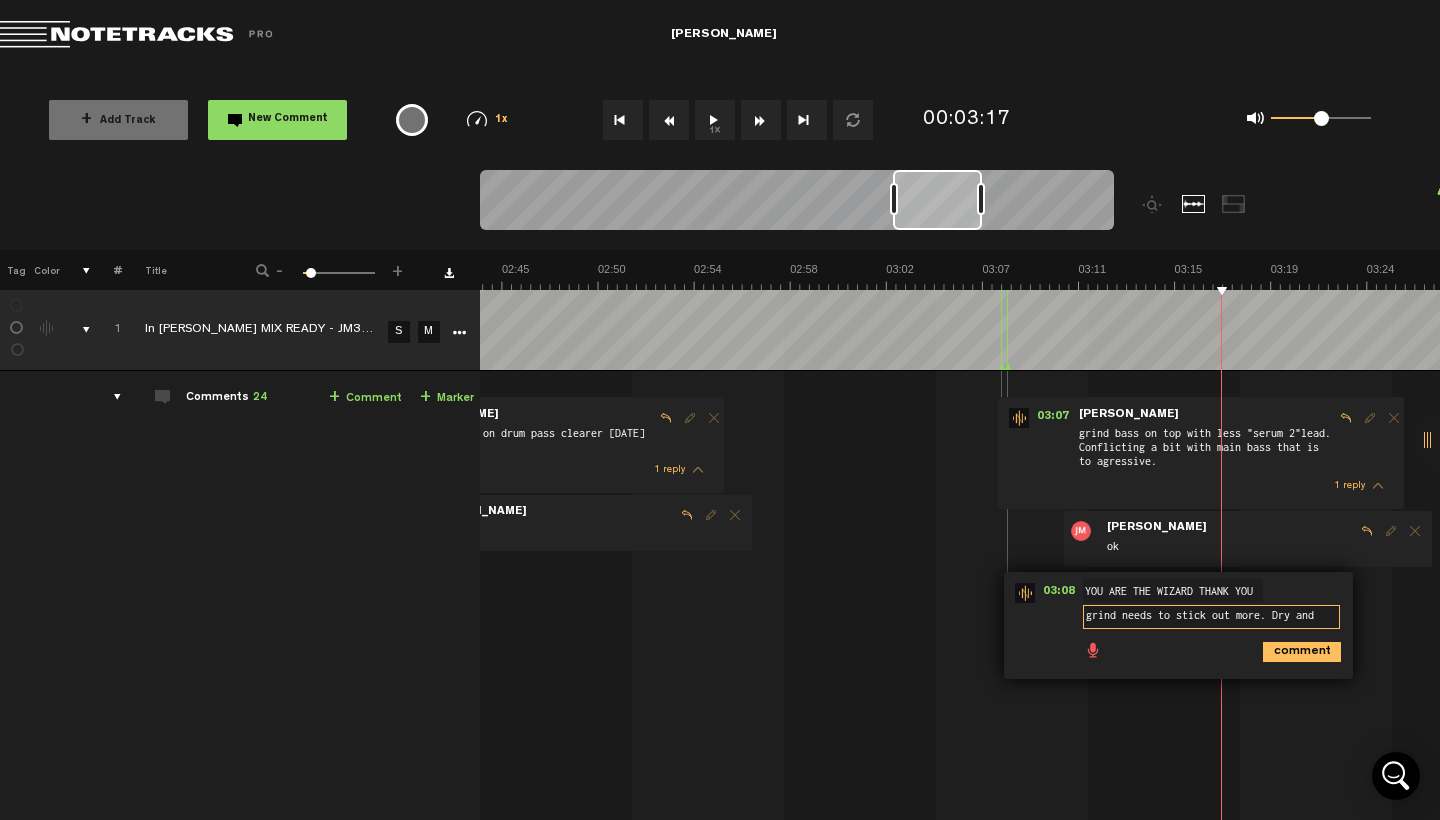 drag, startPoint x: 1317, startPoint y: 618, endPoint x: 1329, endPoint y: 617, distance: 12.0415945 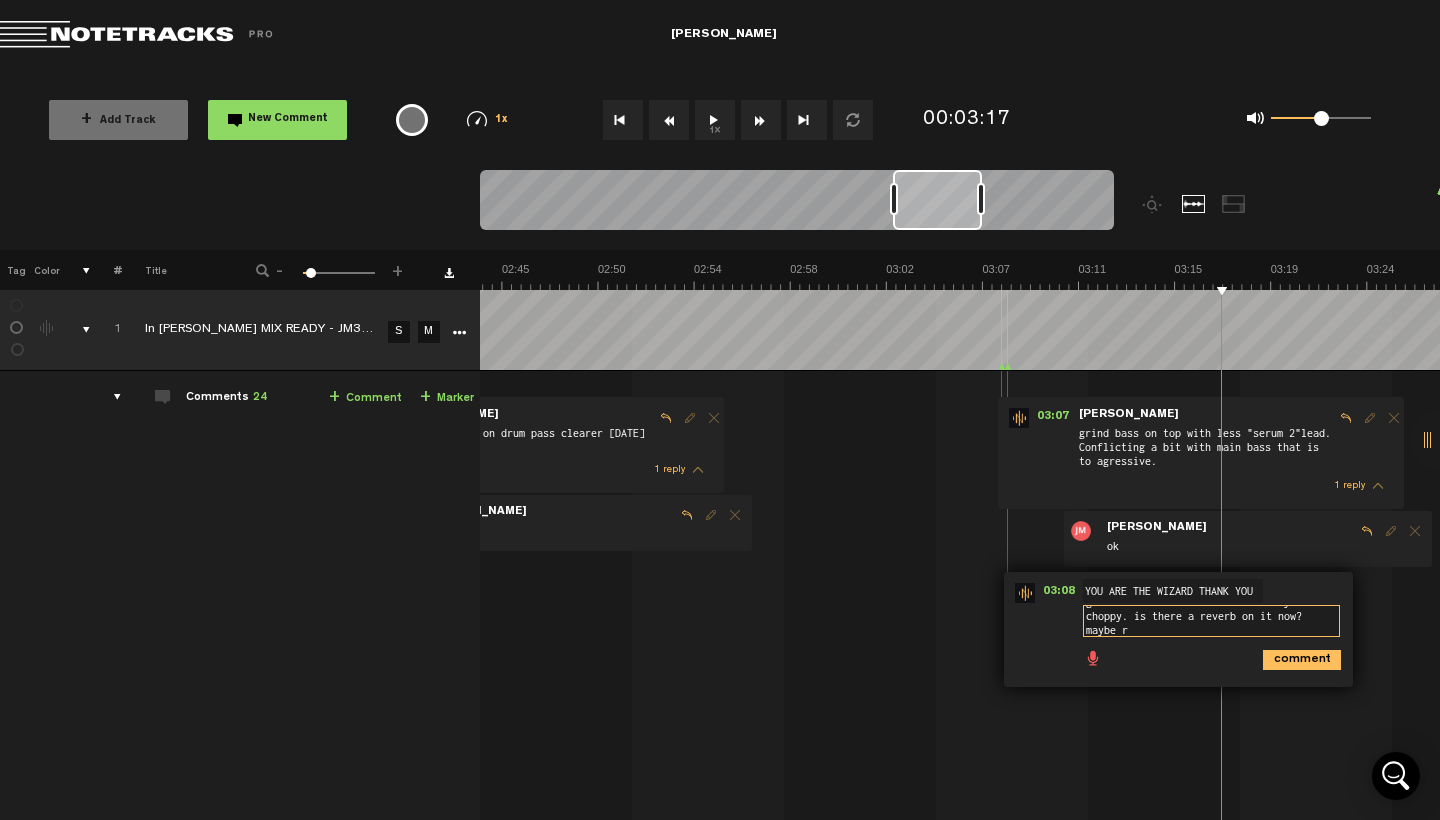 scroll, scrollTop: 0, scrollLeft: 0, axis: both 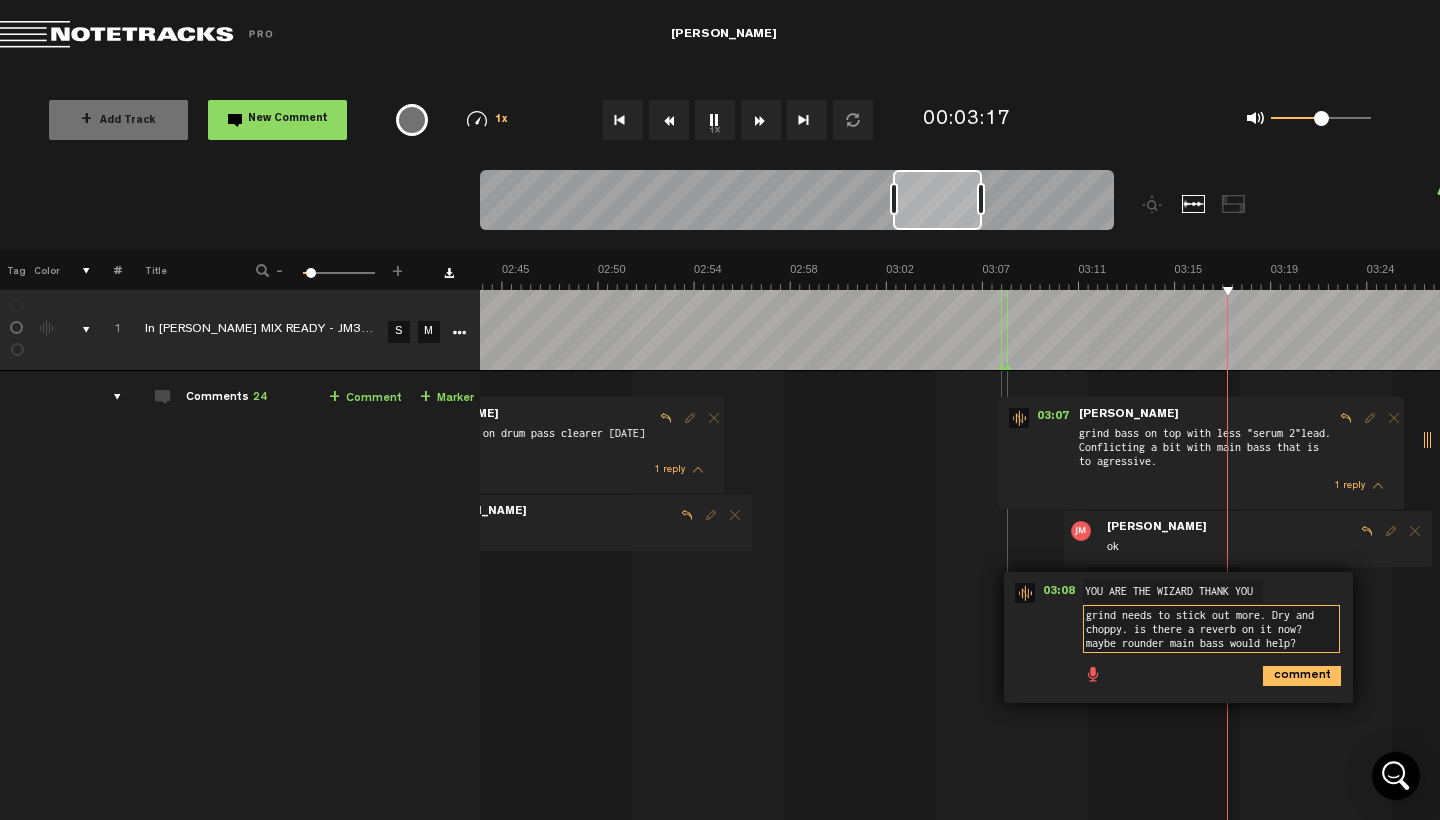 click on "grind needs to stick out more. Dry and choppy. is there a reverb on it now? maybe rounder main bass would help?" at bounding box center [1211, 629] 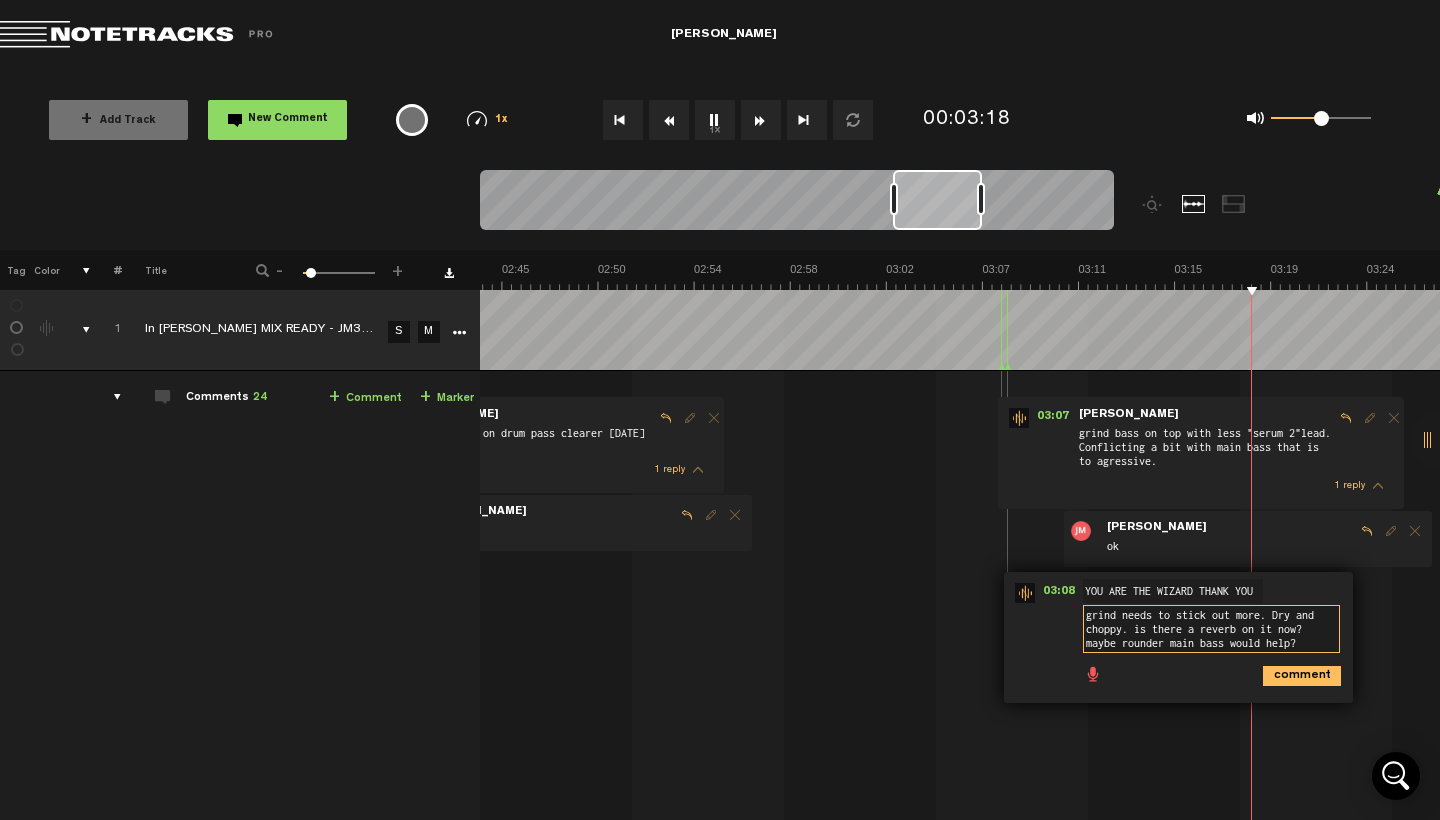 click on "grind needs to stick out more. Dry and choppy. is there a reverb on it now? maybe rounder main bass would help?" at bounding box center [1211, 629] 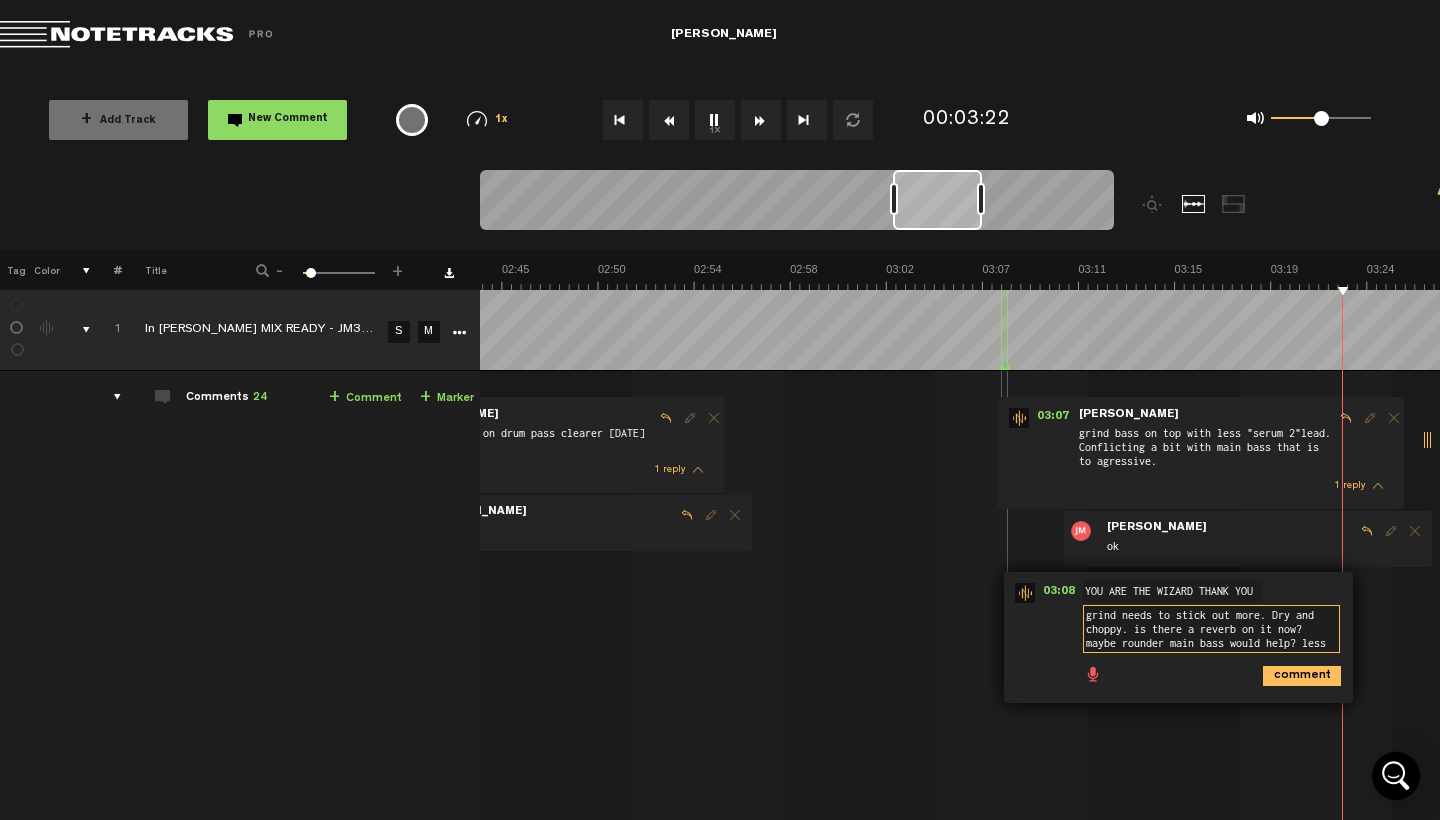scroll, scrollTop: 0, scrollLeft: 4109, axis: horizontal 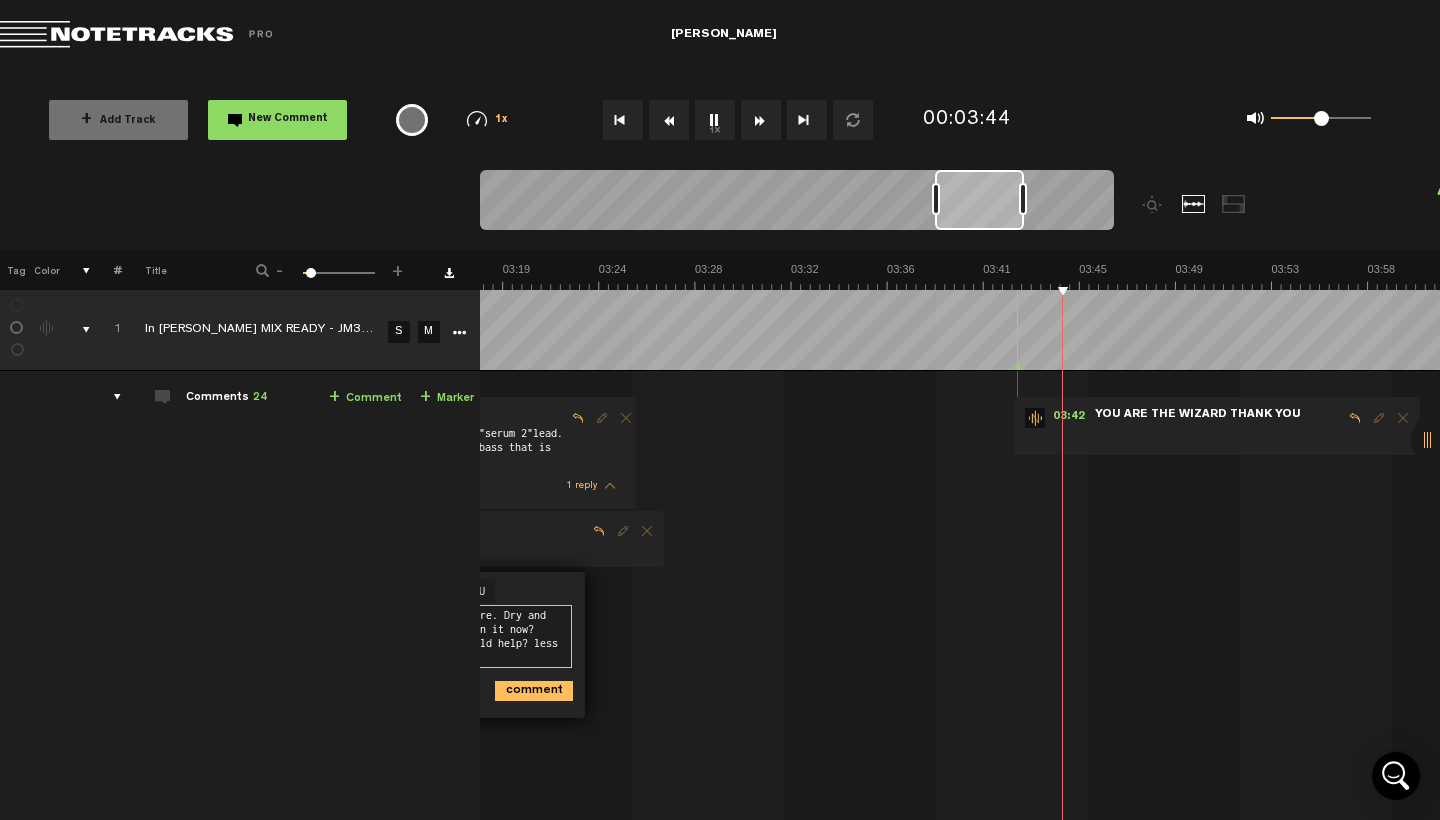 type on "grind needs to stick out more. Dry and choppy. is there a reverb on it now? maybe rounder main bass would help? less serum 2 lead?" 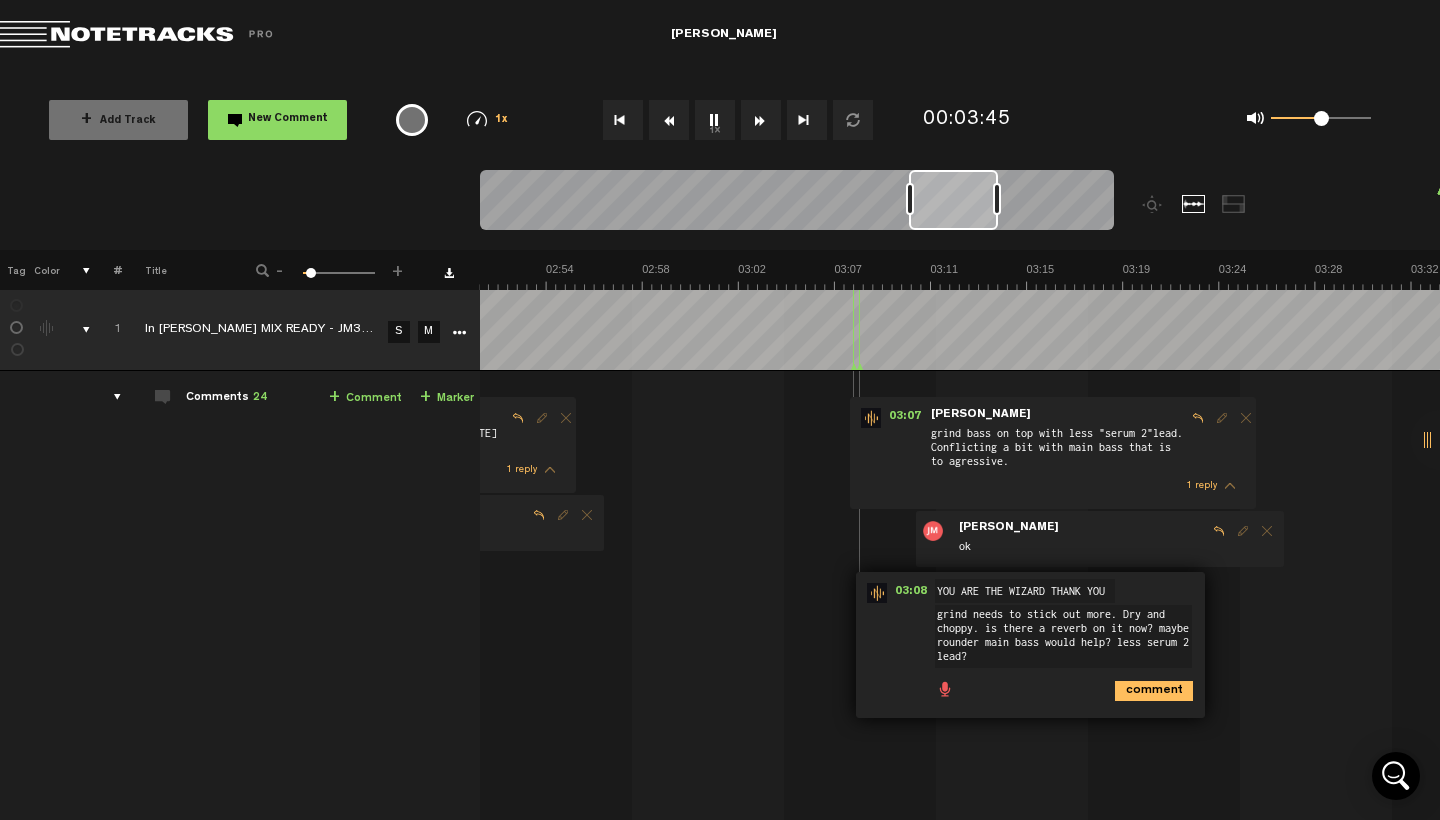 scroll, scrollTop: 0, scrollLeft: 4717, axis: horizontal 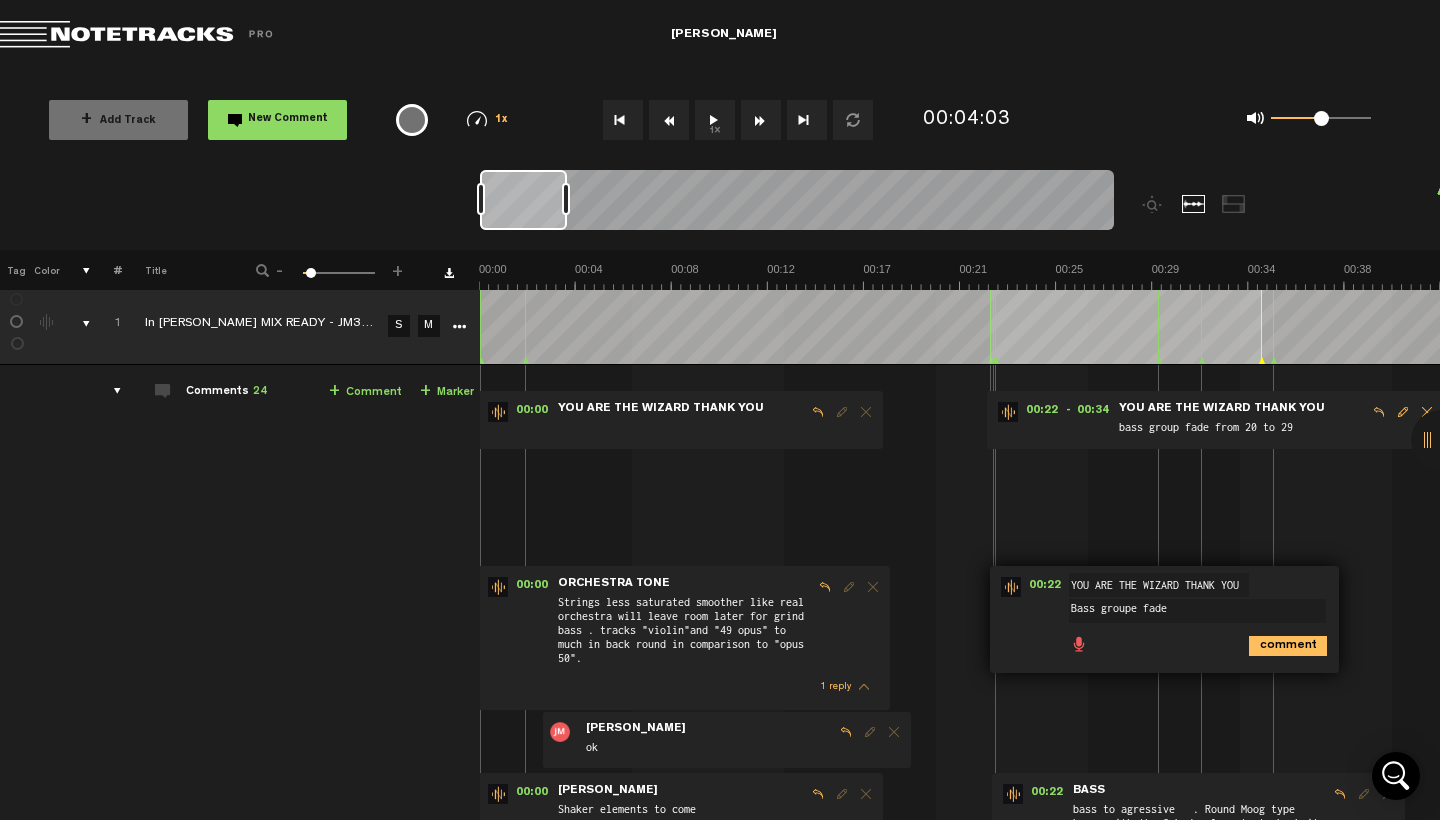 drag, startPoint x: 510, startPoint y: 199, endPoint x: 437, endPoint y: 204, distance: 73.171036 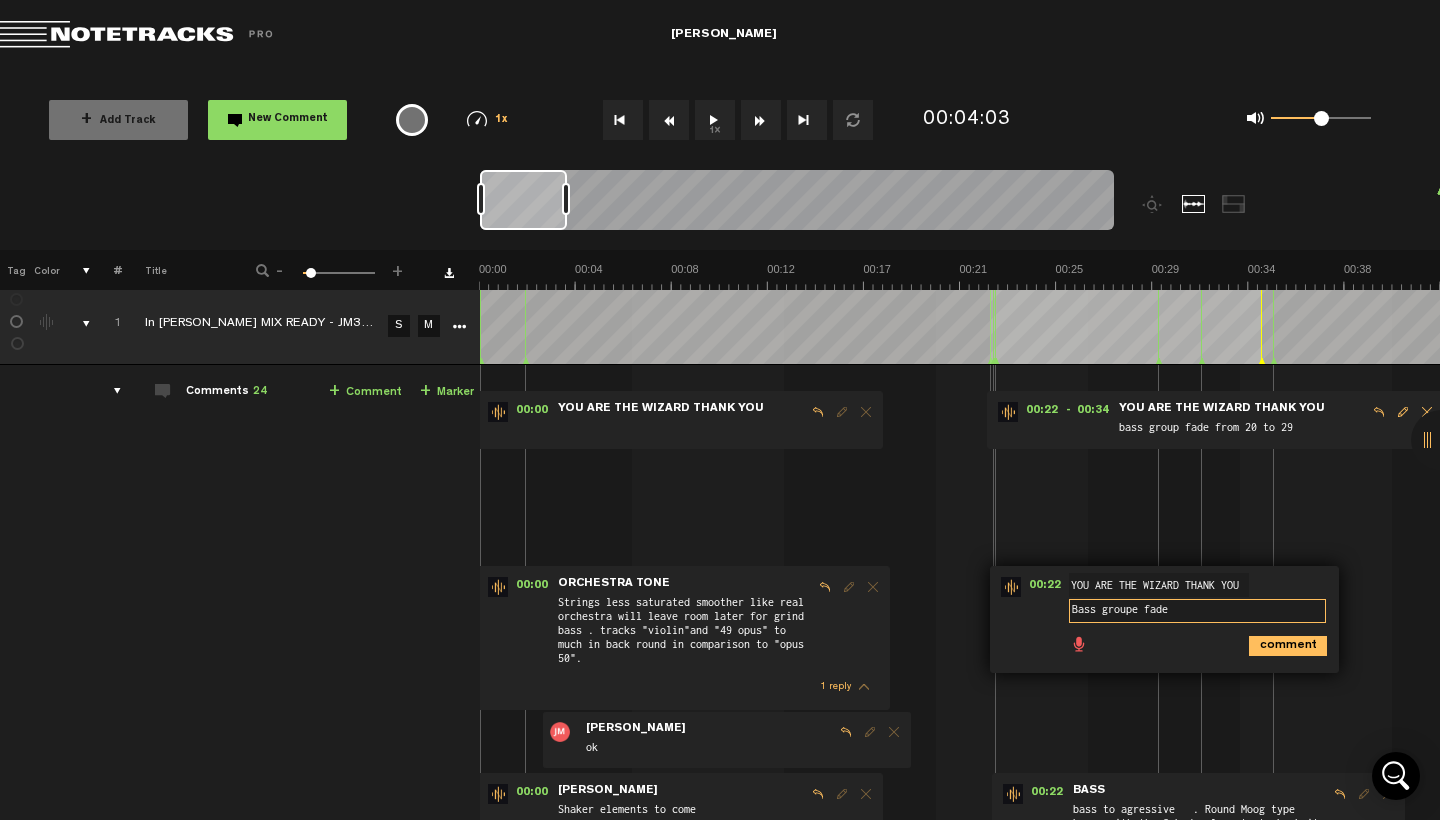 click on "Bass groupe fade" at bounding box center (1197, 611) 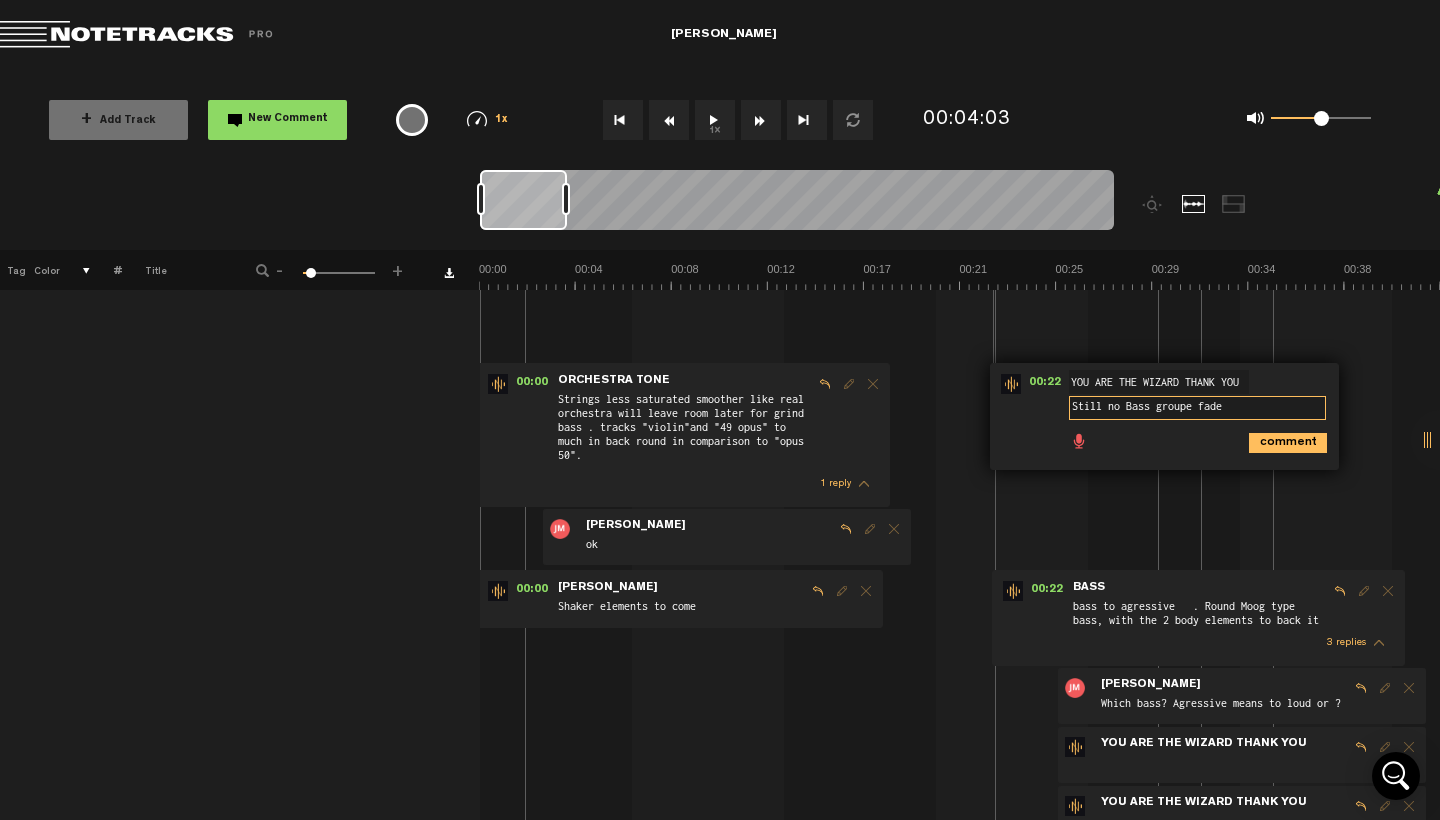 scroll, scrollTop: 621, scrollLeft: 0, axis: vertical 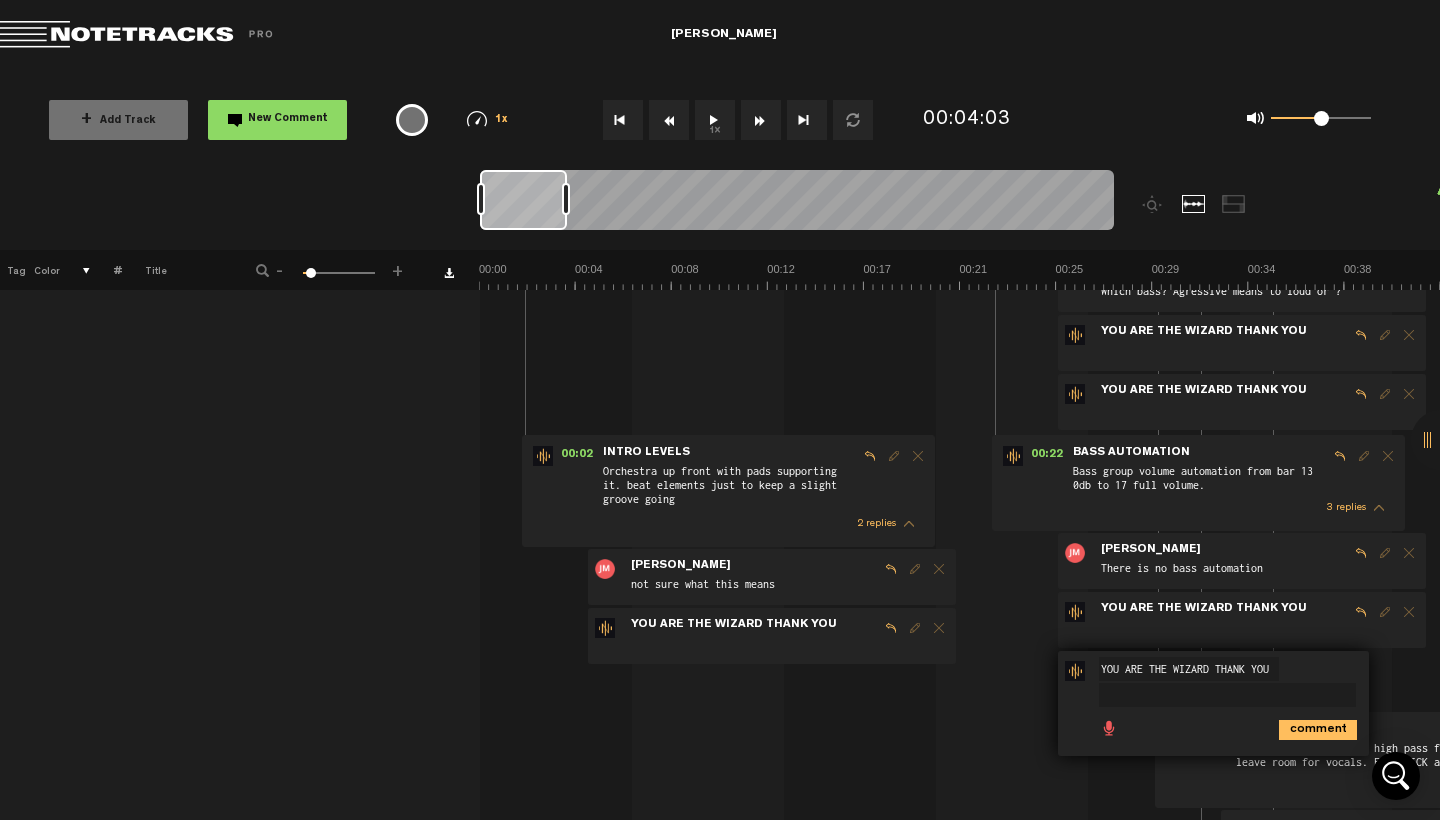 type on "Still no Bass groupe fade" 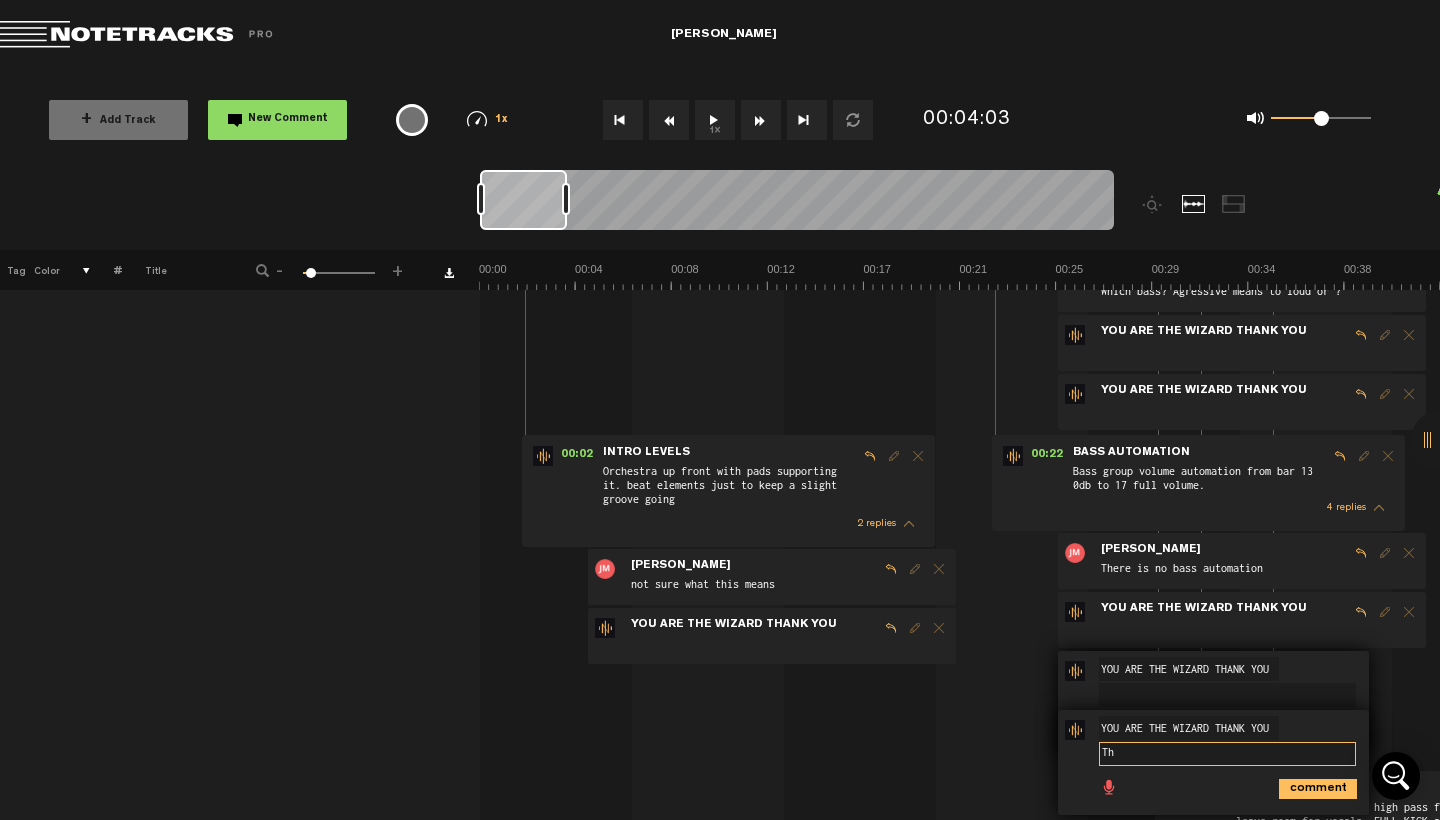 type on "T" 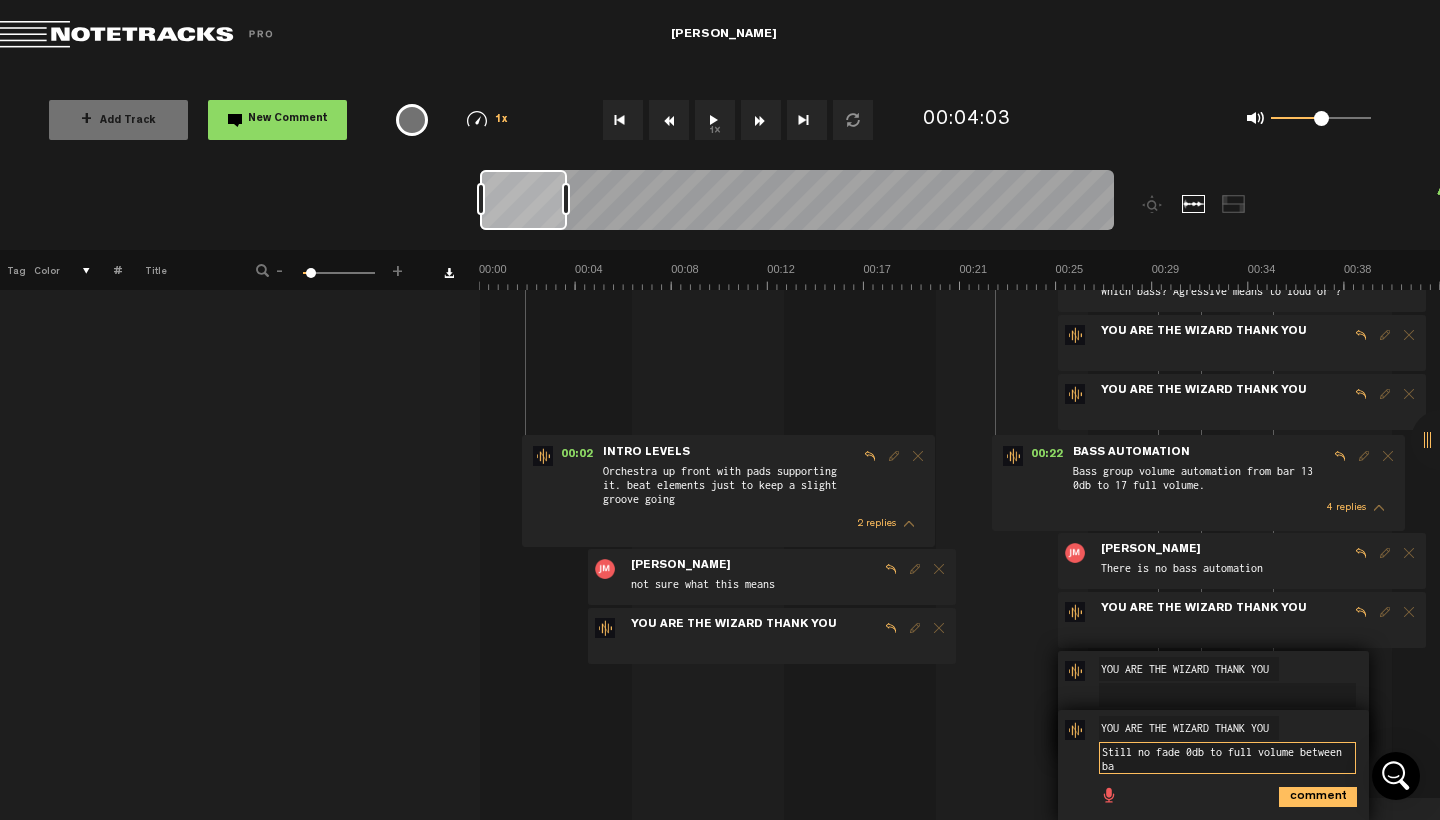 scroll, scrollTop: 2, scrollLeft: 0, axis: vertical 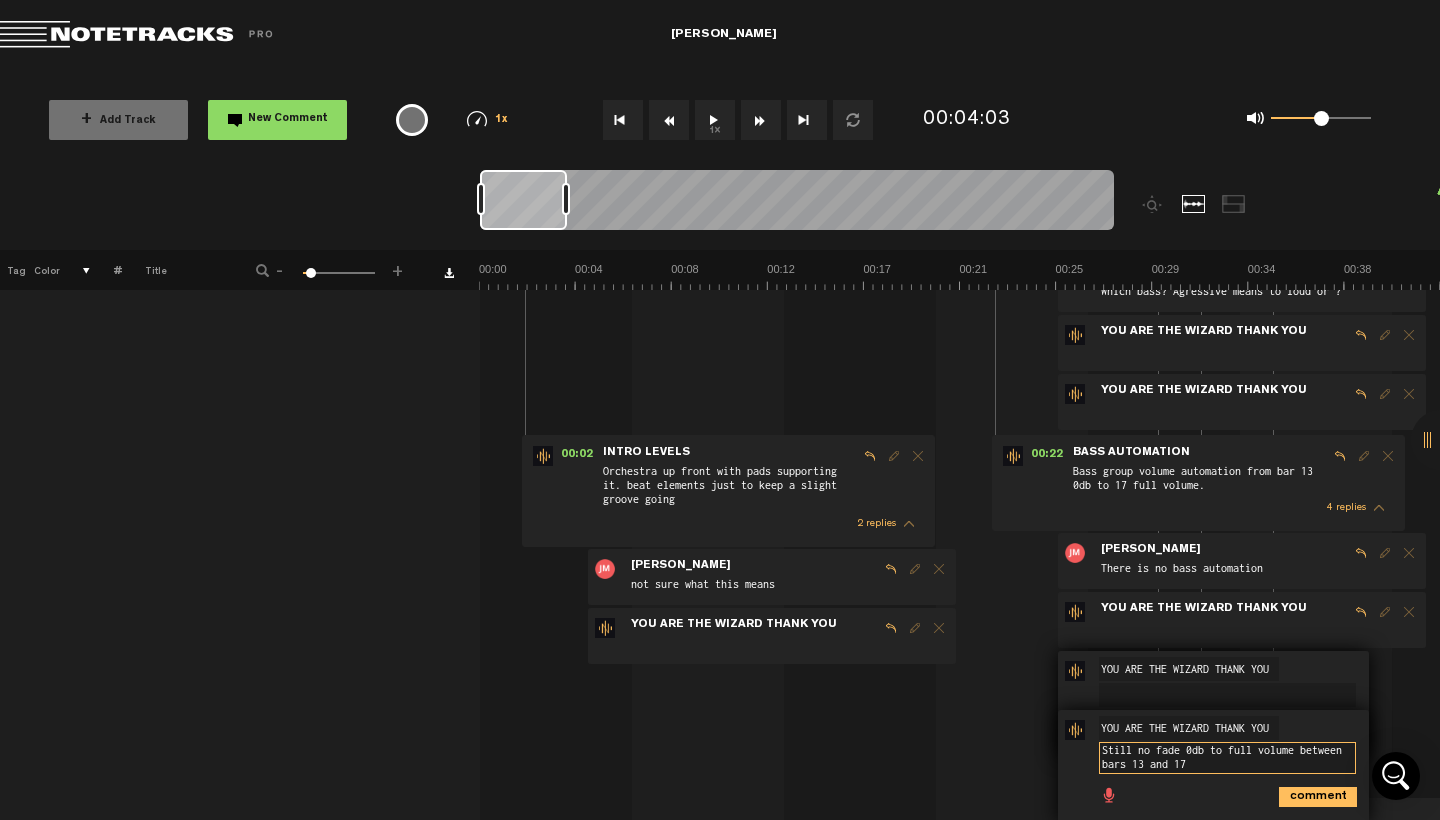 type on "Still no fade 0db to full volume between bars 13 and 17" 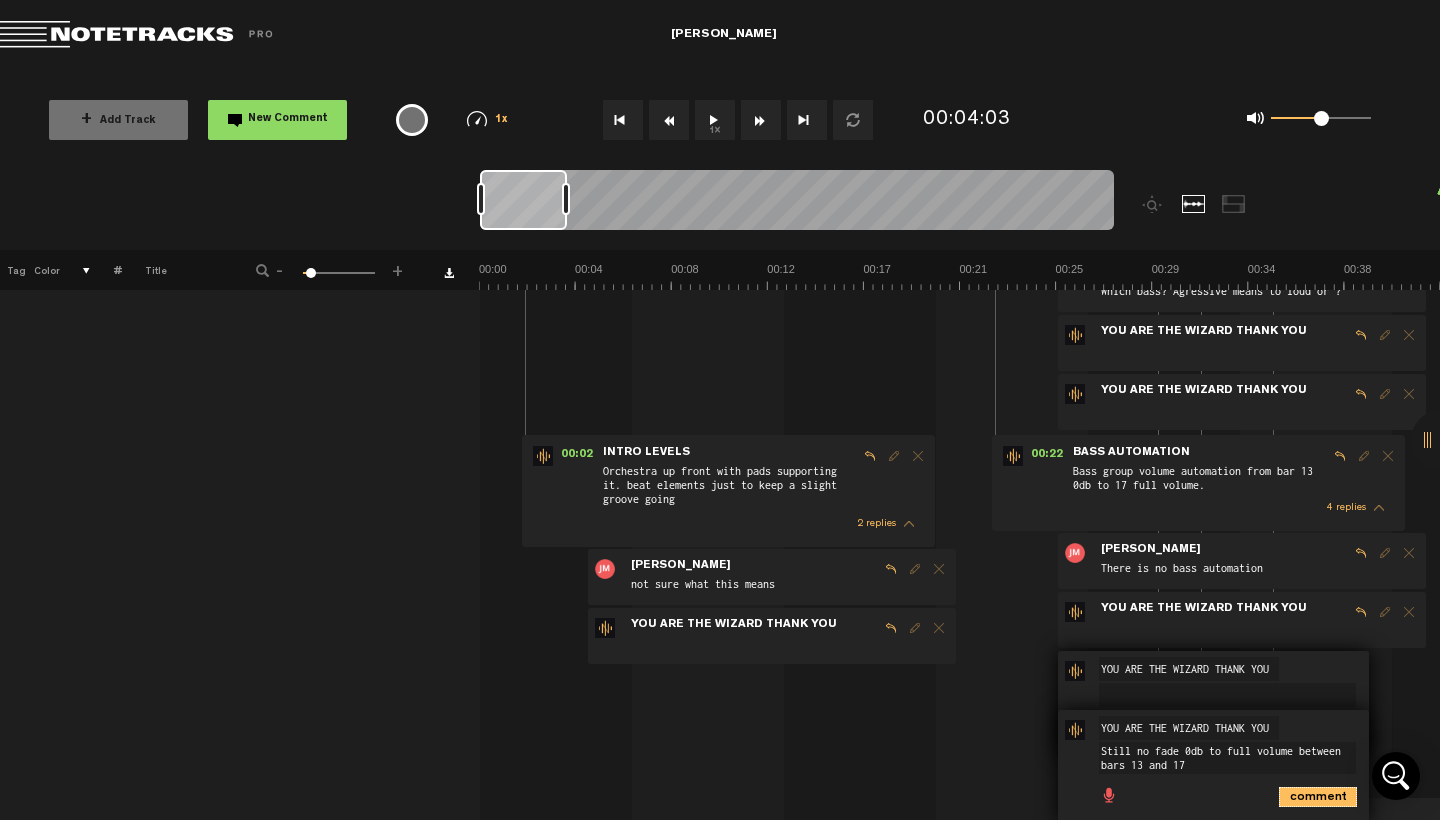 click on "comment" at bounding box center (1318, 797) 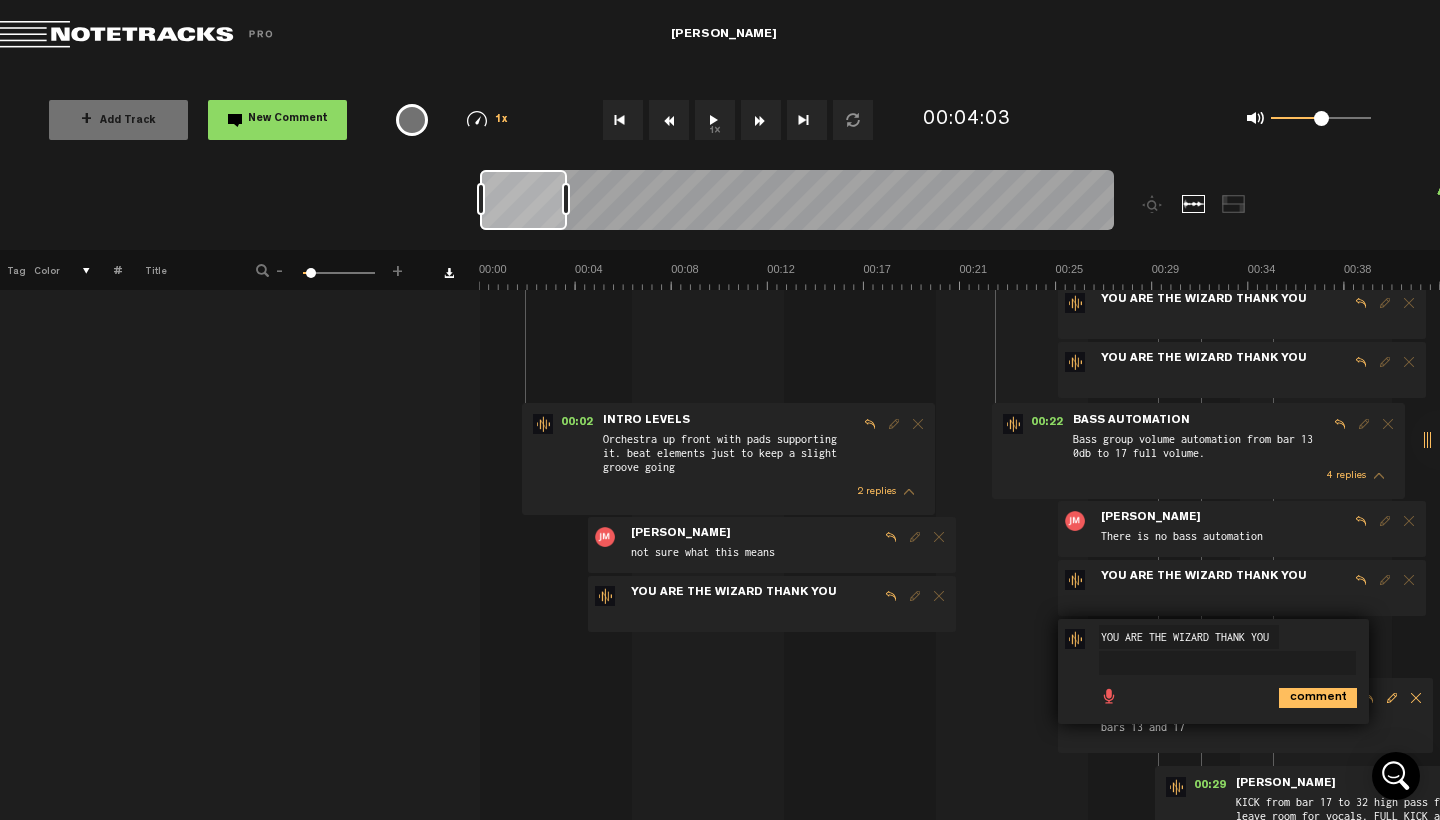 scroll, scrollTop: 731, scrollLeft: 0, axis: vertical 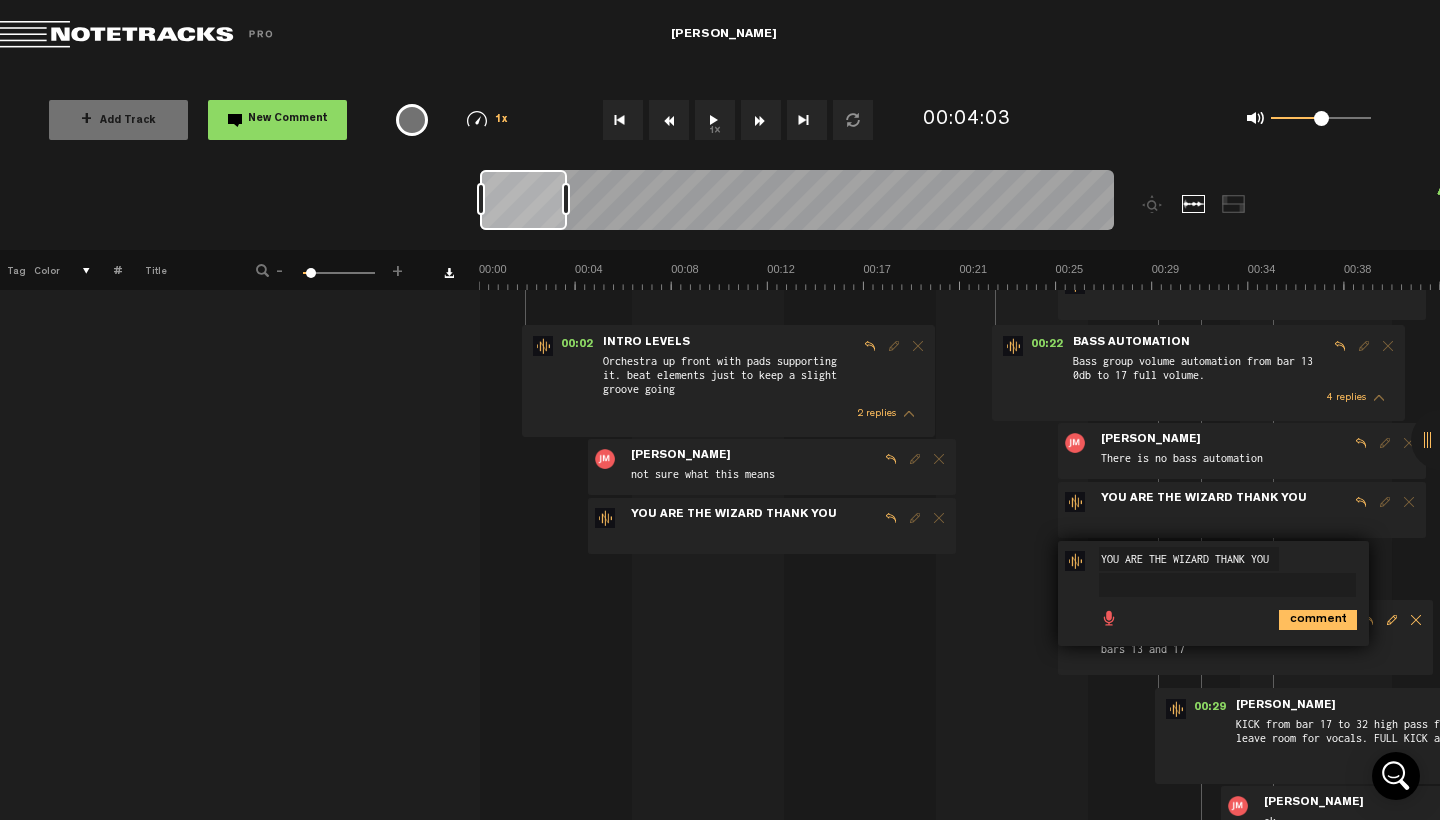 click at bounding box center (1441, 440) 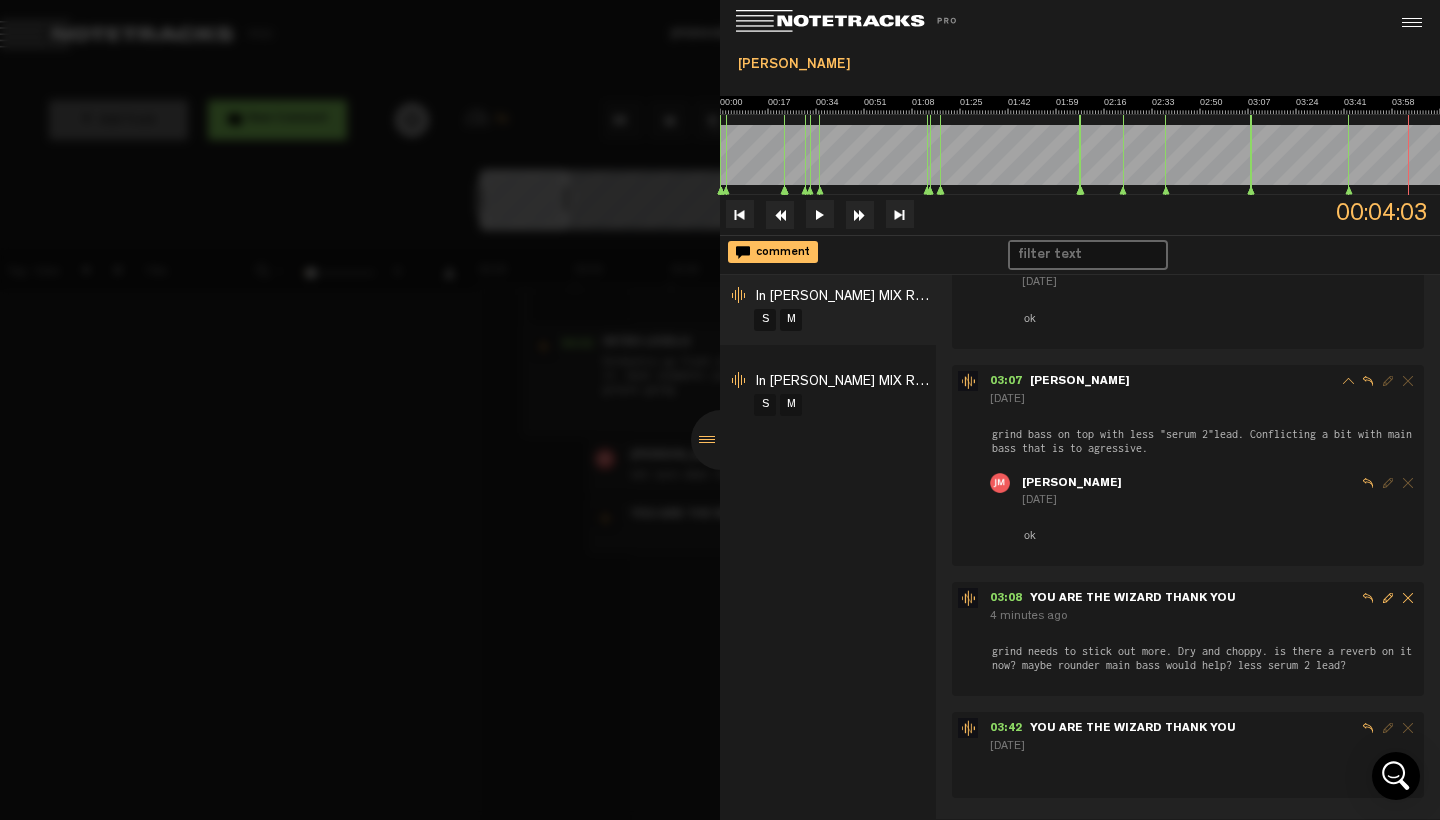 scroll, scrollTop: 3496, scrollLeft: 0, axis: vertical 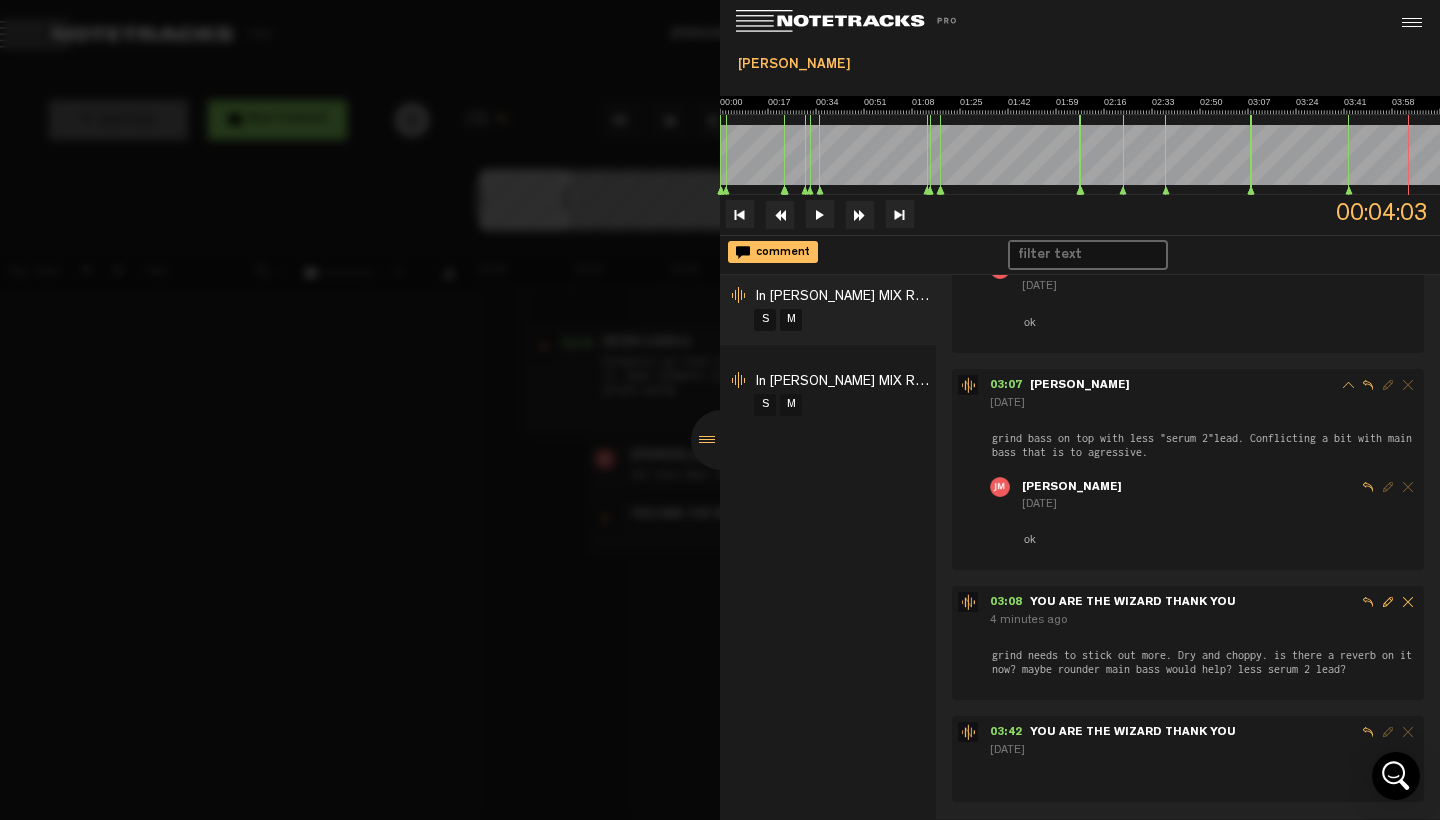 click 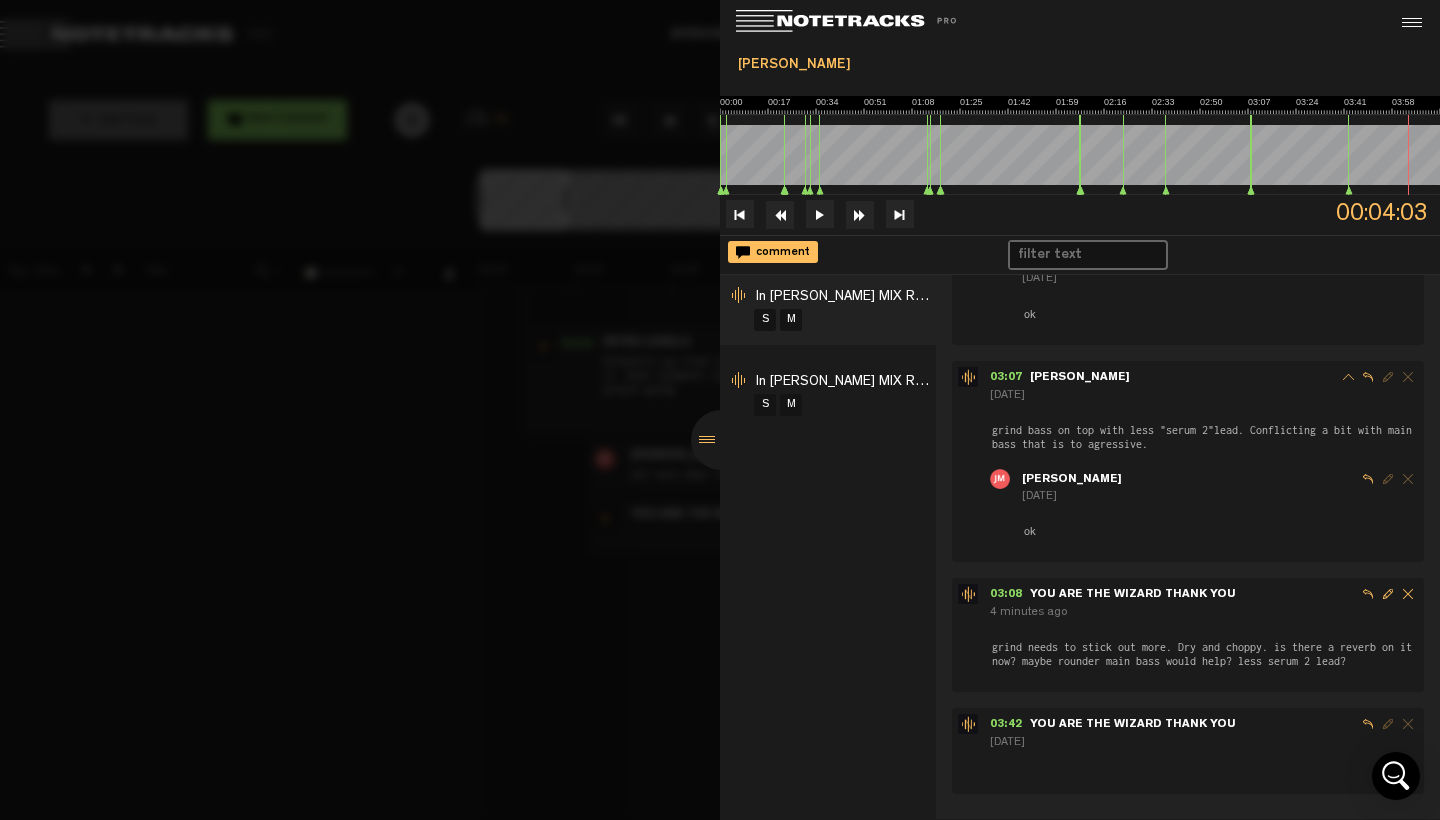 scroll, scrollTop: 3500, scrollLeft: 0, axis: vertical 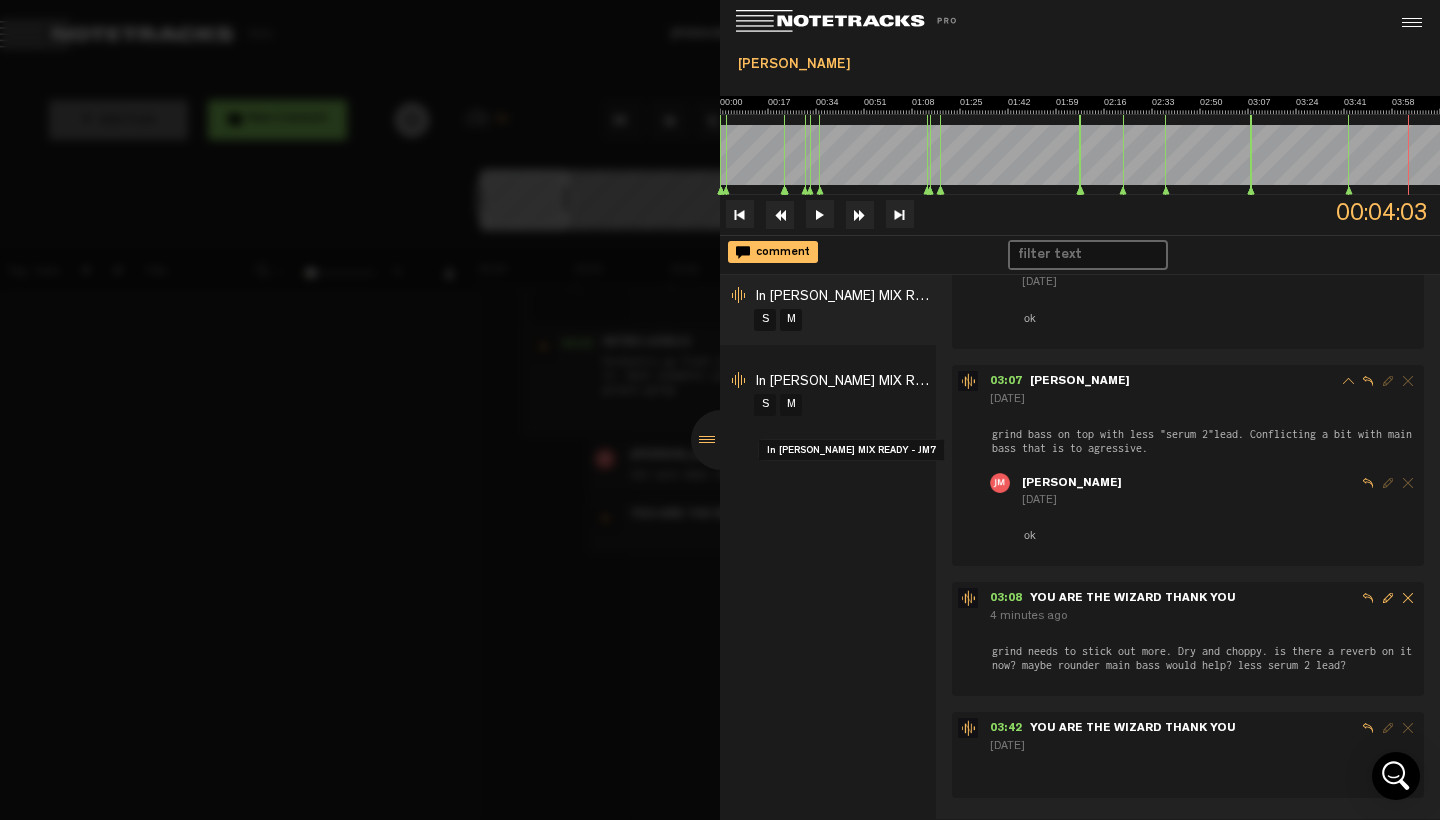 click on "In [PERSON_NAME] MIX READY - JM7" at bounding box center (870, 382) 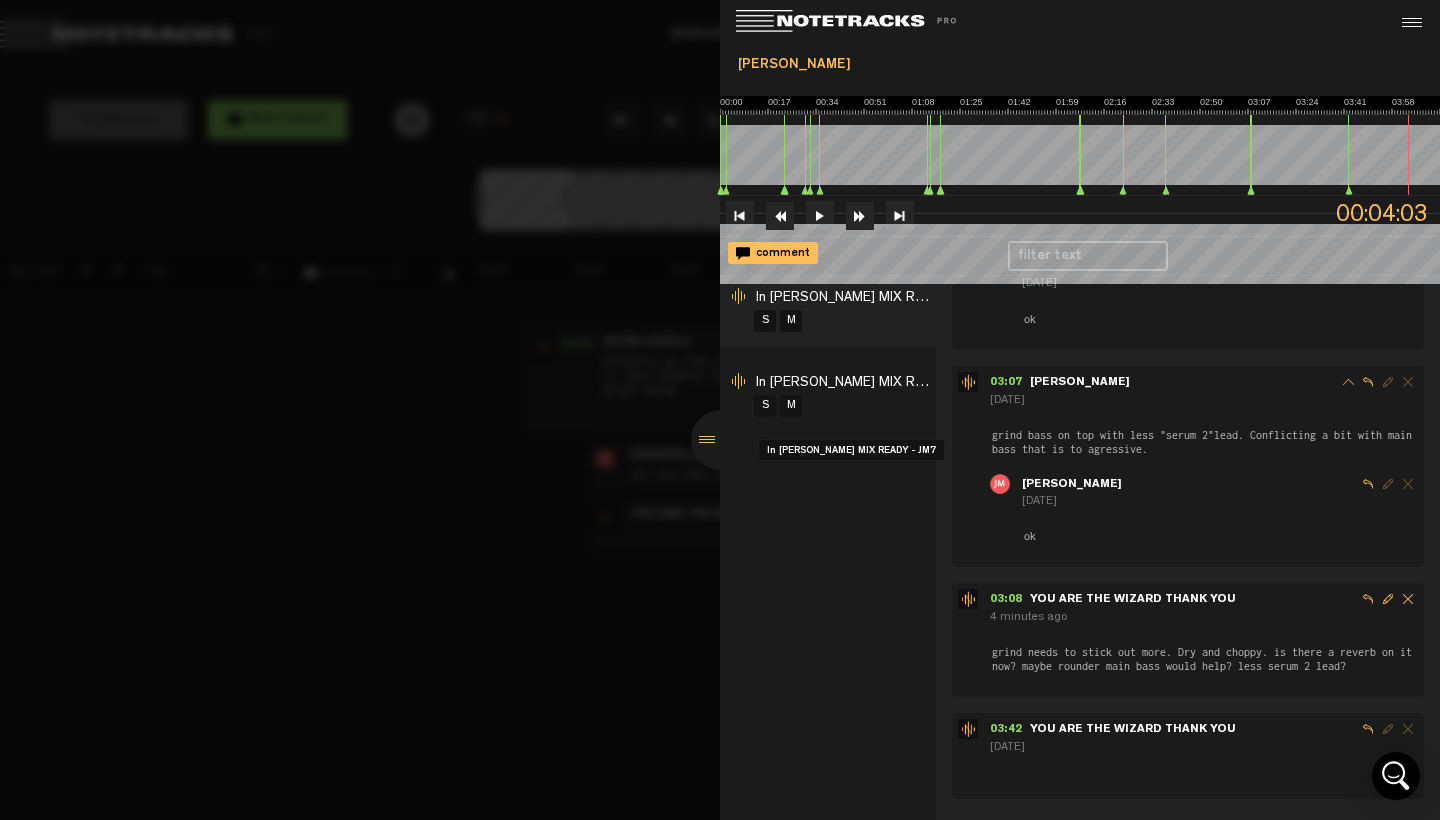 scroll, scrollTop: 0, scrollLeft: 0, axis: both 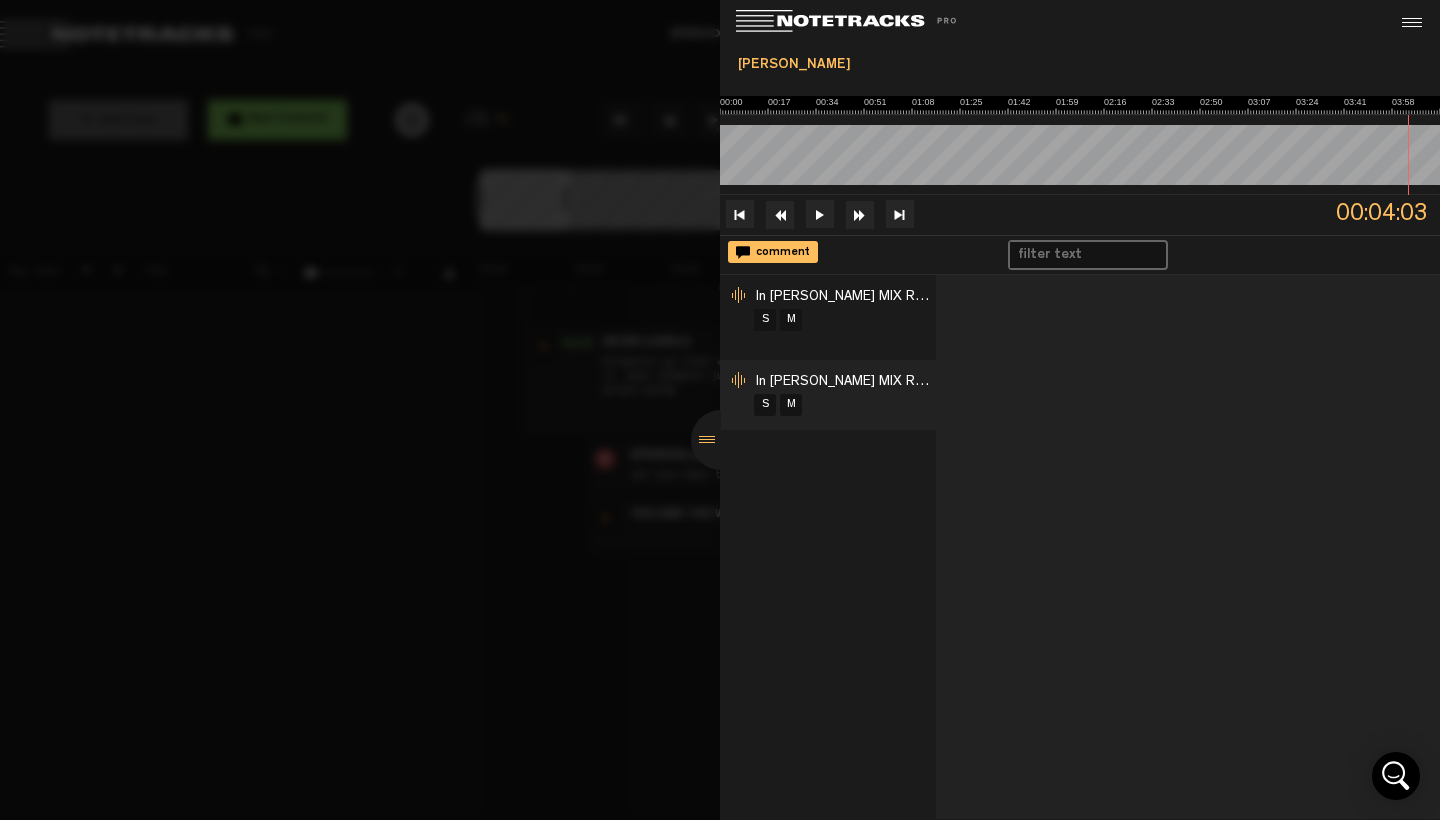 click on "S M" at bounding box center [844, 320] 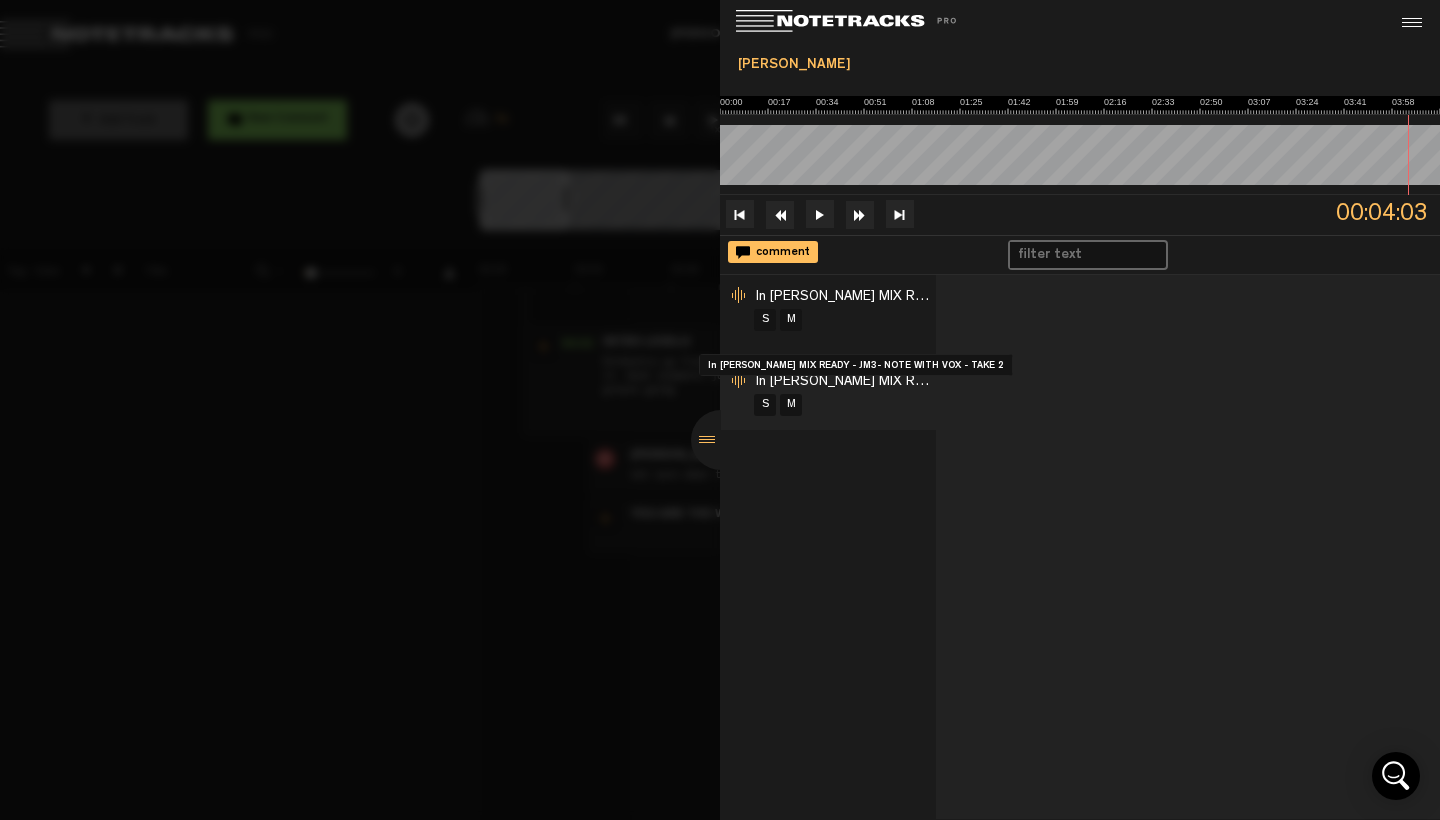 click on "In [PERSON_NAME] MIX READY - JM3- NOTE WITH VOX - TAKE 2" at bounding box center (956, 297) 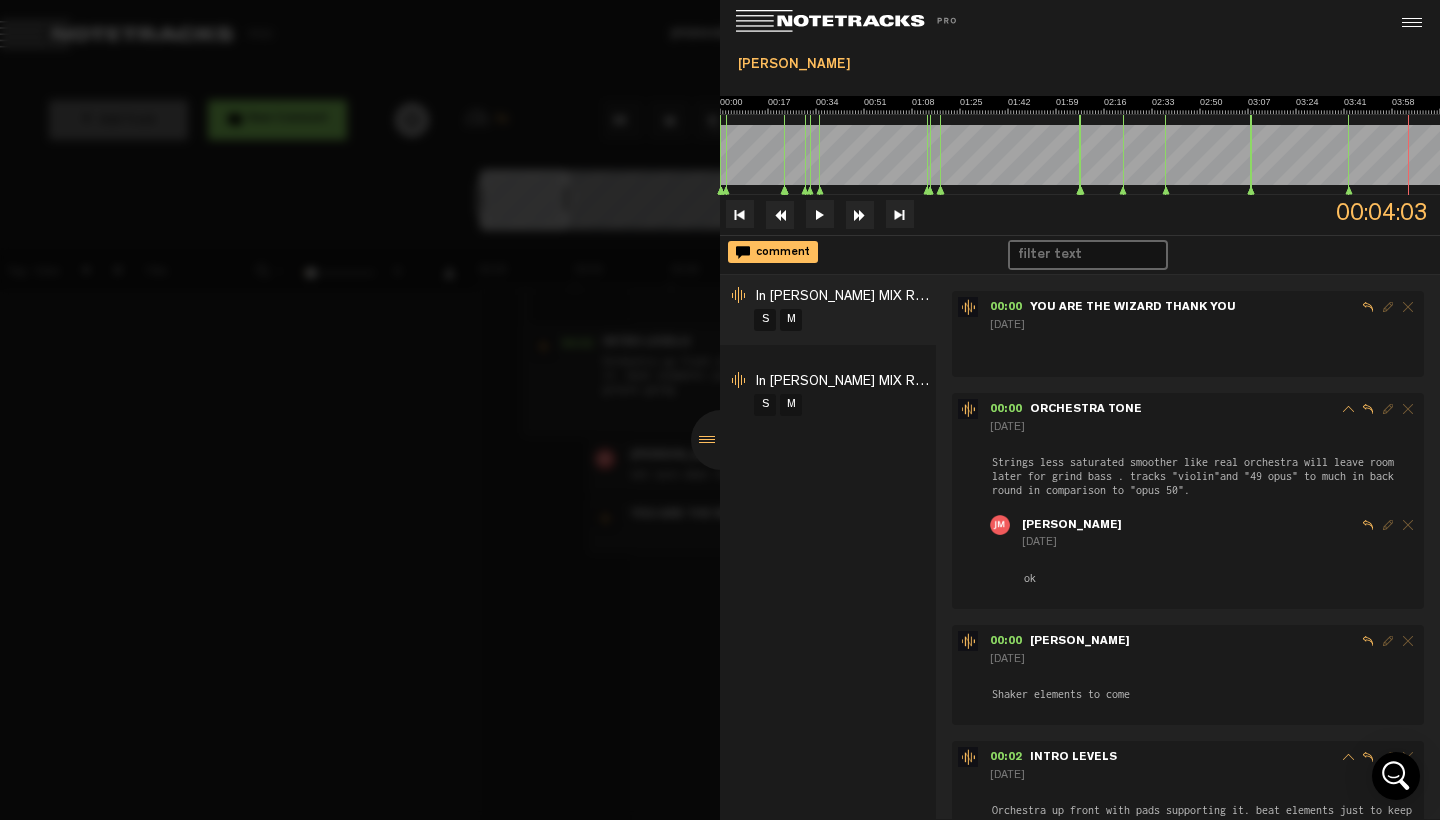 click on "In [PERSON_NAME] MIX READY - JM7 S M" at bounding box center (828, 395) 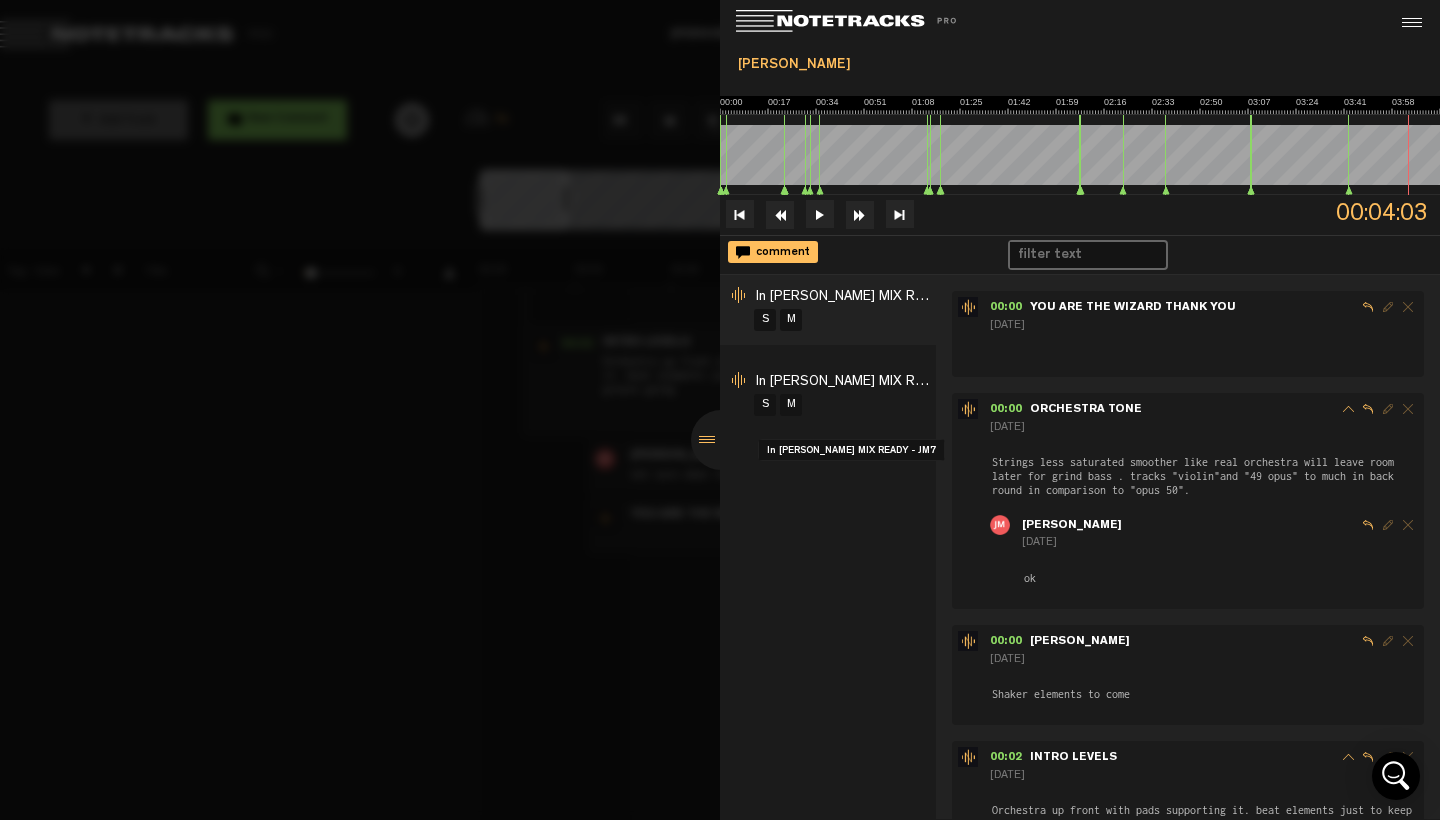 click on "In [PERSON_NAME] MIX READY - JM7 S M" at bounding box center (828, 395) 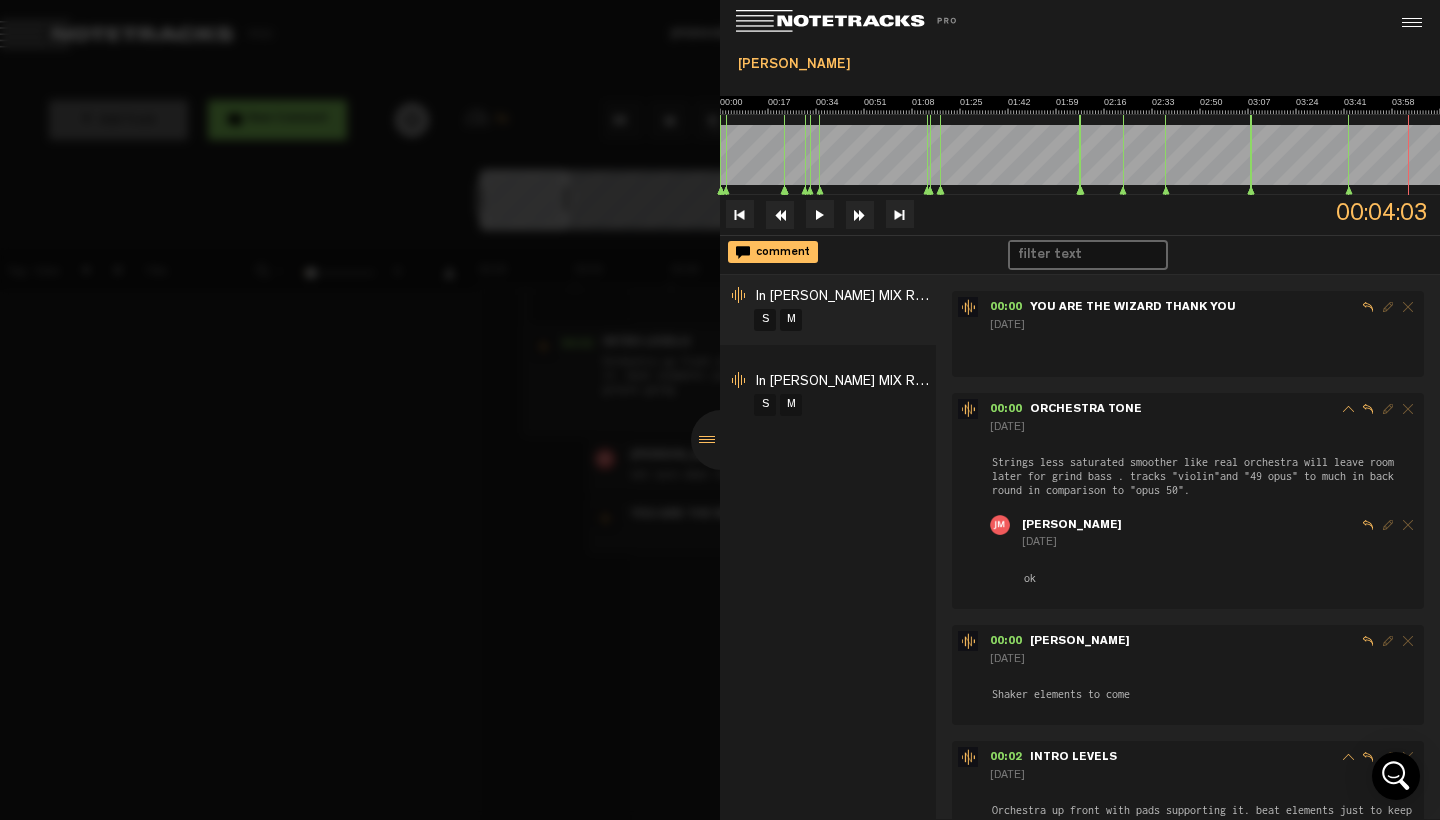 click on "In [PERSON_NAME] MIX READY - JM7 S M" at bounding box center [828, 395] 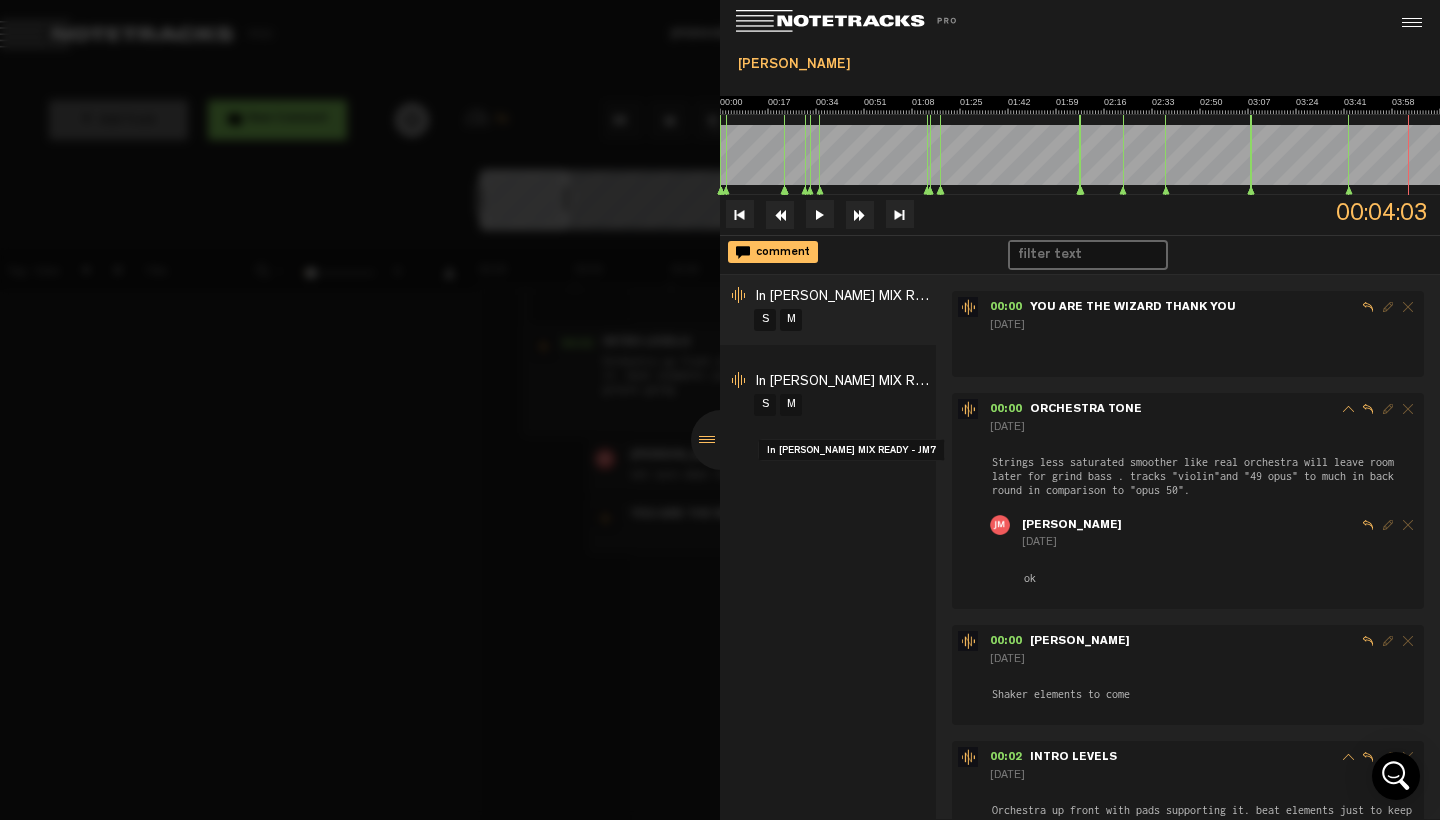 click on "In [PERSON_NAME] MIX READY - JM7 S M" at bounding box center (828, 395) 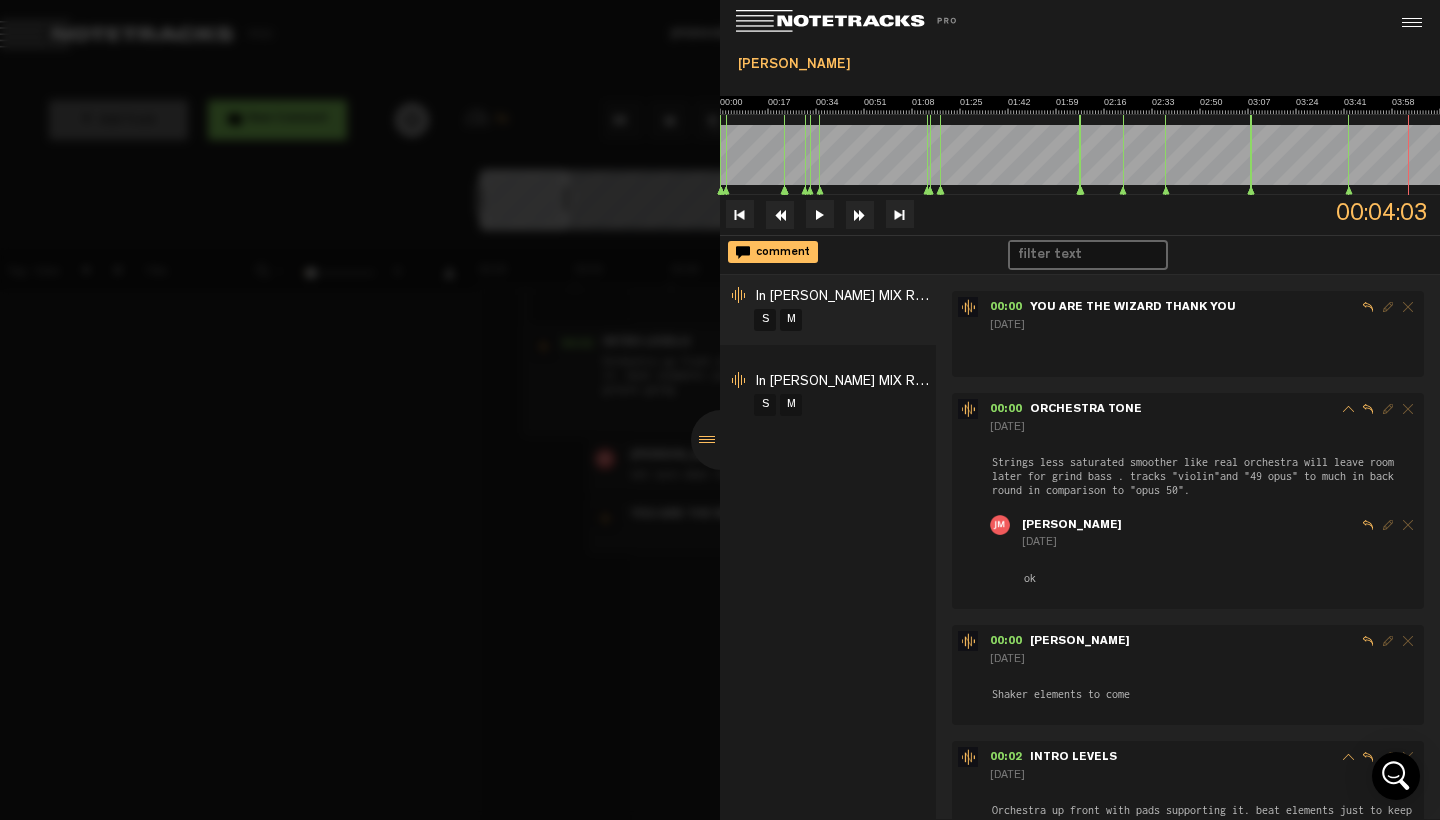 click on "In [PERSON_NAME] MIX READY - JM7 S M" at bounding box center (828, 395) 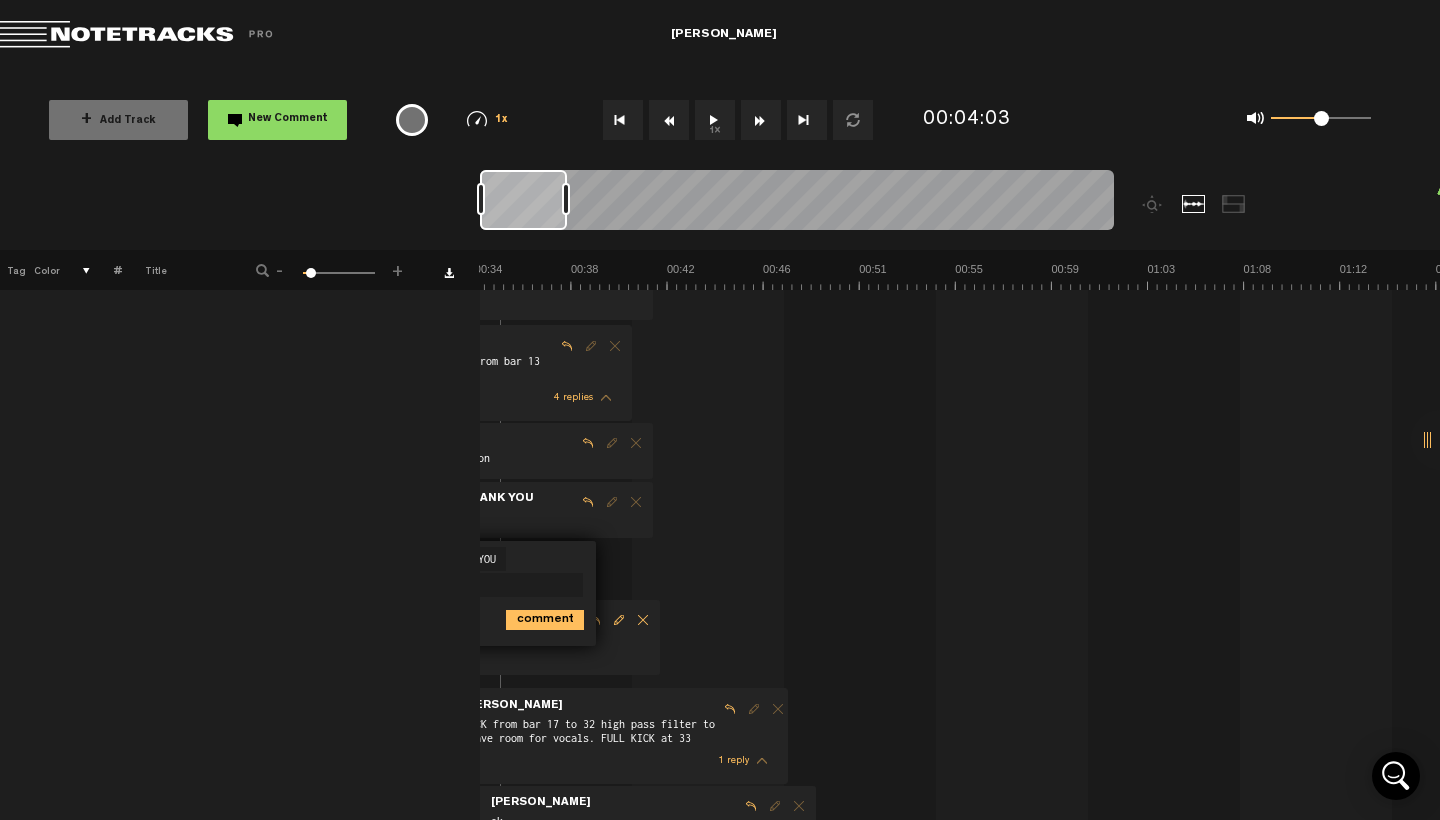 scroll, scrollTop: 0, scrollLeft: 896, axis: horizontal 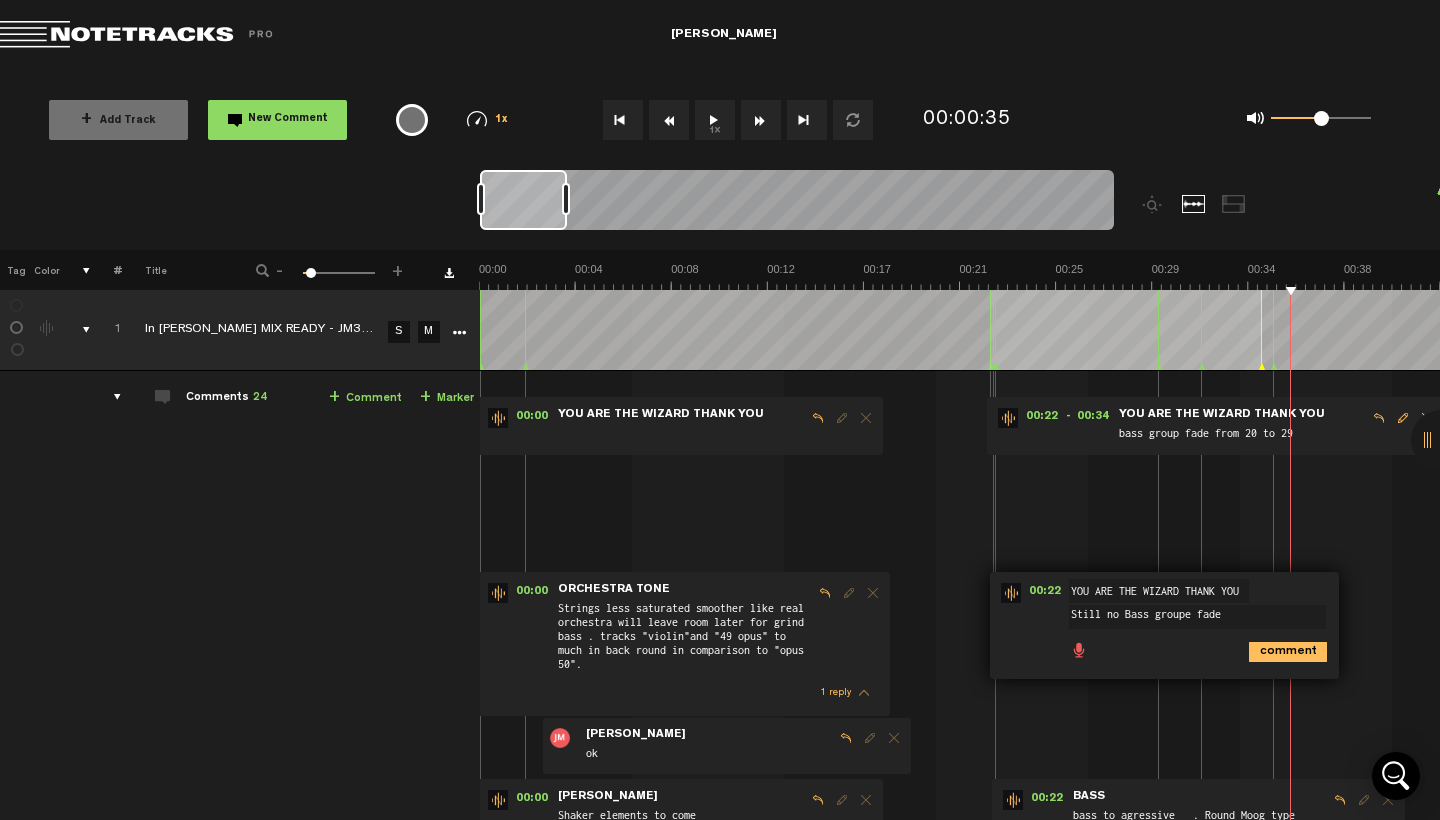 click at bounding box center [275, 331] 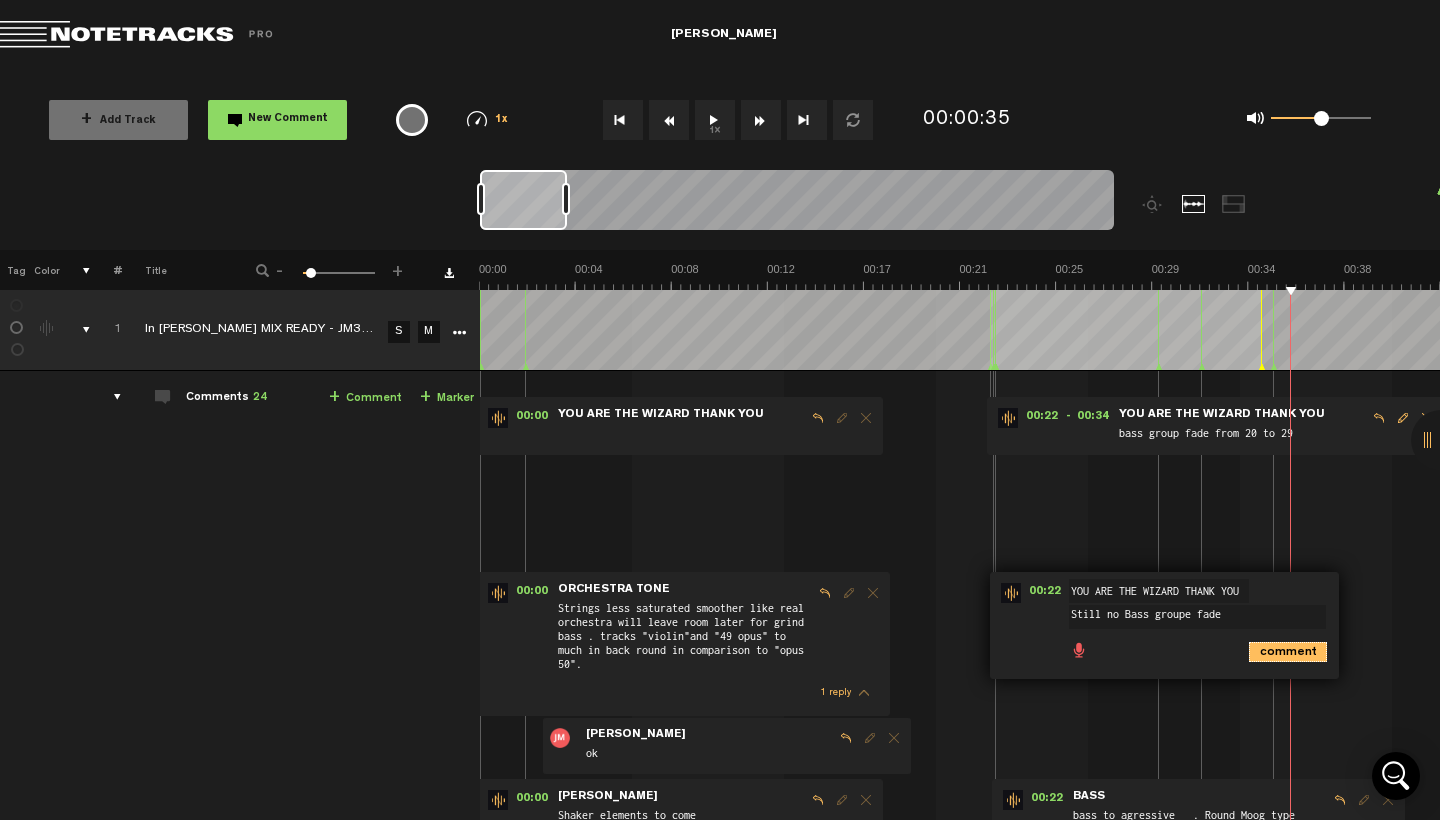 click on "comment" at bounding box center (1288, 652) 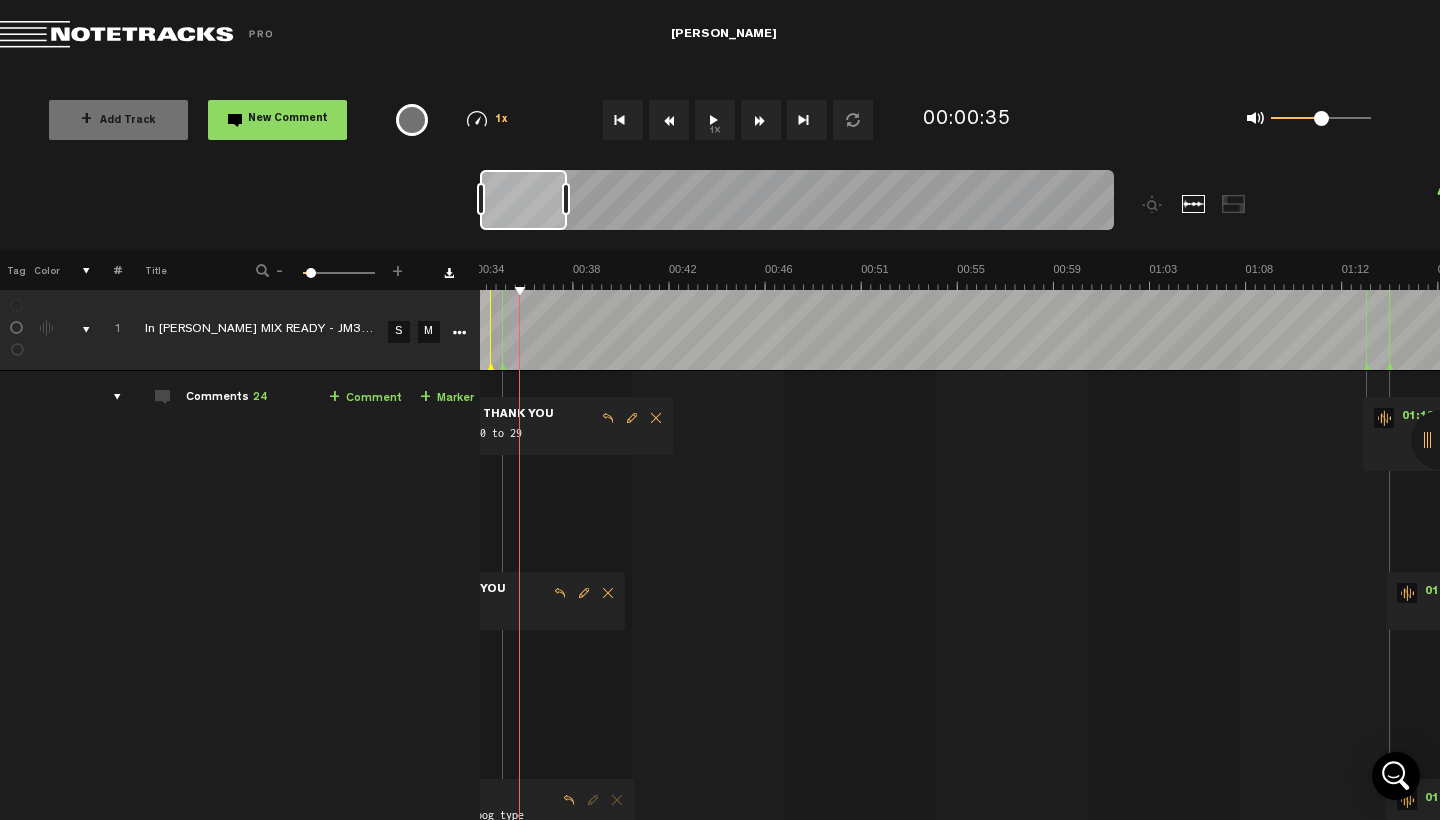 scroll, scrollTop: 0, scrollLeft: 896, axis: horizontal 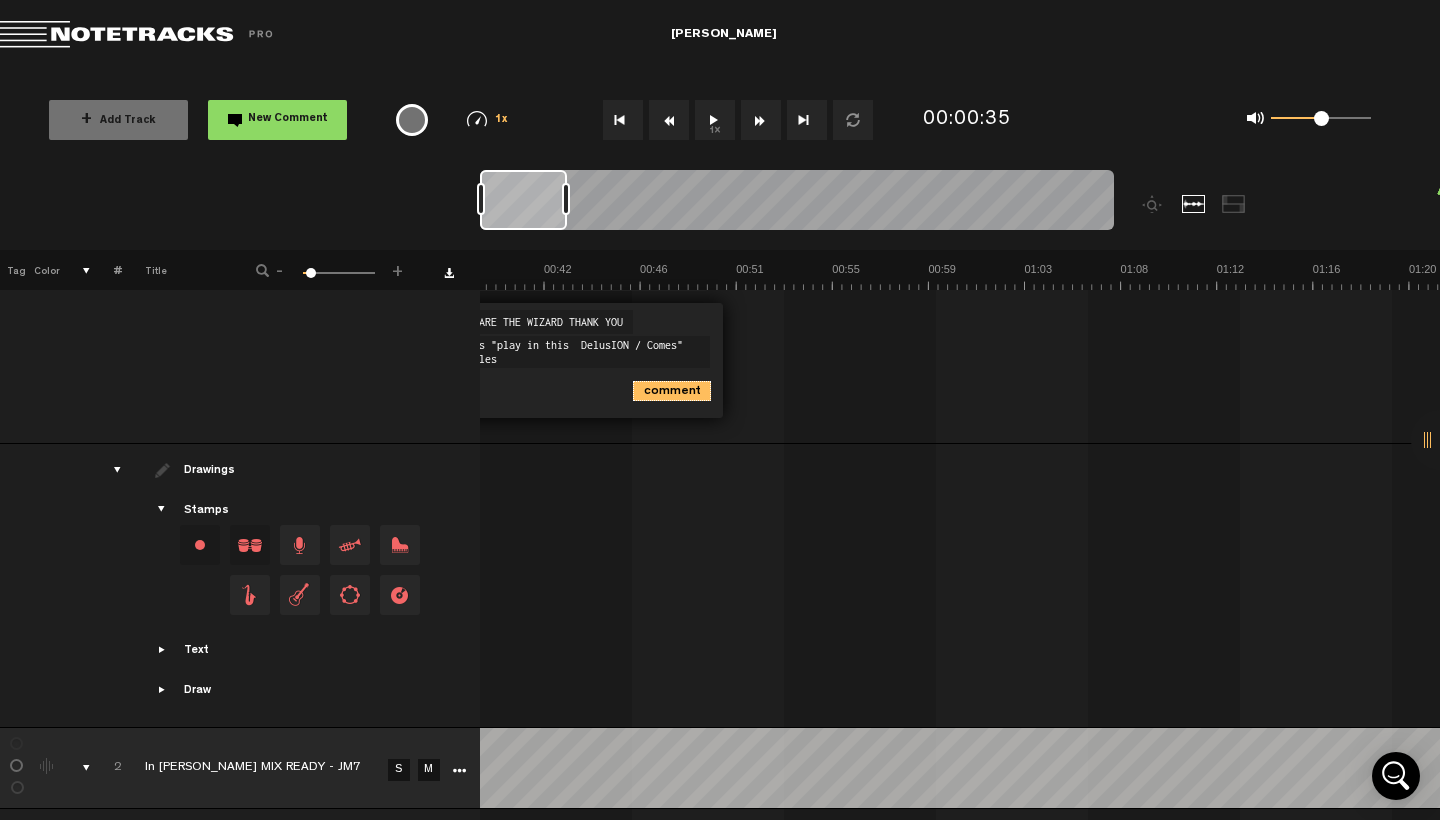 click on "comment" at bounding box center (672, 391) 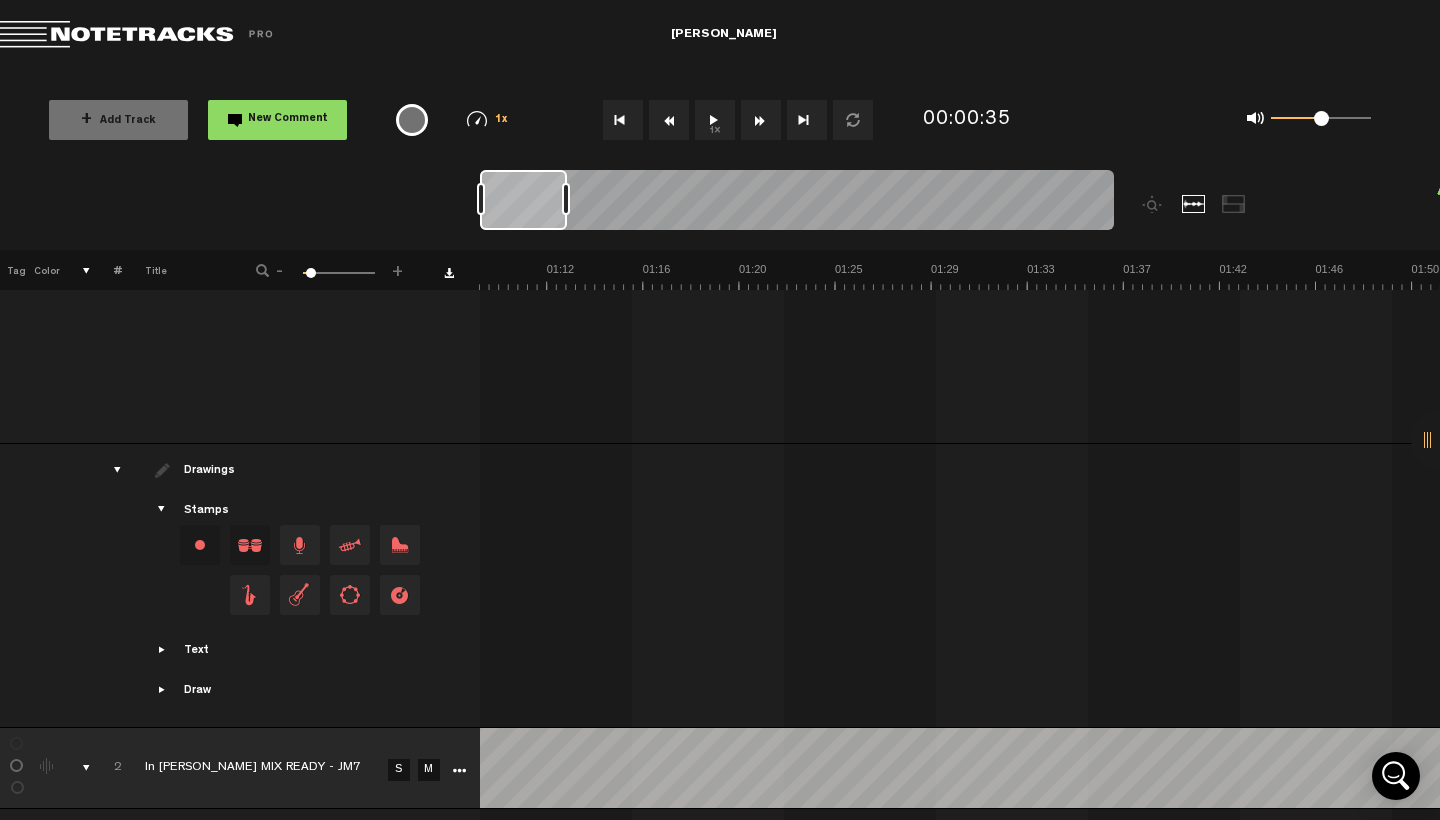 scroll, scrollTop: 0, scrollLeft: 1792, axis: horizontal 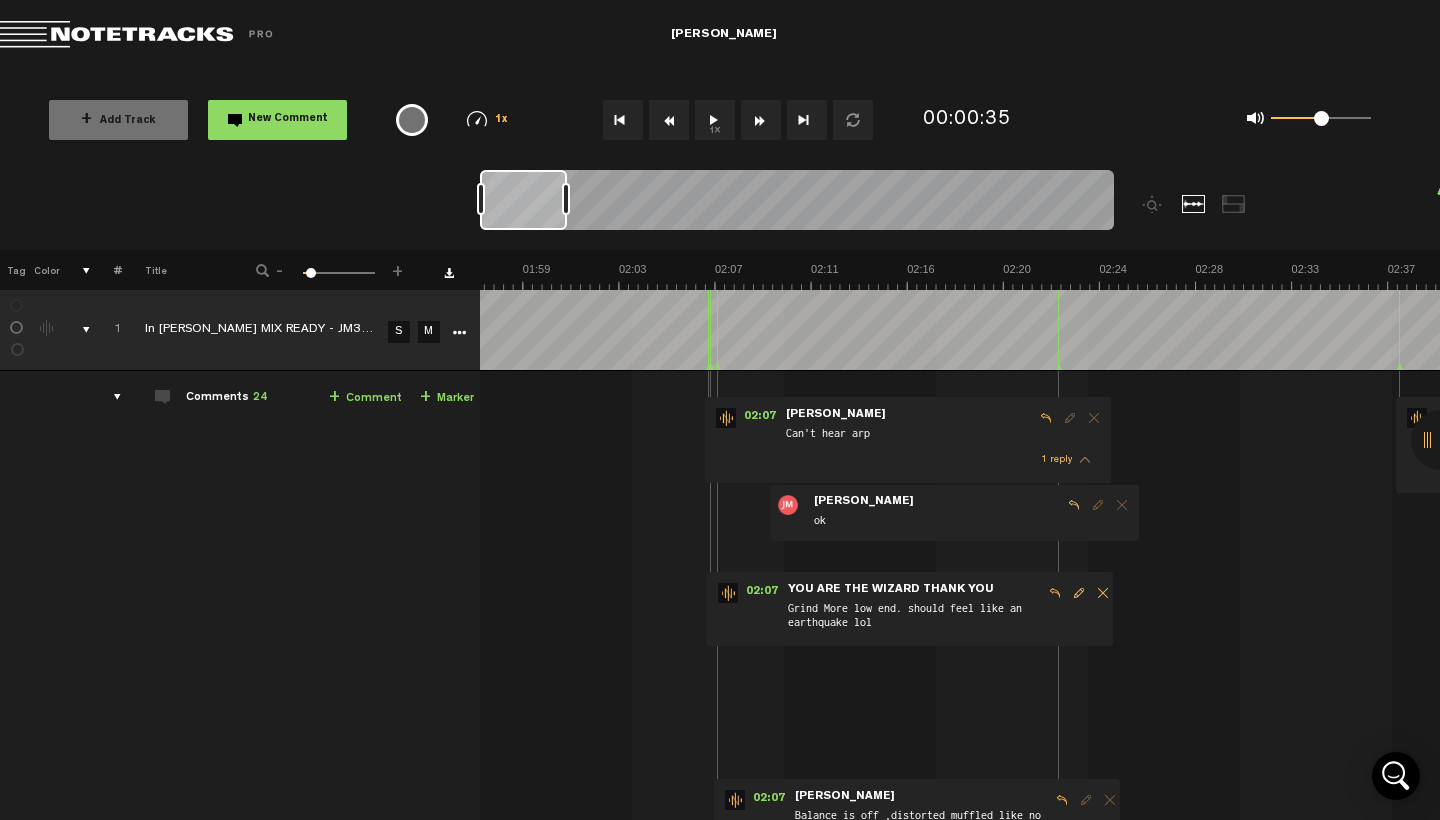 click on "1         In [PERSON_NAME] MIX READY - JM3- NOTE WITH VOX - TAKE 2                     S             M                         In [PERSON_NAME] MIX READY - JM3- NOTE WITH VOX - TAKE 2 by [PERSON_NAME] Mova  2 collaborators                        00:00 -     •  :  "" YOU ARE THE WIZARD THANK YOU                             00:00 -     •  :  "Strings less saturated smoother like real orchestra will leave room later for grind bass . tracks "violin"and "49 opus" to much in back round in comparison to "opus 50"." ORCHESTRA TONE Strings less saturated smoother like real orchestra will leave room later for grind bass . tracks "violin"and "49 opus" to much in back round in comparison to "opus 50".          1 reply       -     • Joubin Mova:  "ok" Joubin Mova ok                             00:00 -     •  :  "Shaker elements to come" [PERSON_NAME] elements to come                             00:02 -     •  :  INTRO LEVELS          2 replies" at bounding box center (960, 1104) 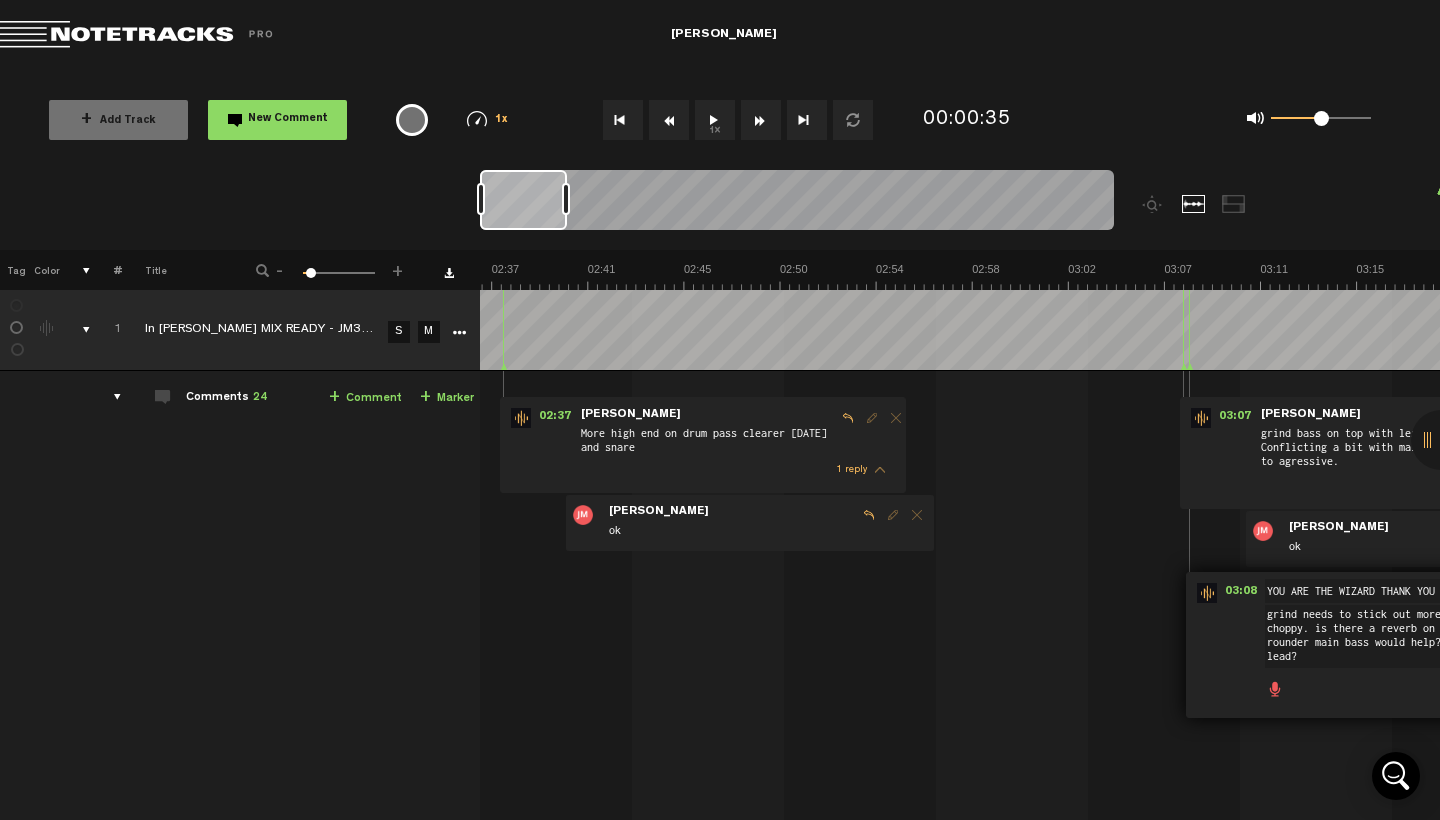 scroll, scrollTop: 0, scrollLeft: 3543, axis: horizontal 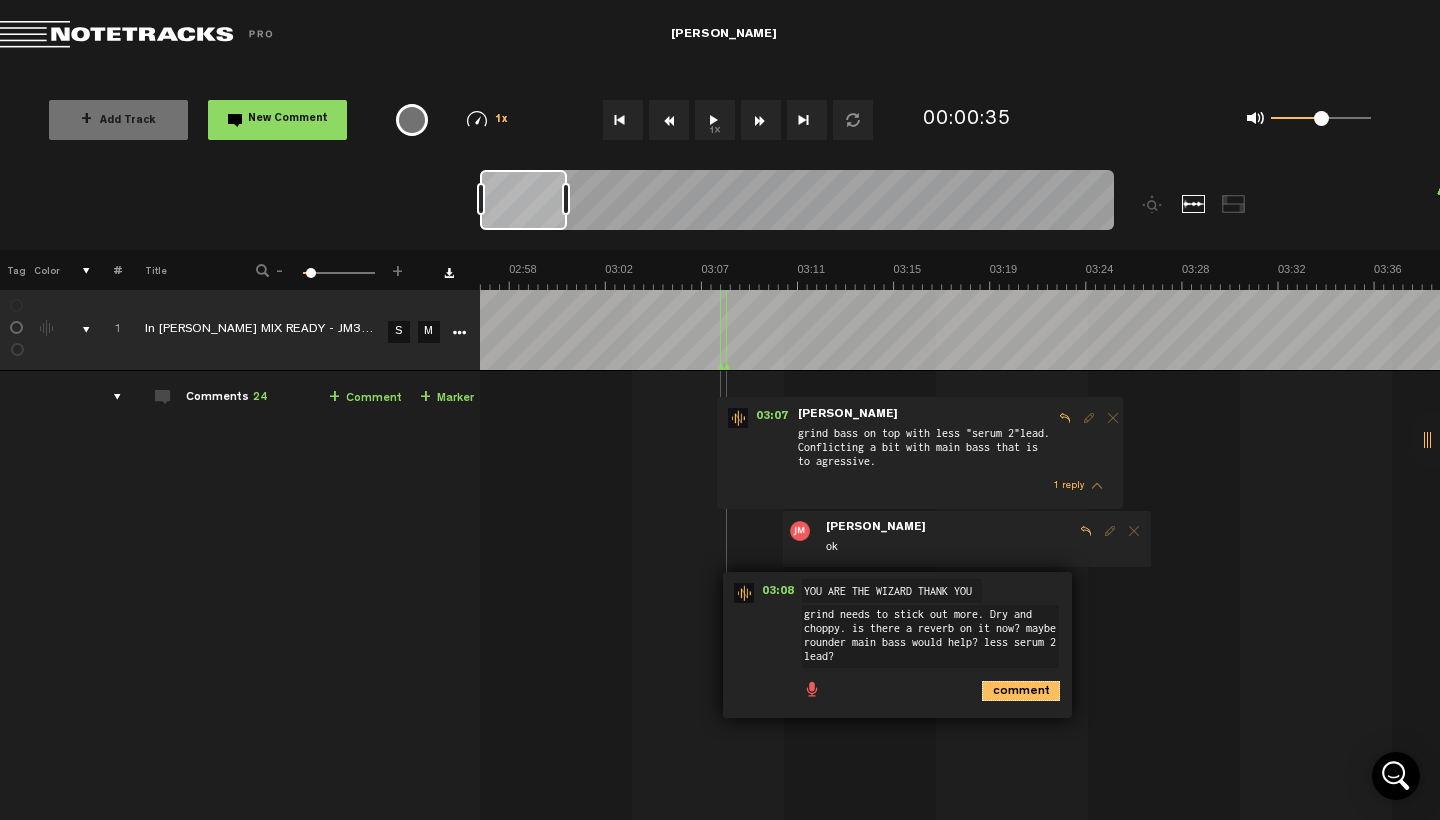 click on "comment" at bounding box center (1021, 691) 